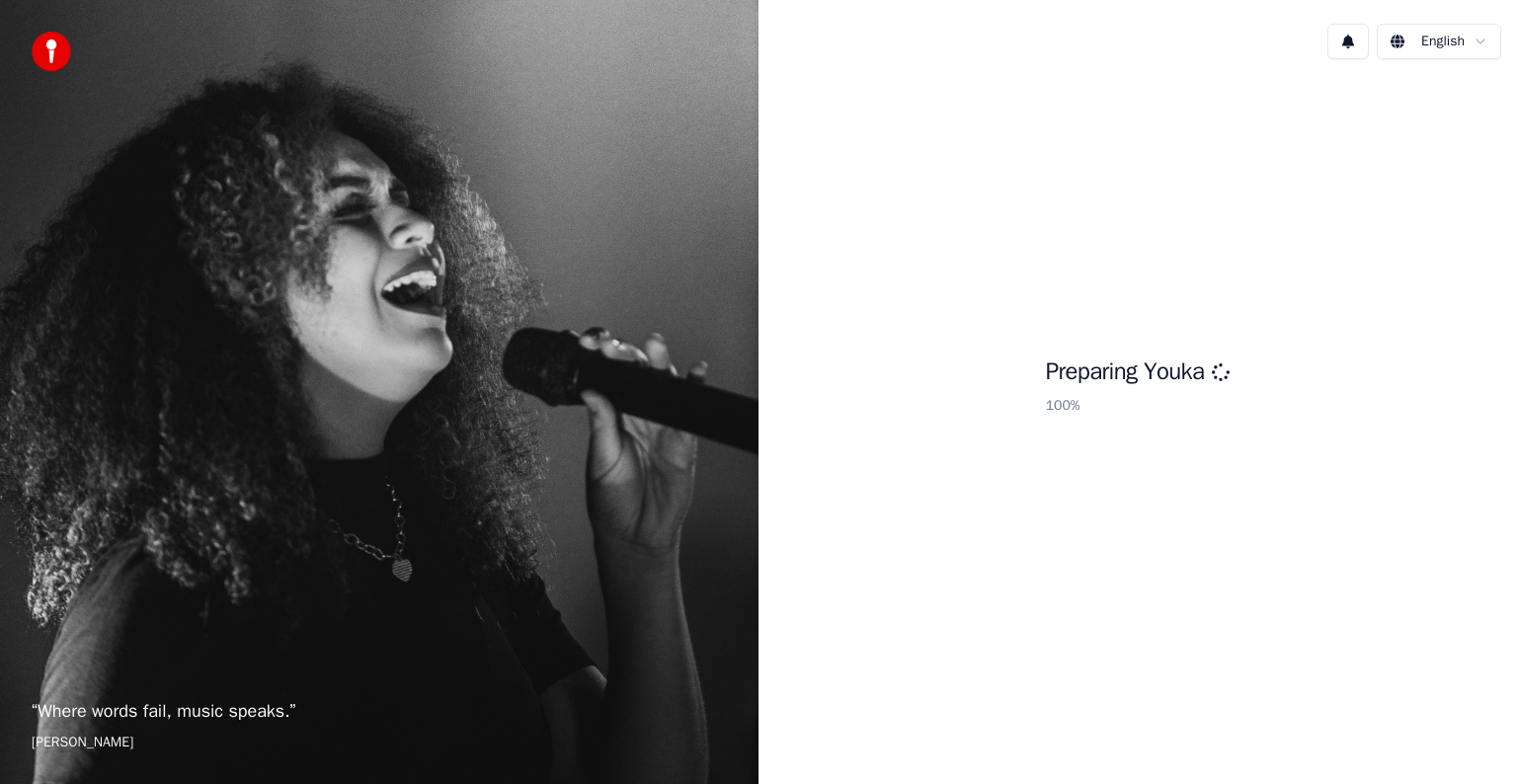 scroll, scrollTop: 0, scrollLeft: 0, axis: both 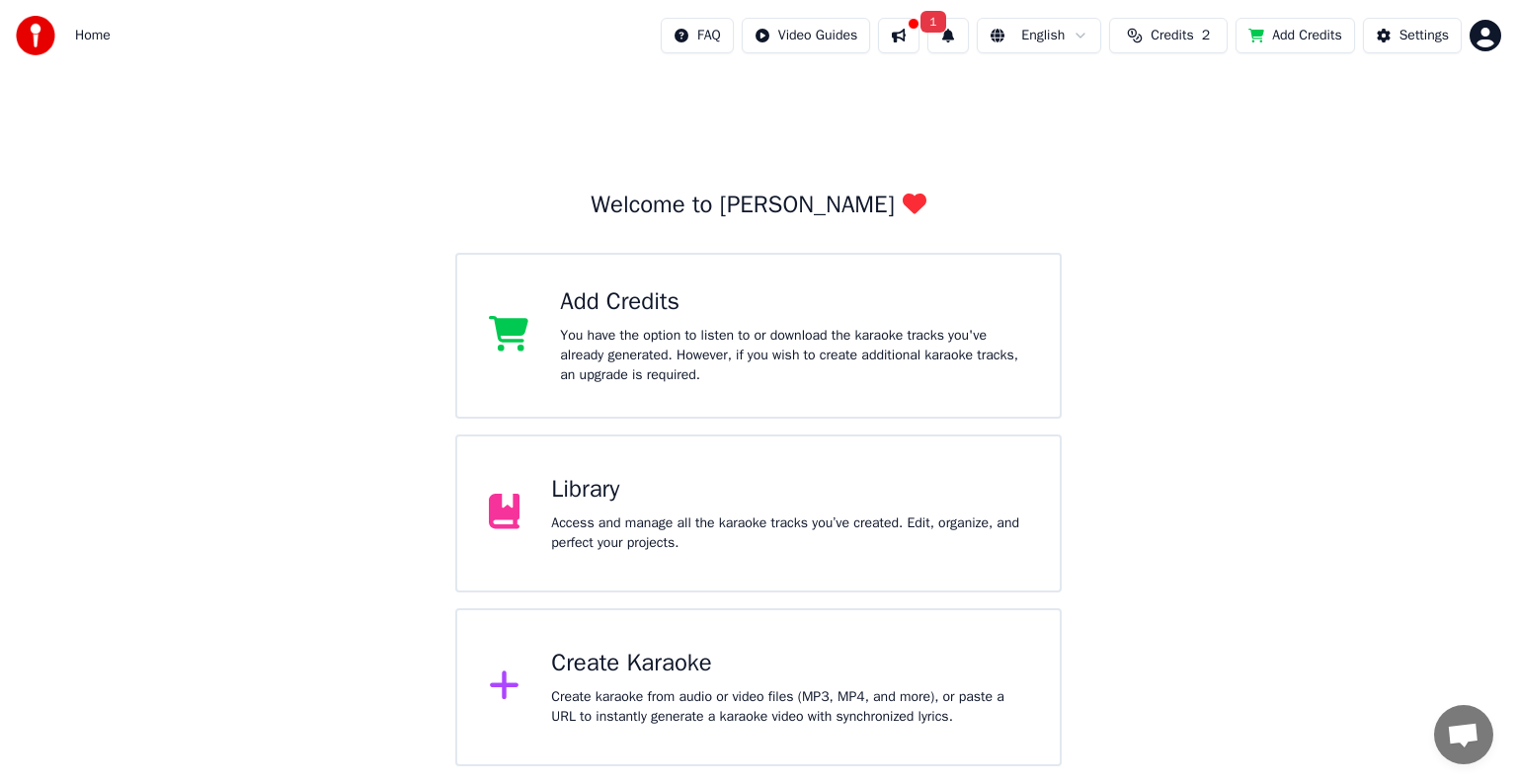 click on "Add Credits" at bounding box center [1295, 36] 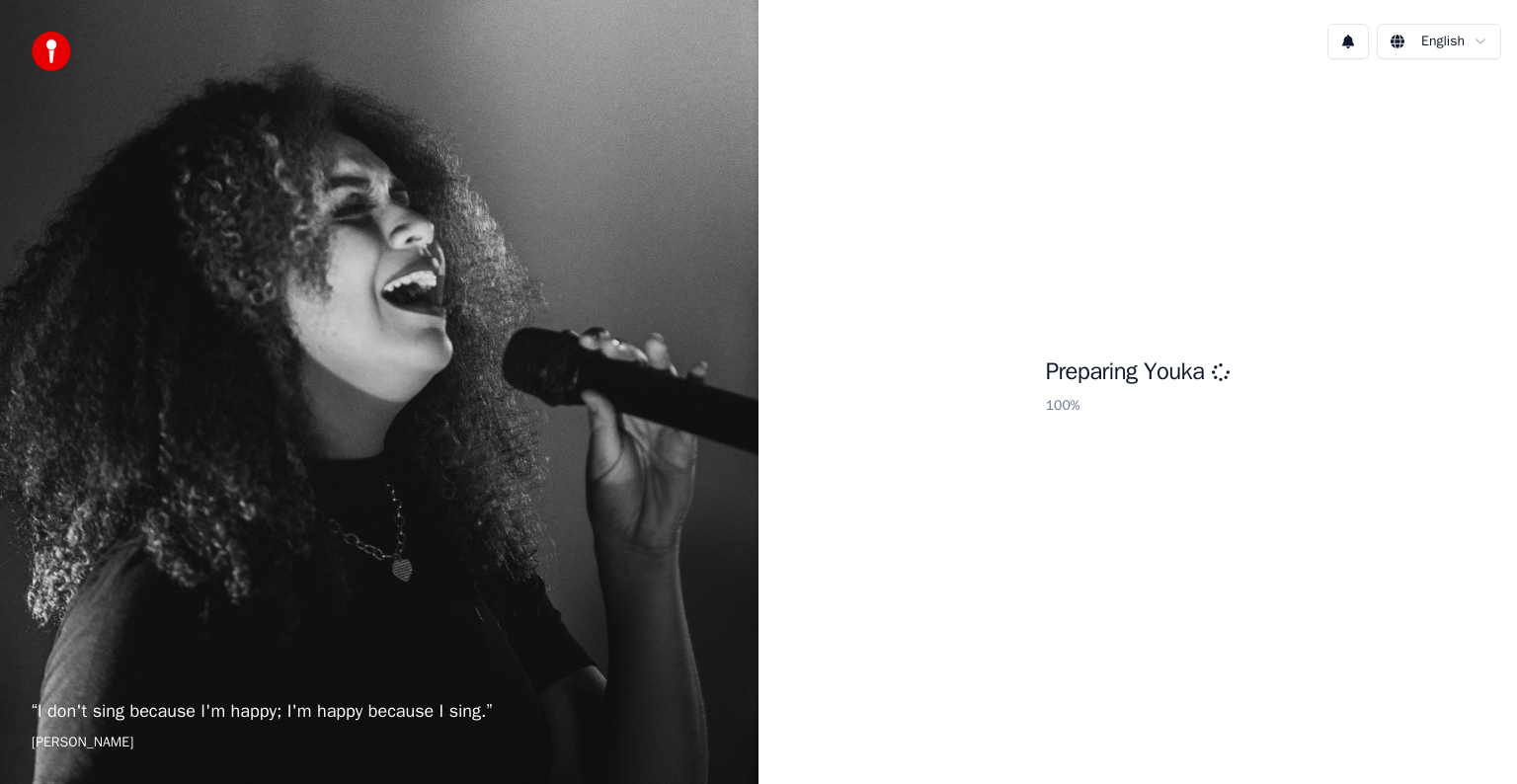 scroll, scrollTop: 0, scrollLeft: 0, axis: both 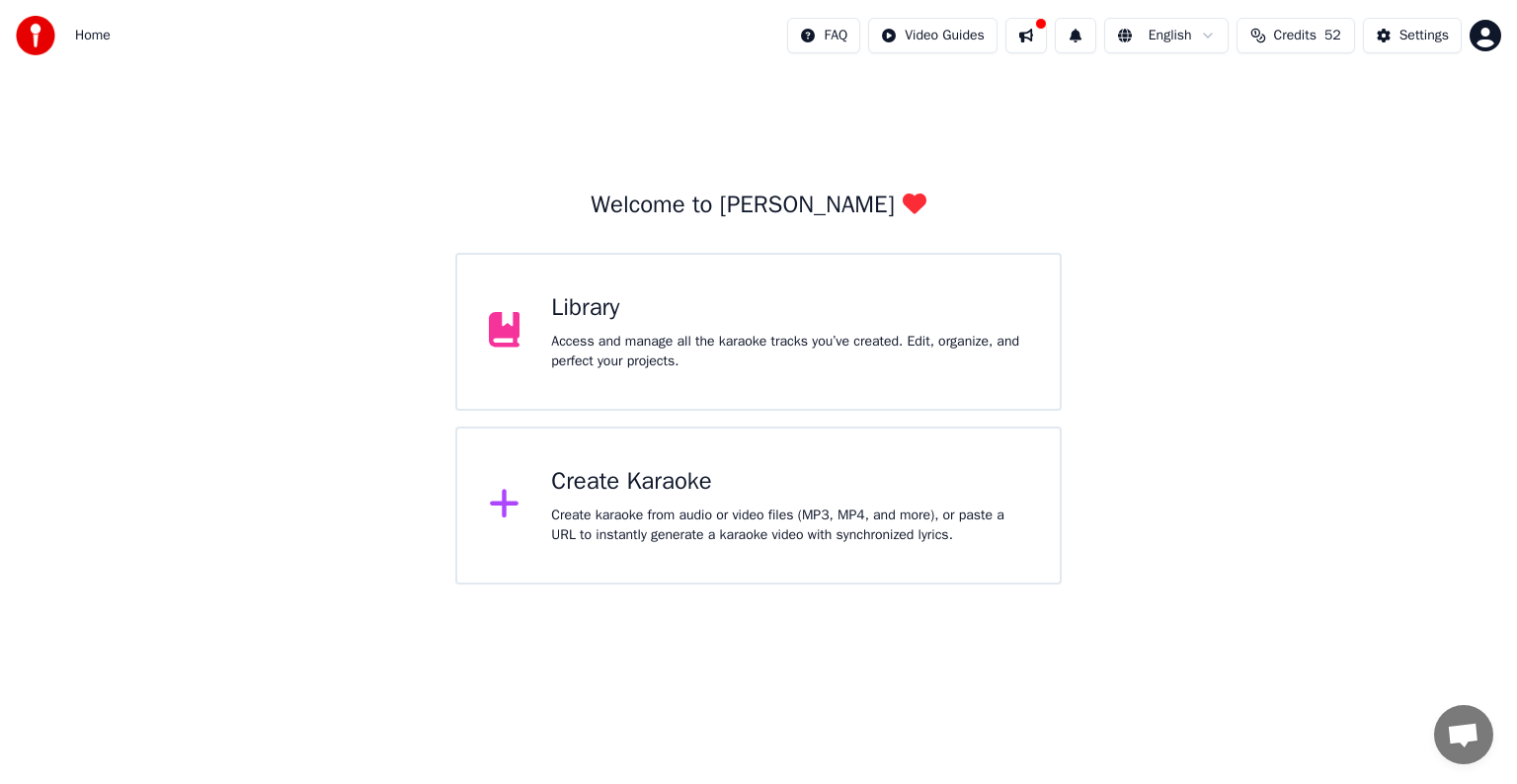 click on "Create Karaoke" at bounding box center (789, 482) 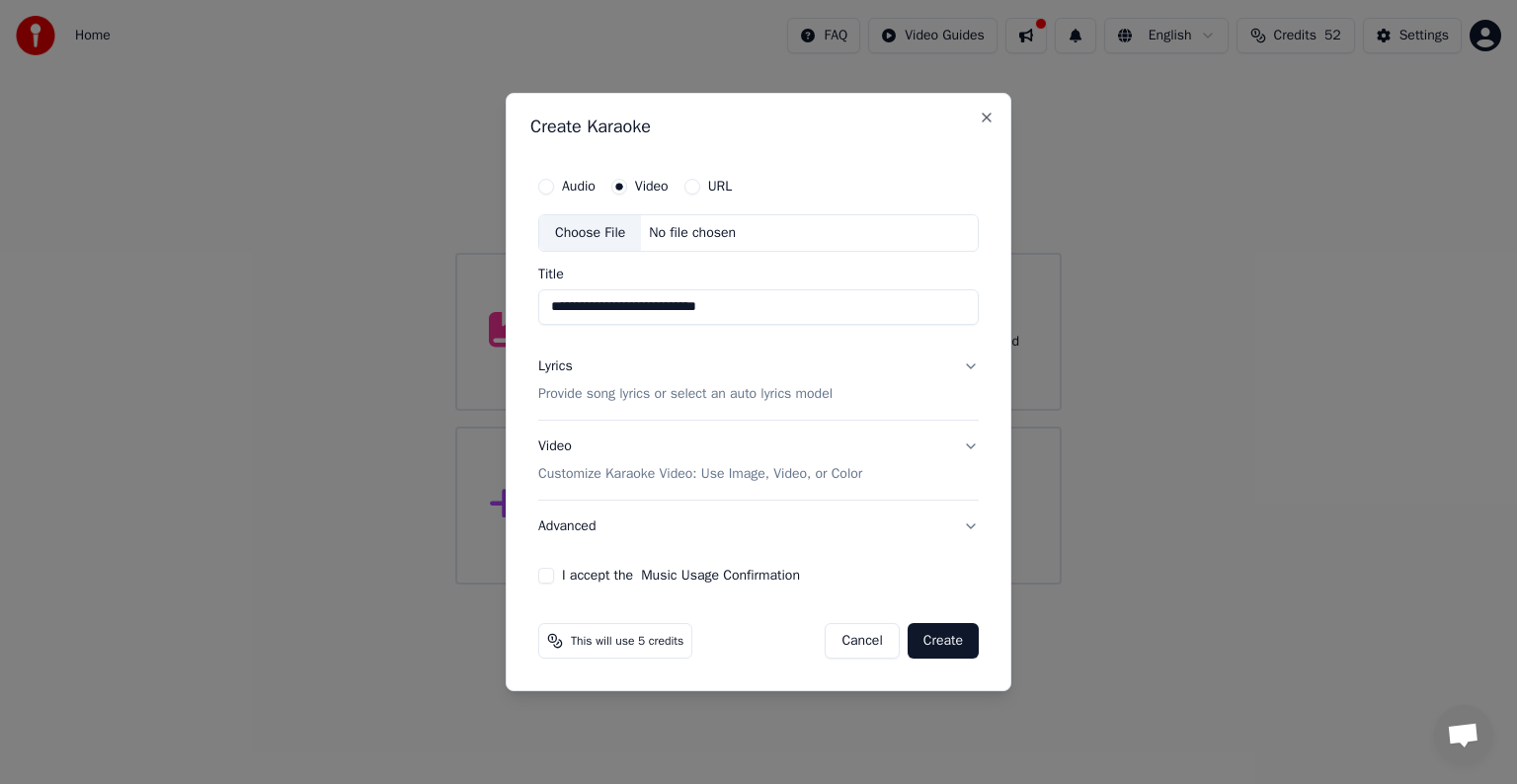 click on "**********" at bounding box center (758, 307) 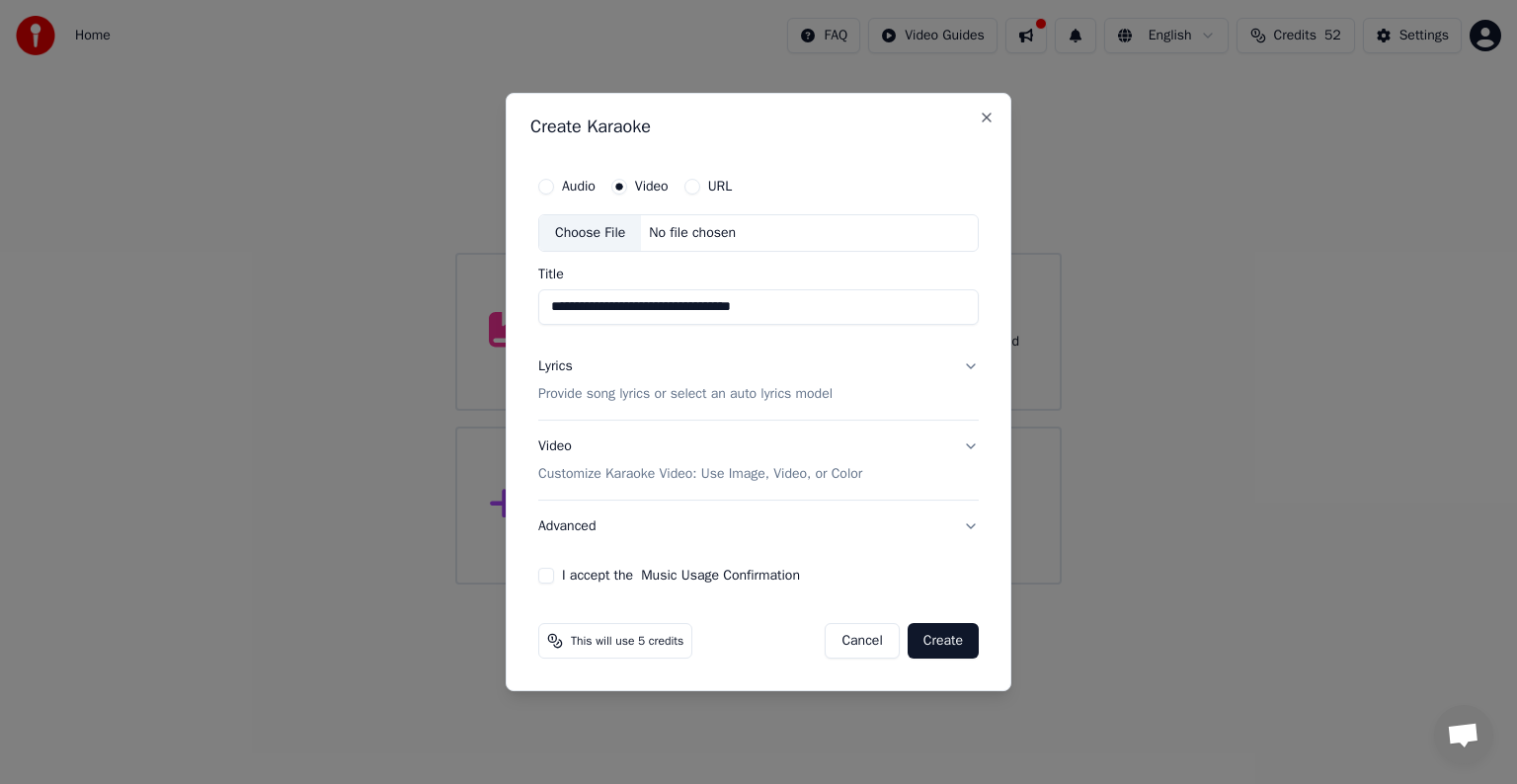 click on "**********" at bounding box center (758, 307) 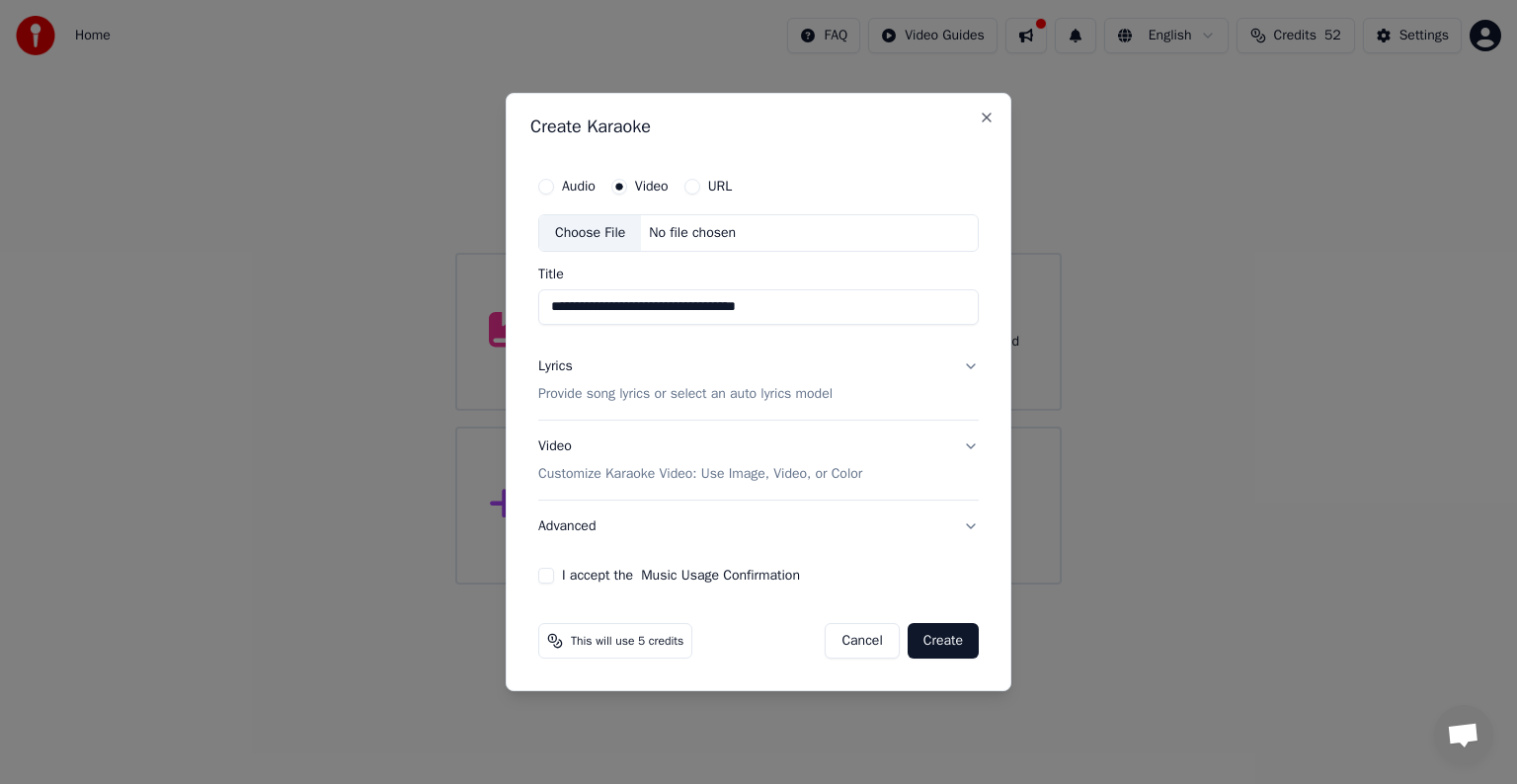 type on "**********" 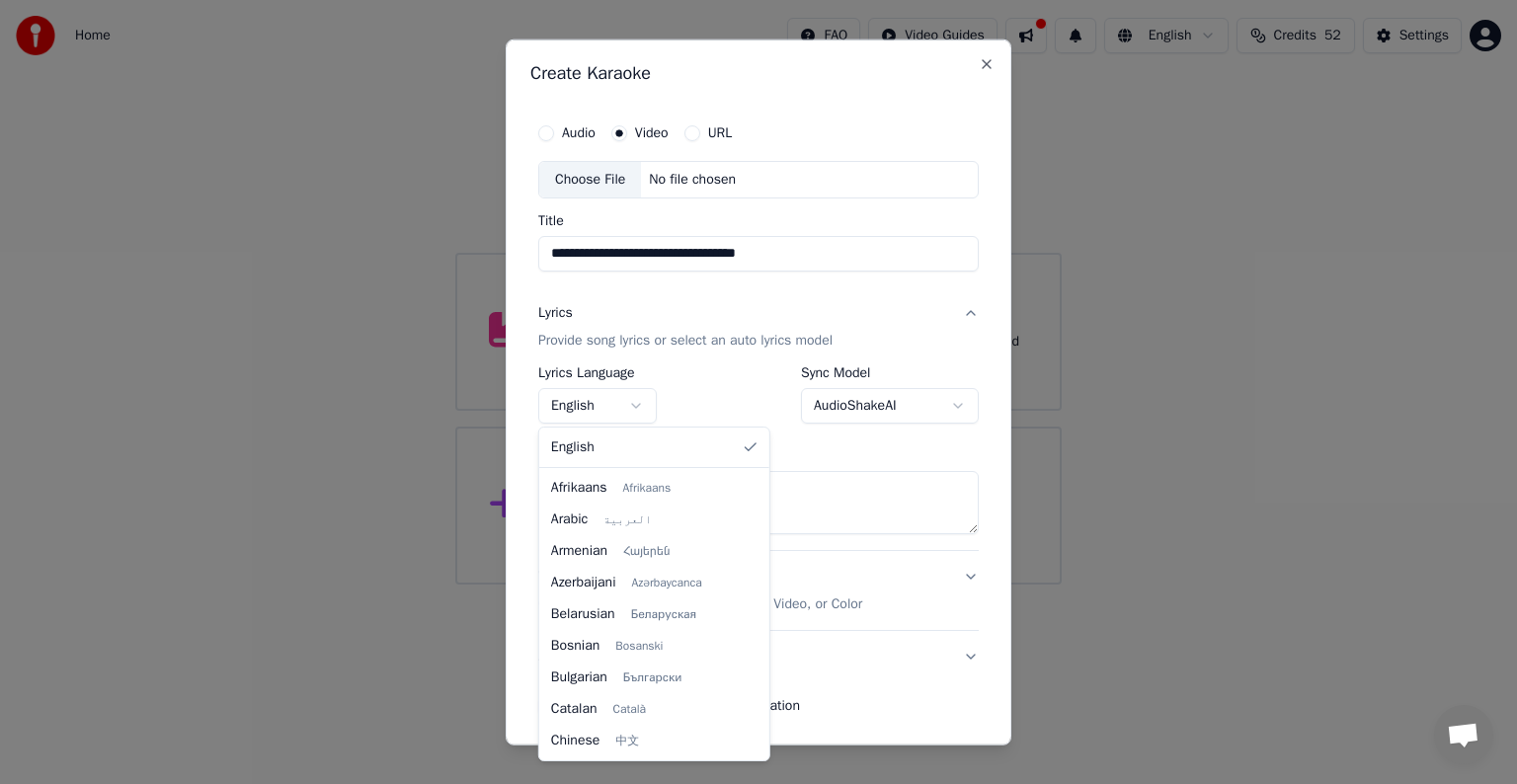 click on "**********" at bounding box center (758, 292) 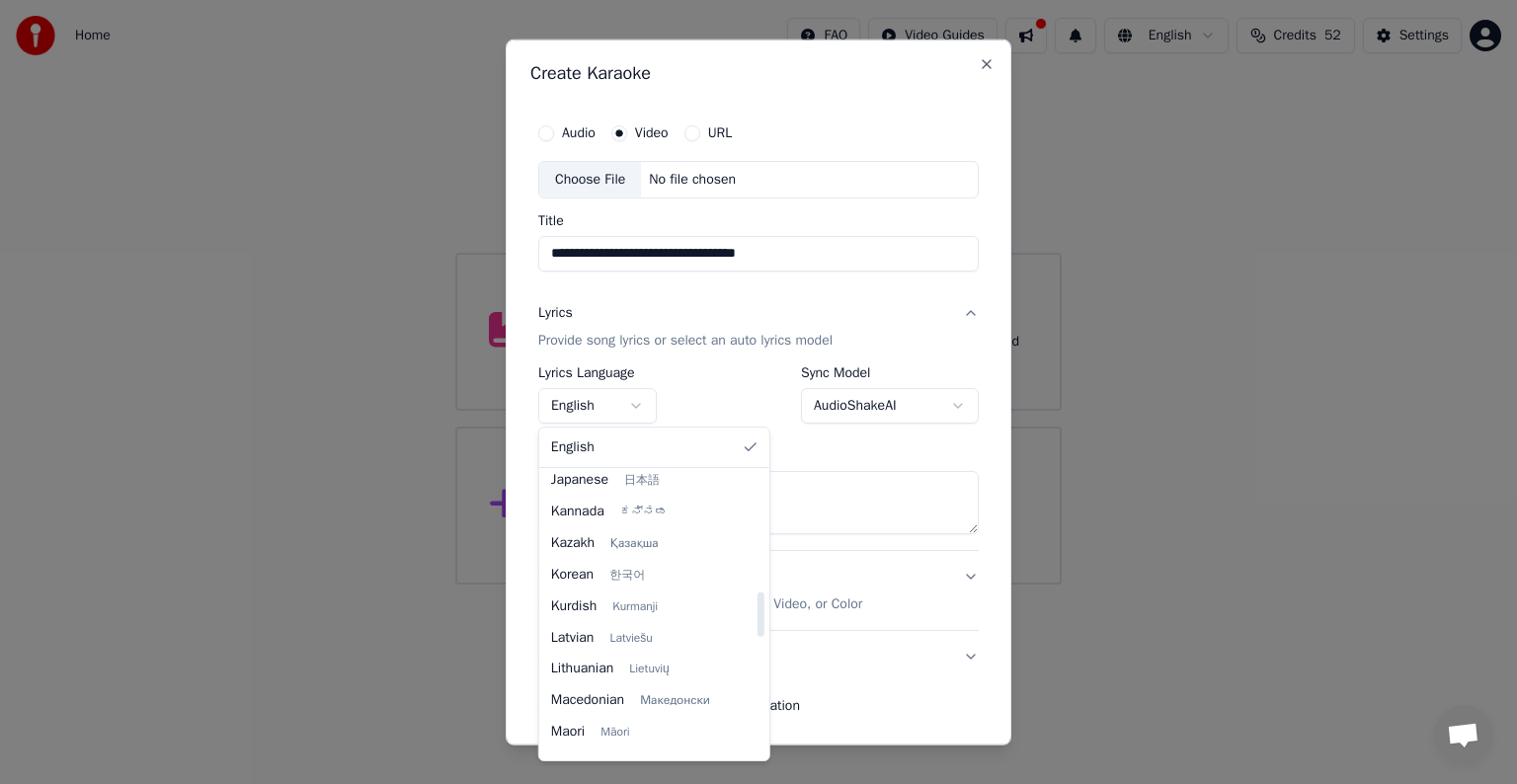 scroll, scrollTop: 891, scrollLeft: 0, axis: vertical 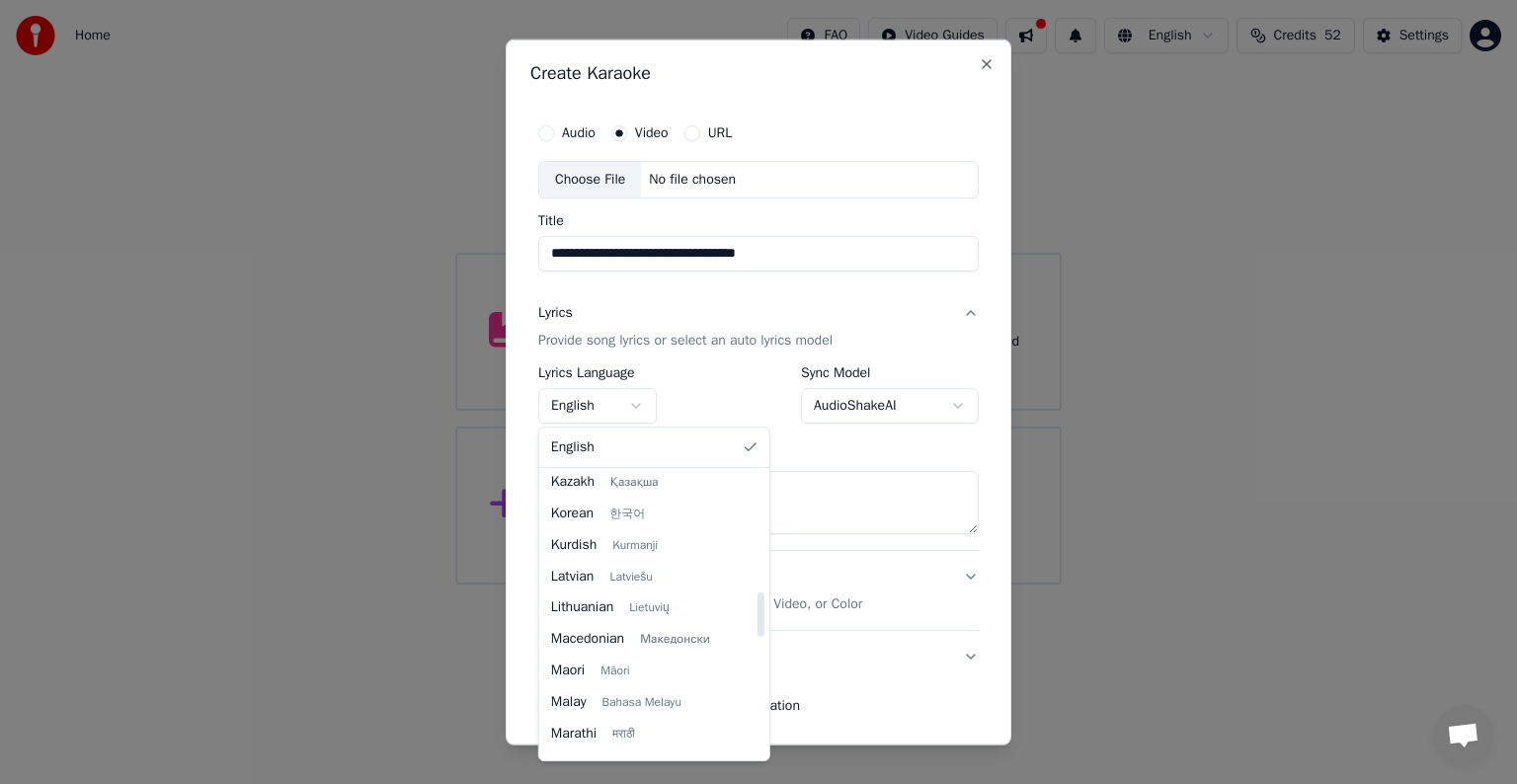 drag, startPoint x: 761, startPoint y: 508, endPoint x: 766, endPoint y: 648, distance: 140.089 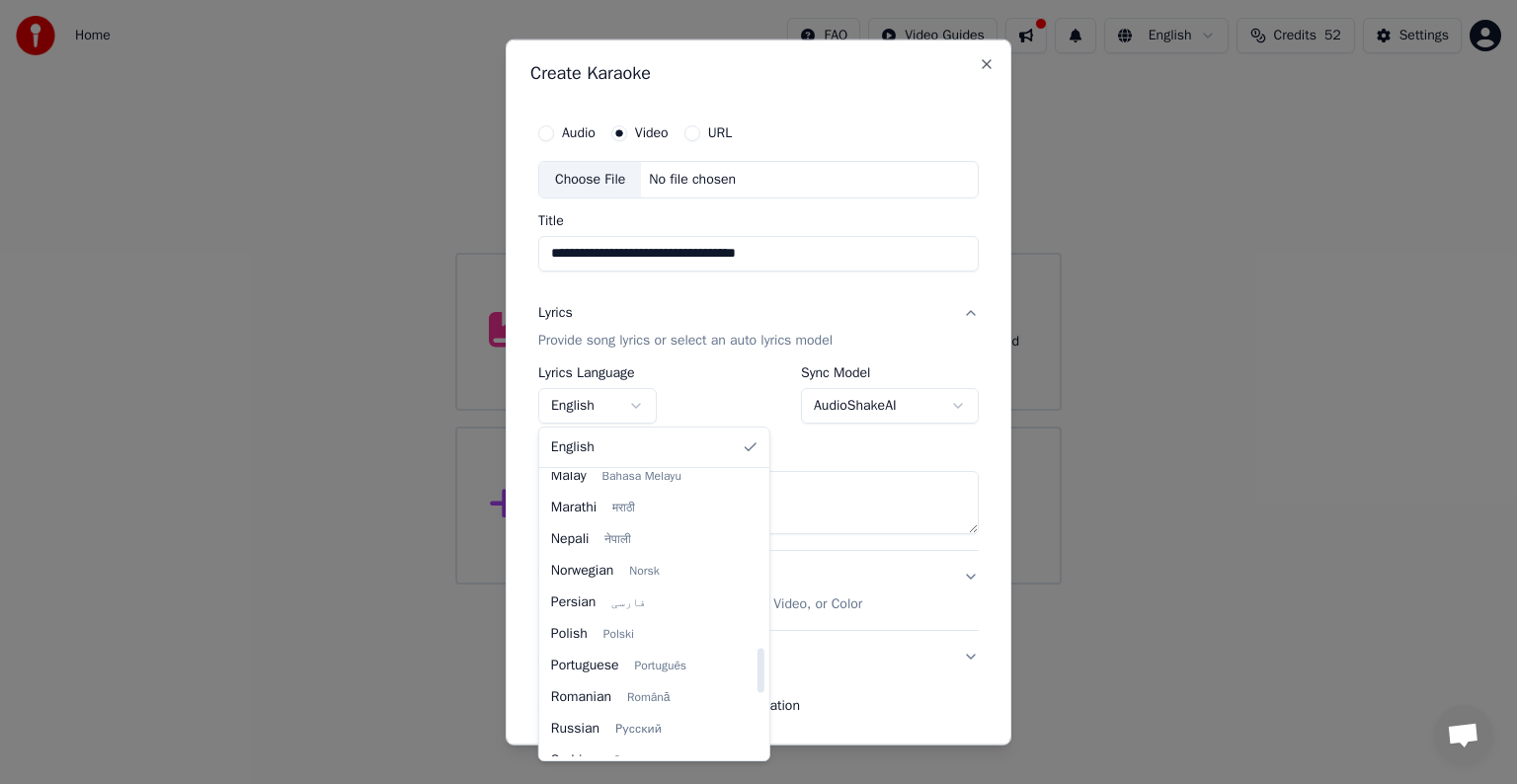 scroll, scrollTop: 1132, scrollLeft: 0, axis: vertical 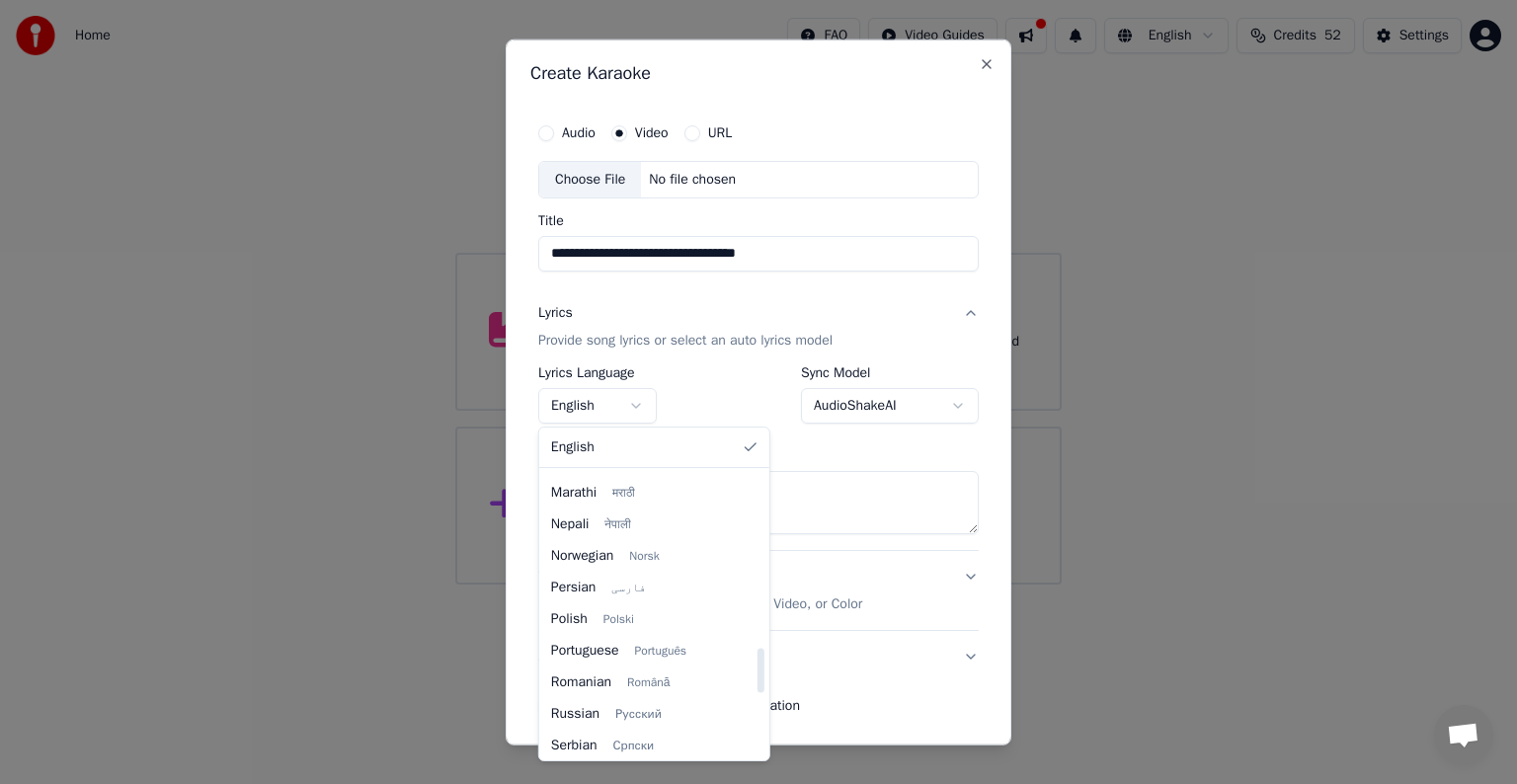 drag, startPoint x: 759, startPoint y: 648, endPoint x: 761, endPoint y: 686, distance: 38.052595 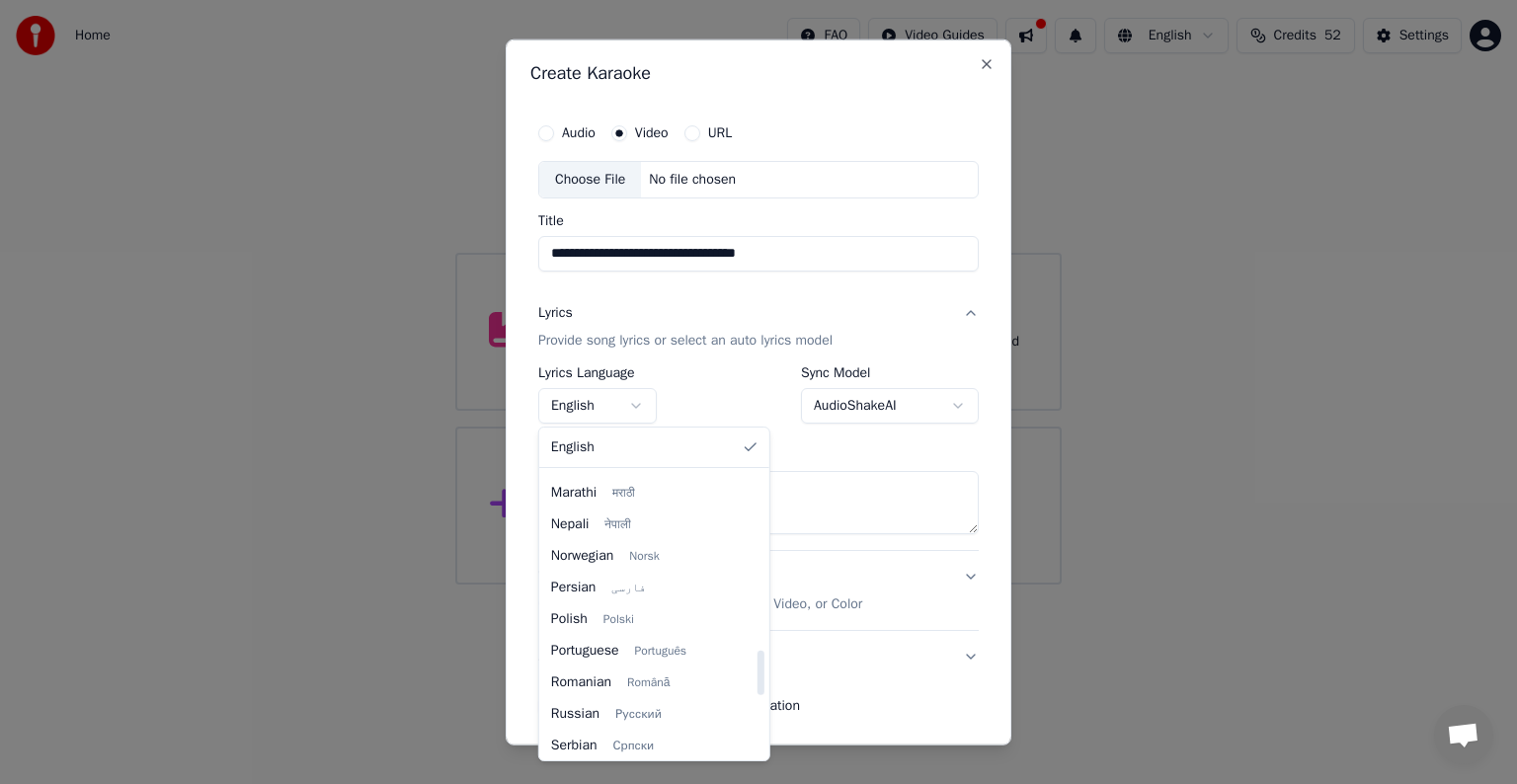 select on "**" 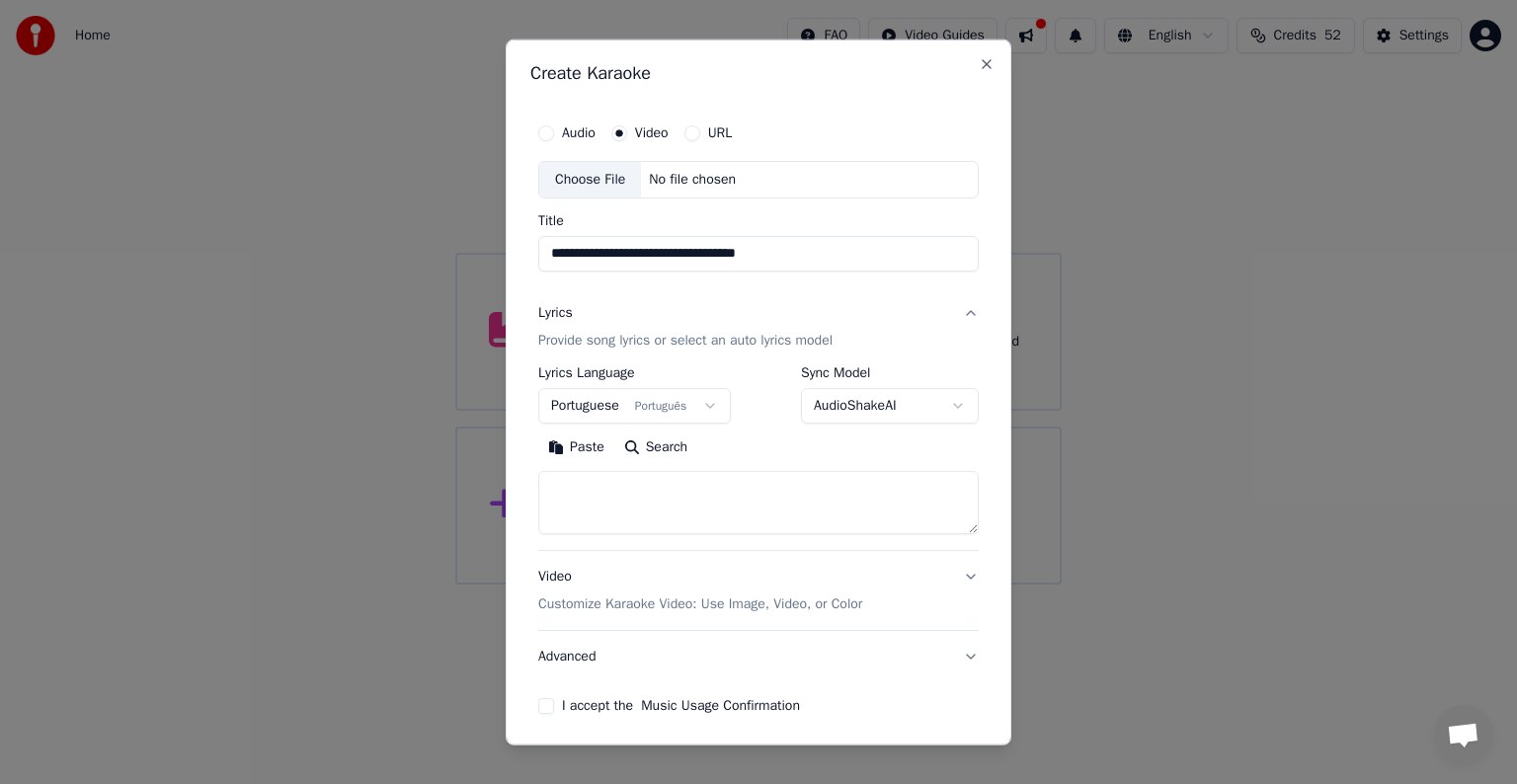 click at bounding box center (758, 503) 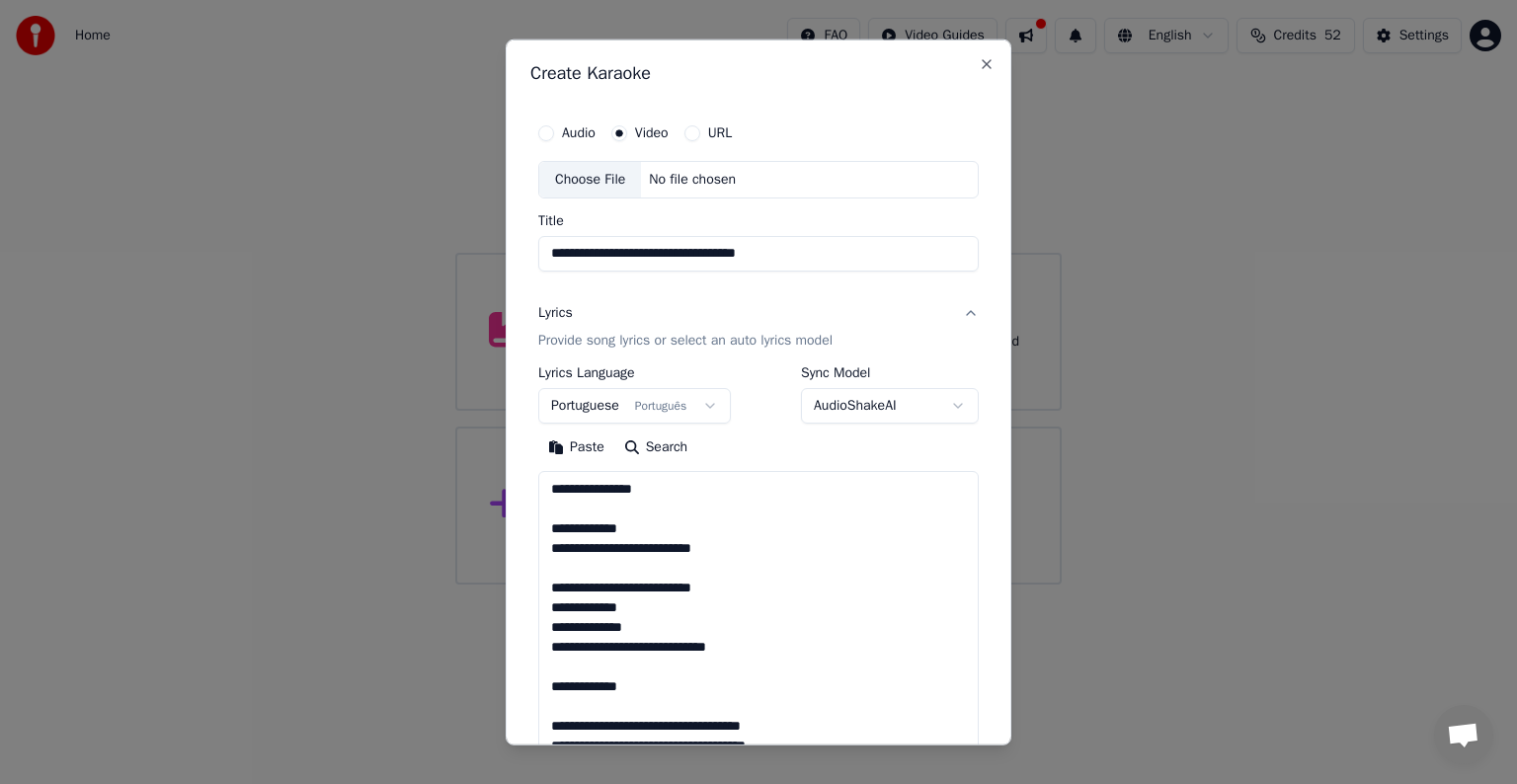 scroll, scrollTop: 1070, scrollLeft: 0, axis: vertical 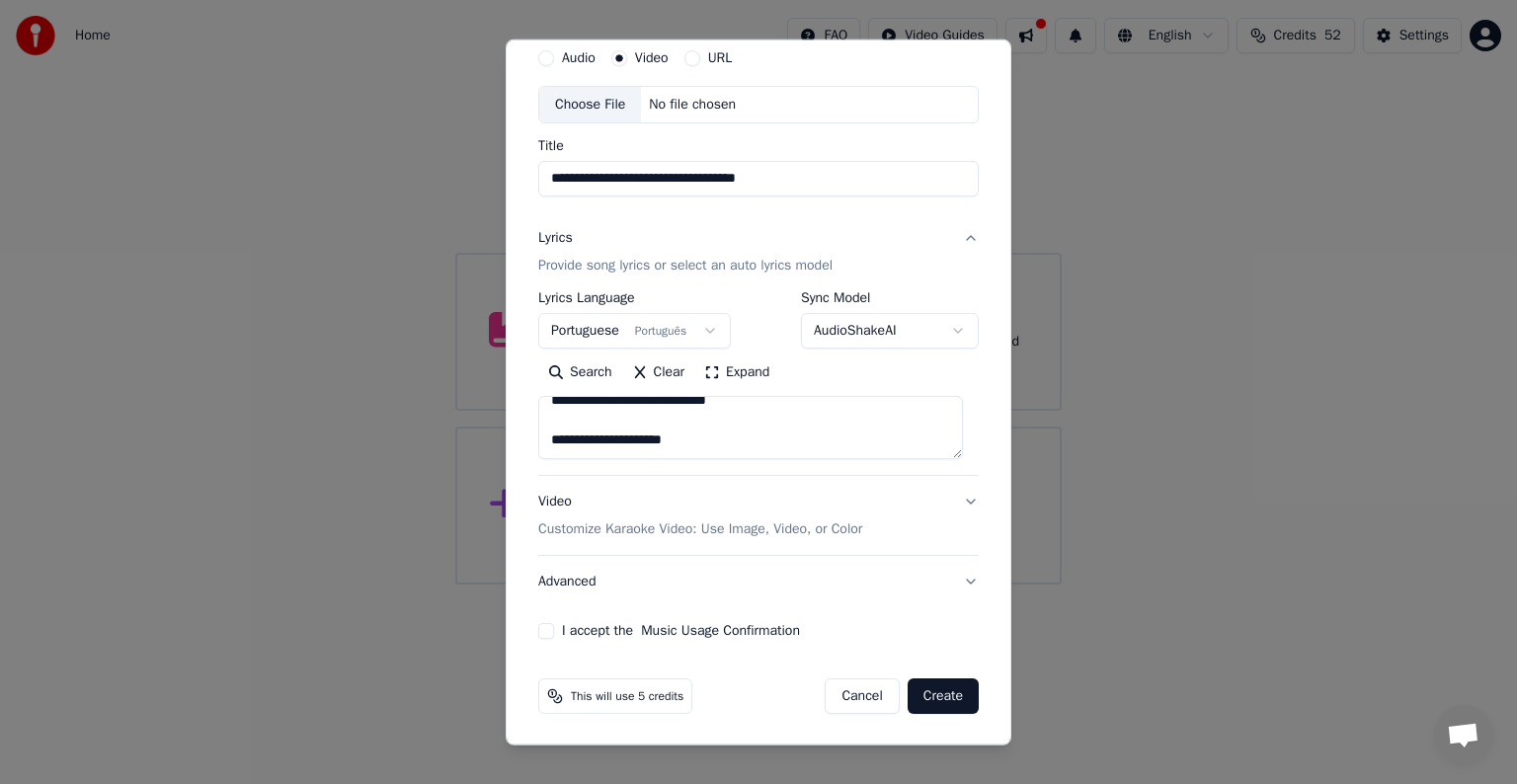 type on "**********" 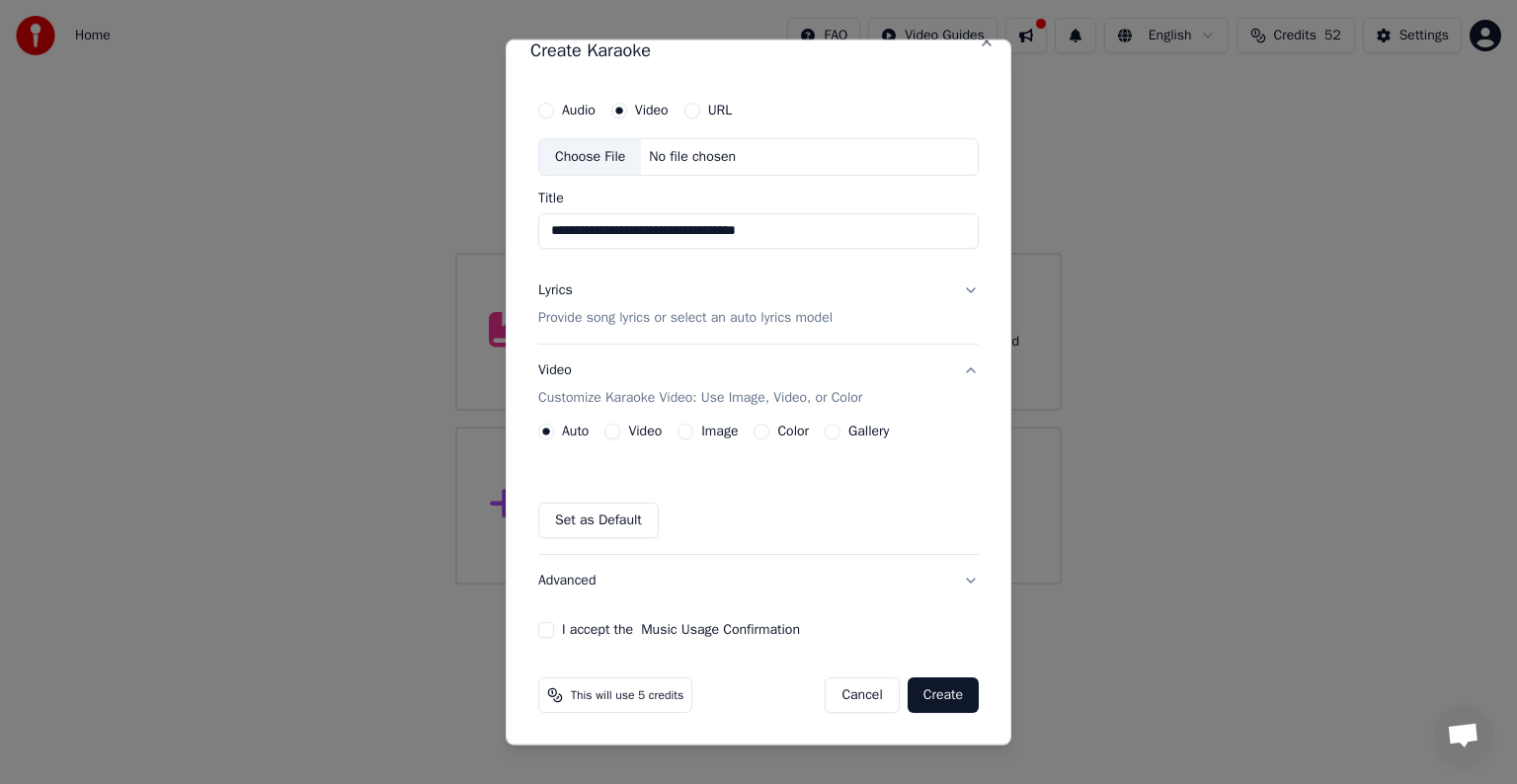 scroll, scrollTop: 22, scrollLeft: 0, axis: vertical 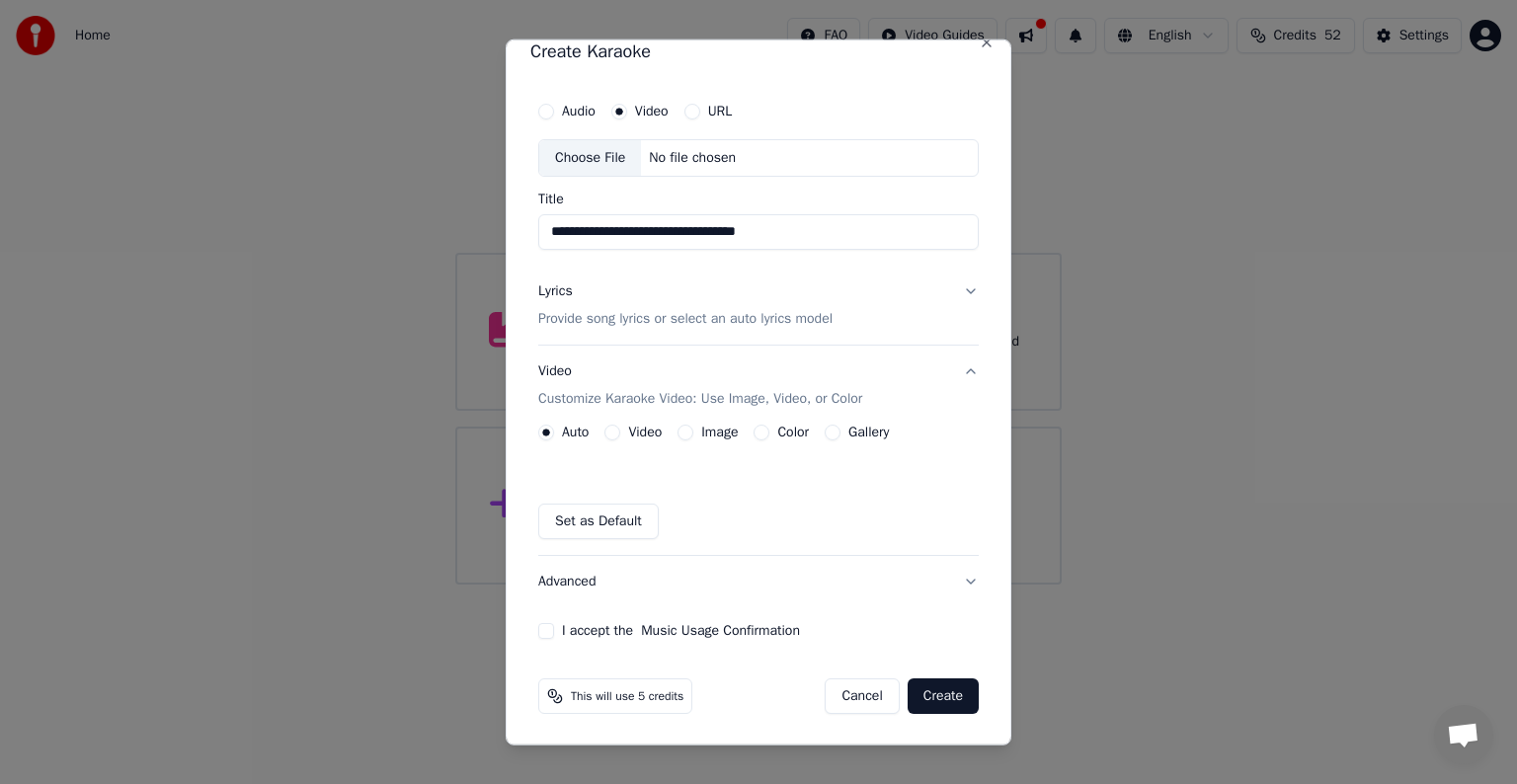 click on "Image" at bounding box center (685, 432) 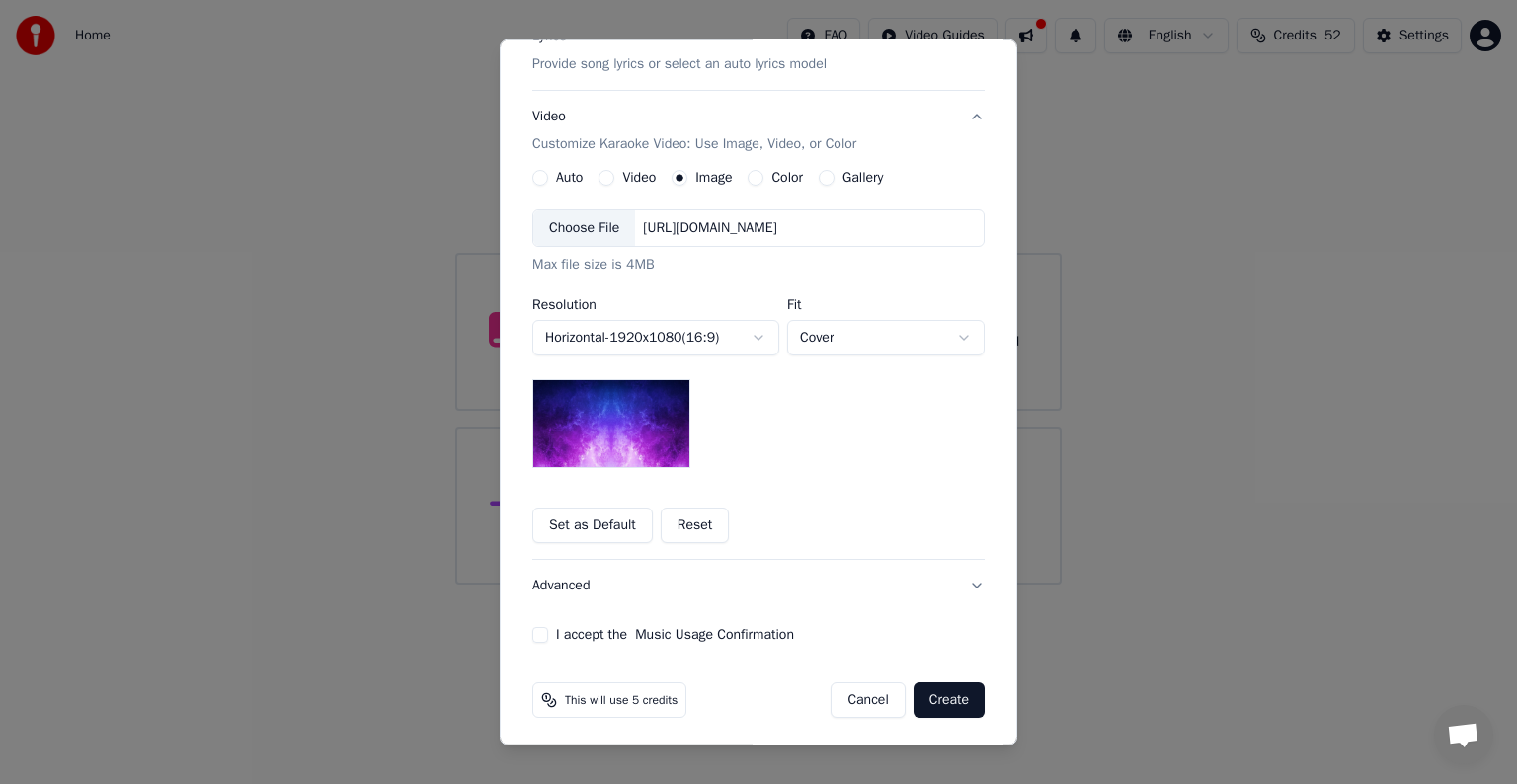 scroll, scrollTop: 280, scrollLeft: 0, axis: vertical 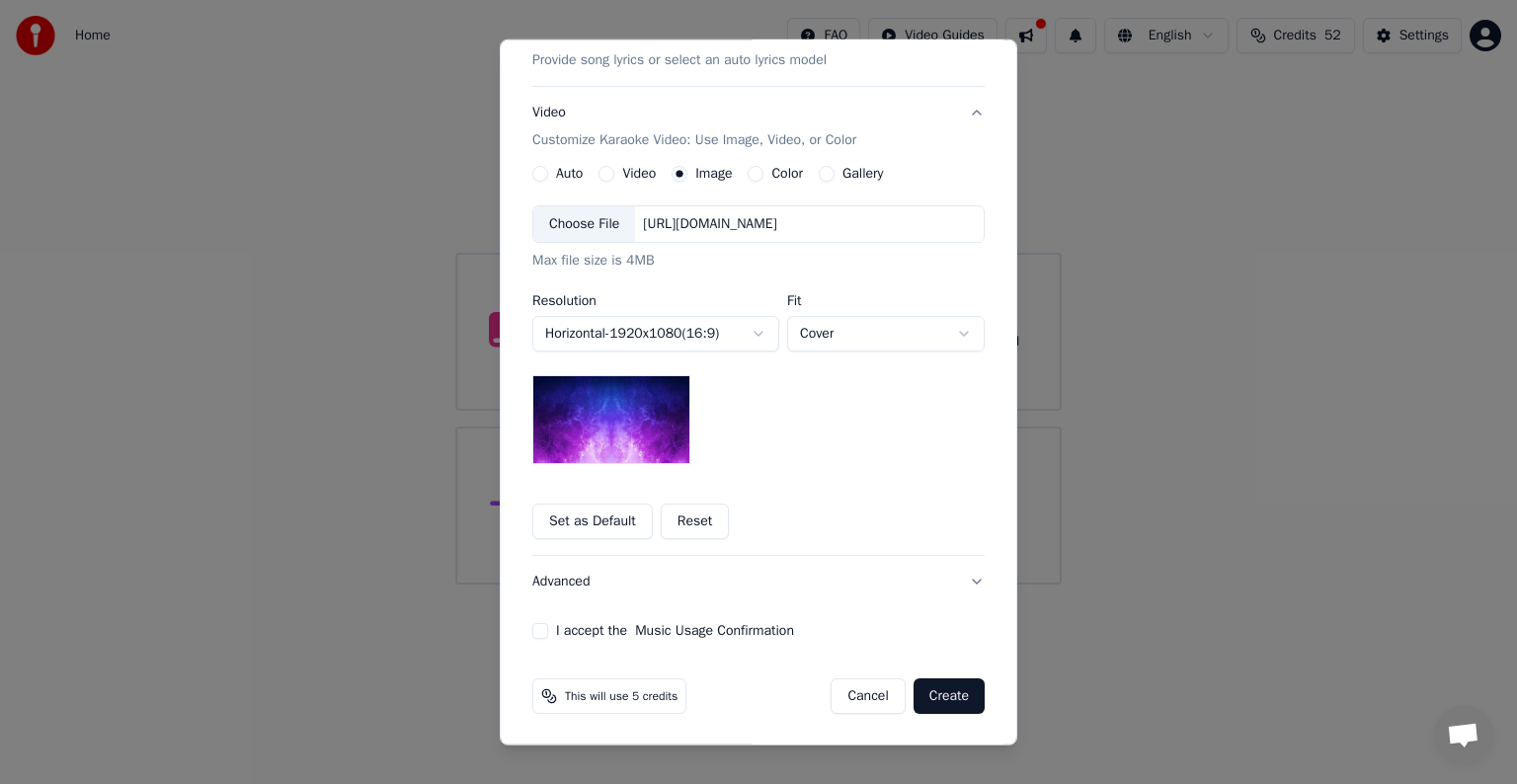 click on "I accept the   Music Usage Confirmation" at bounding box center [540, 631] 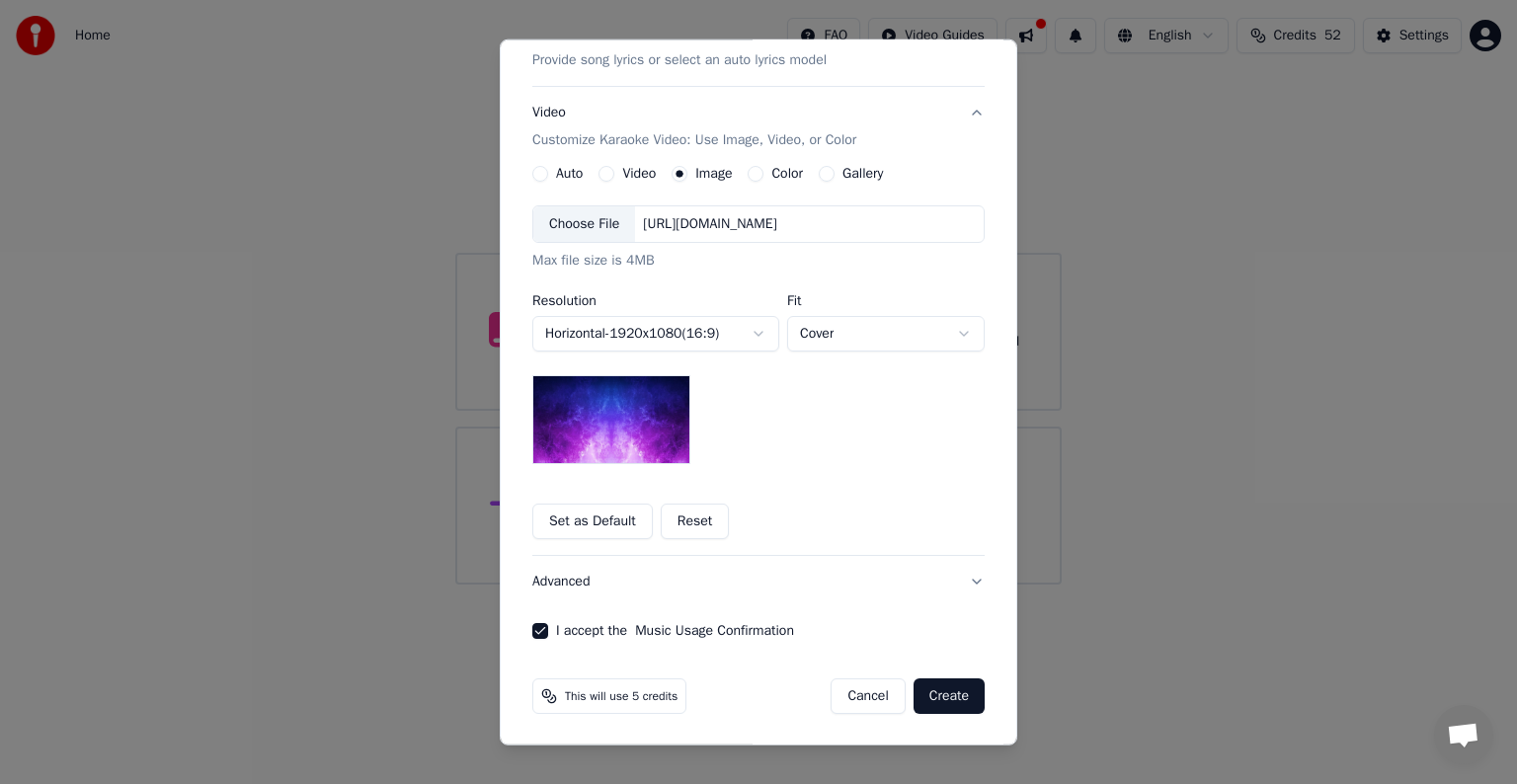 click on "Color" at bounding box center (775, 174) 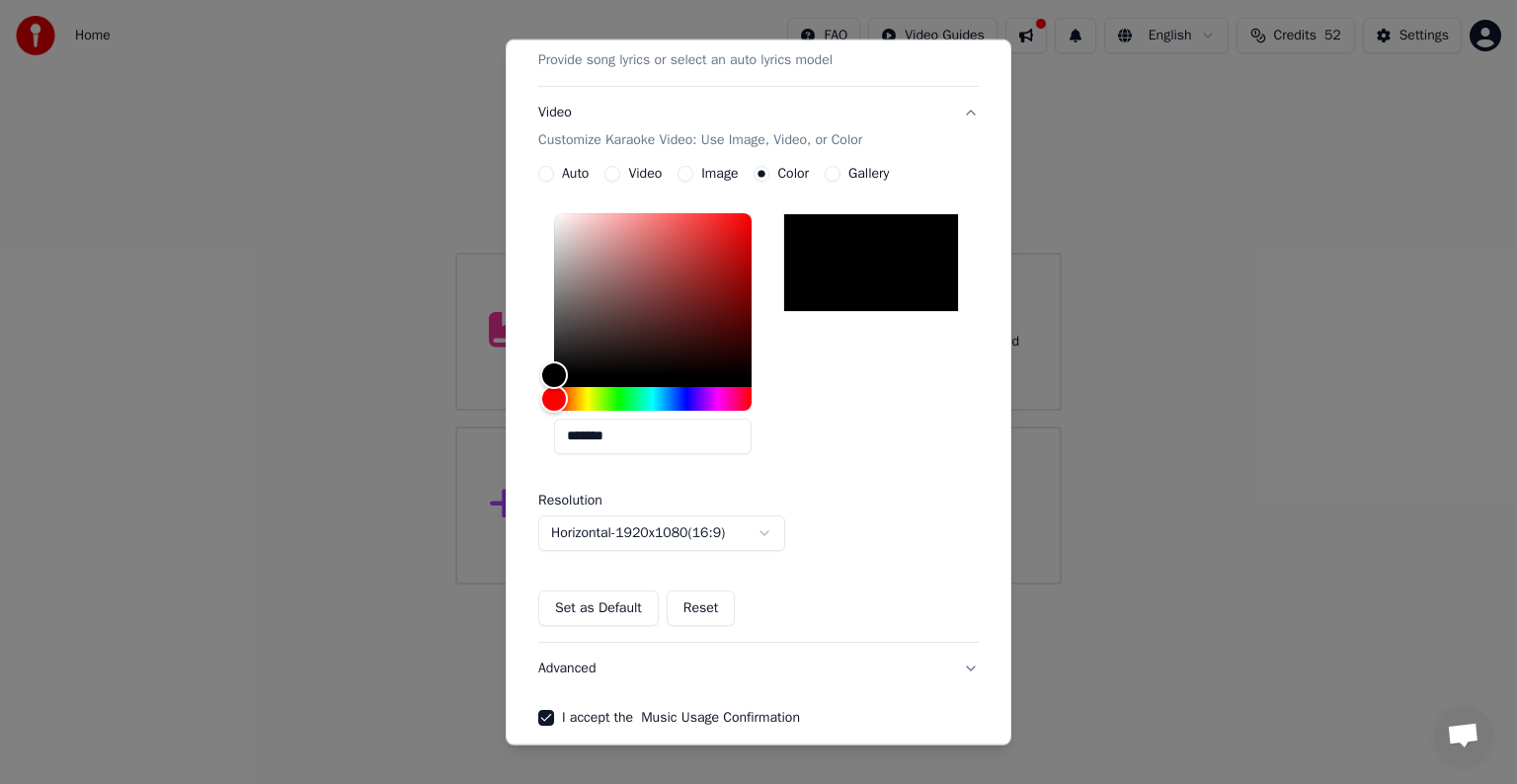 click on "Auto Video Image Color Gallery" at bounding box center (713, 174) 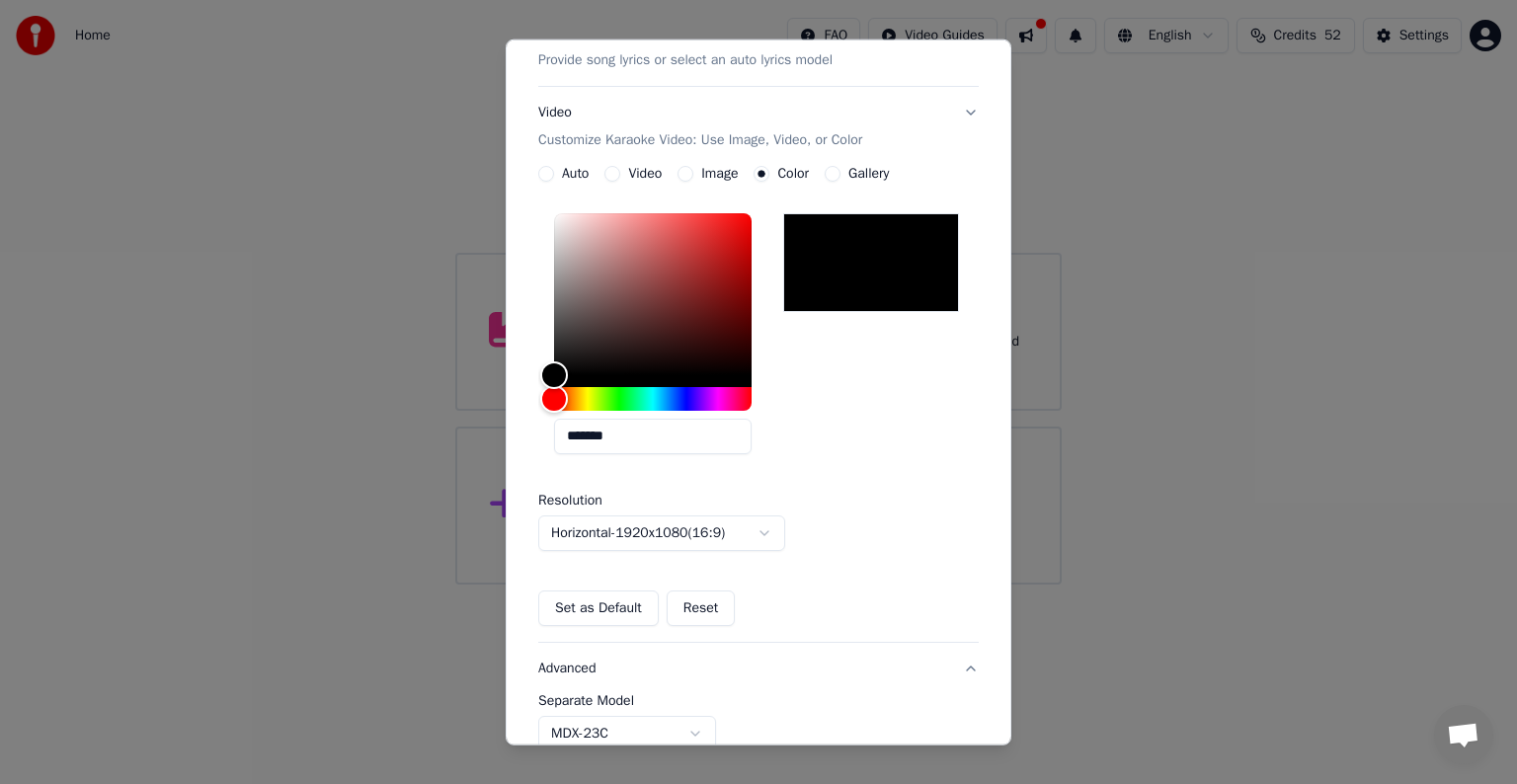scroll, scrollTop: 0, scrollLeft: 0, axis: both 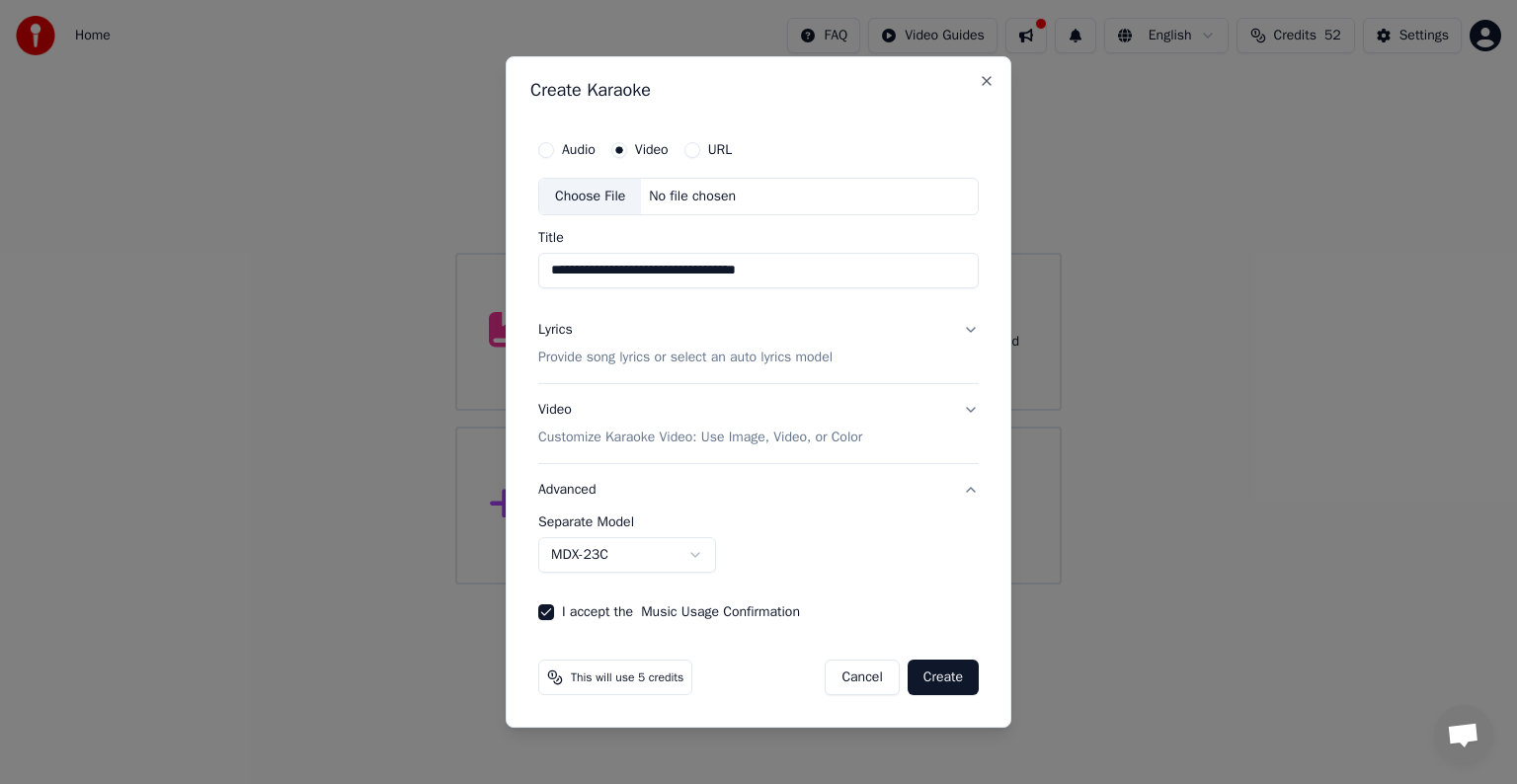 click on "Create" at bounding box center (943, 677) 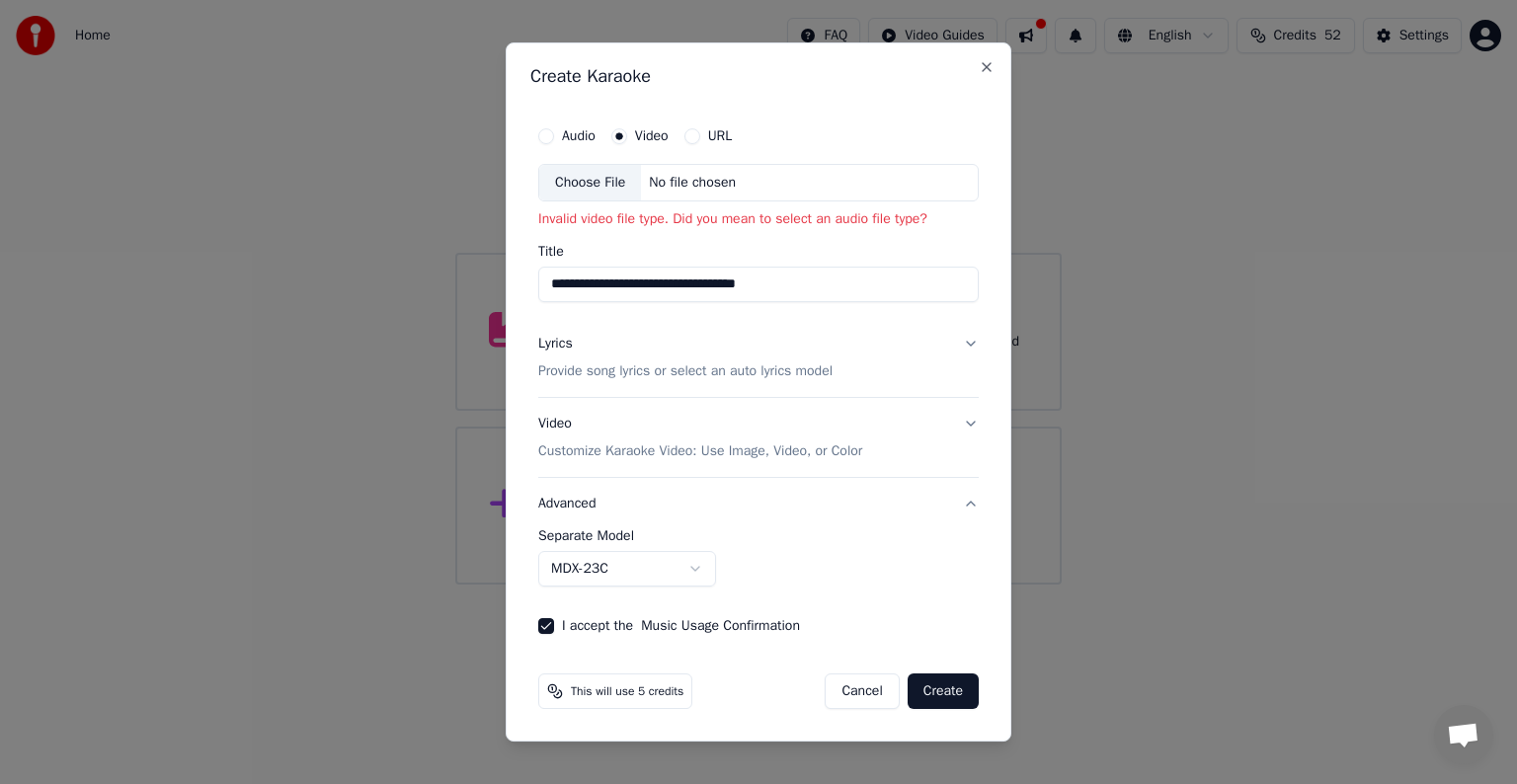 click on "Choose File" at bounding box center (590, 183) 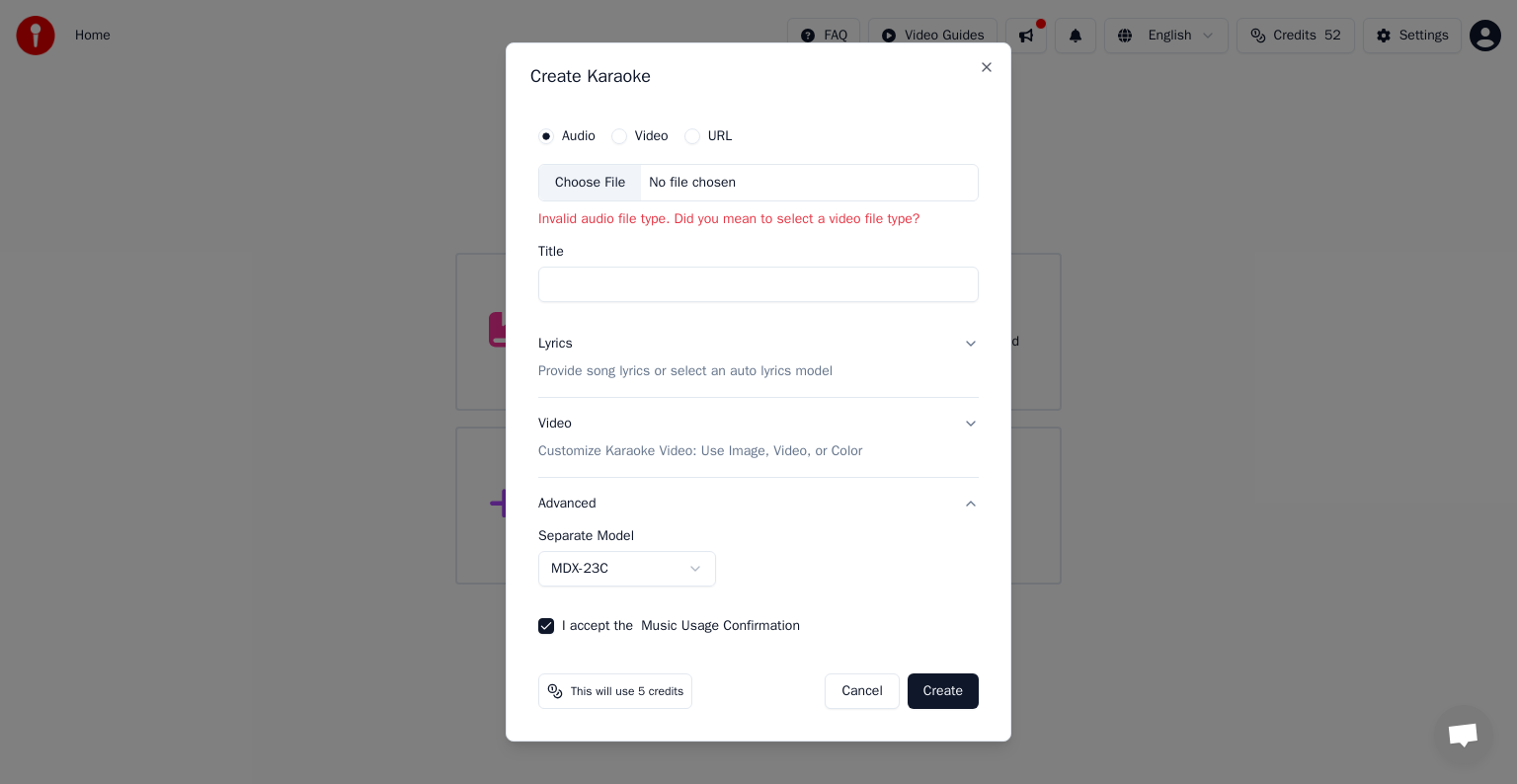 click on "Video" at bounding box center [619, 136] 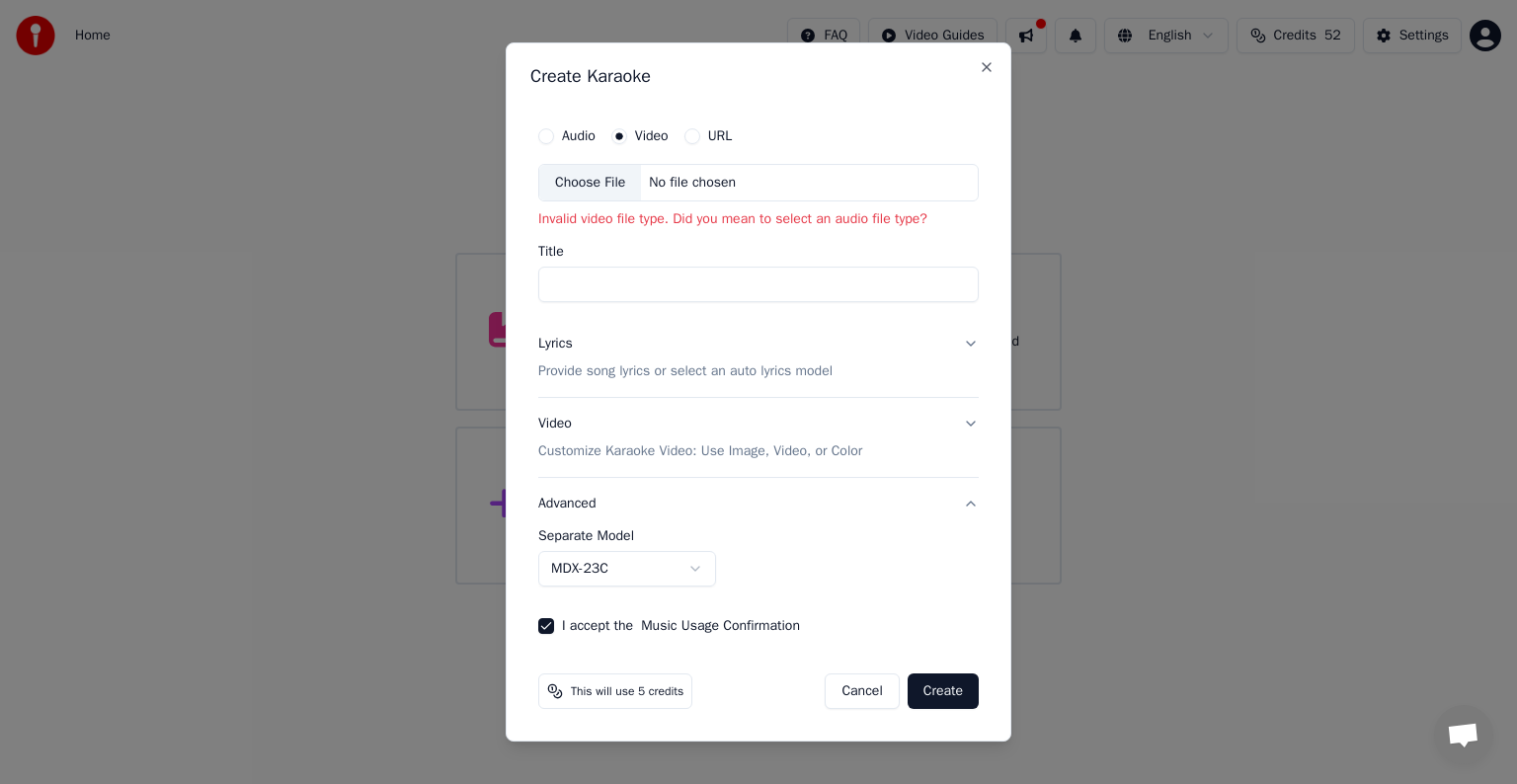 click on "Audio" at bounding box center (546, 136) 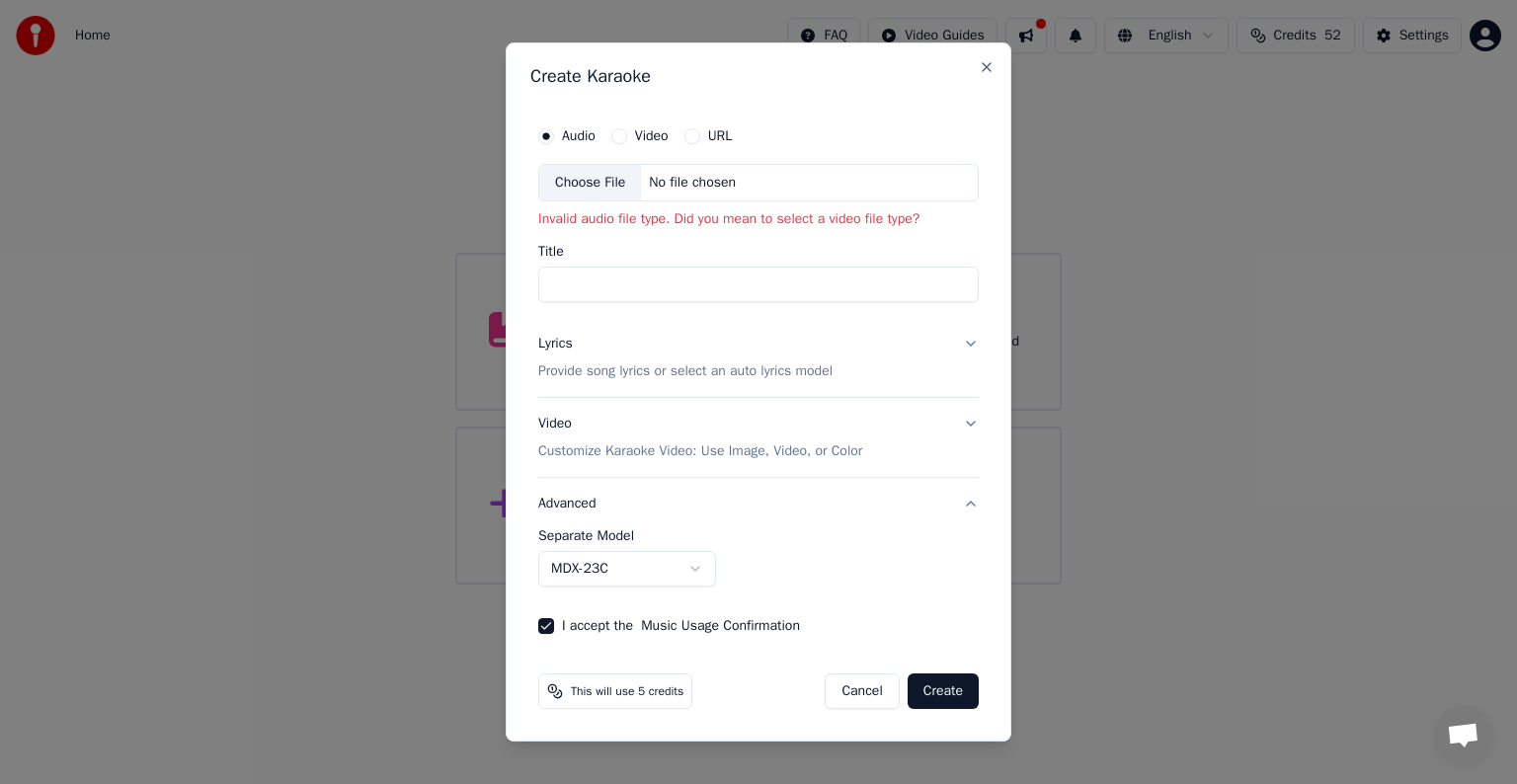 click on "Title" at bounding box center [758, 284] 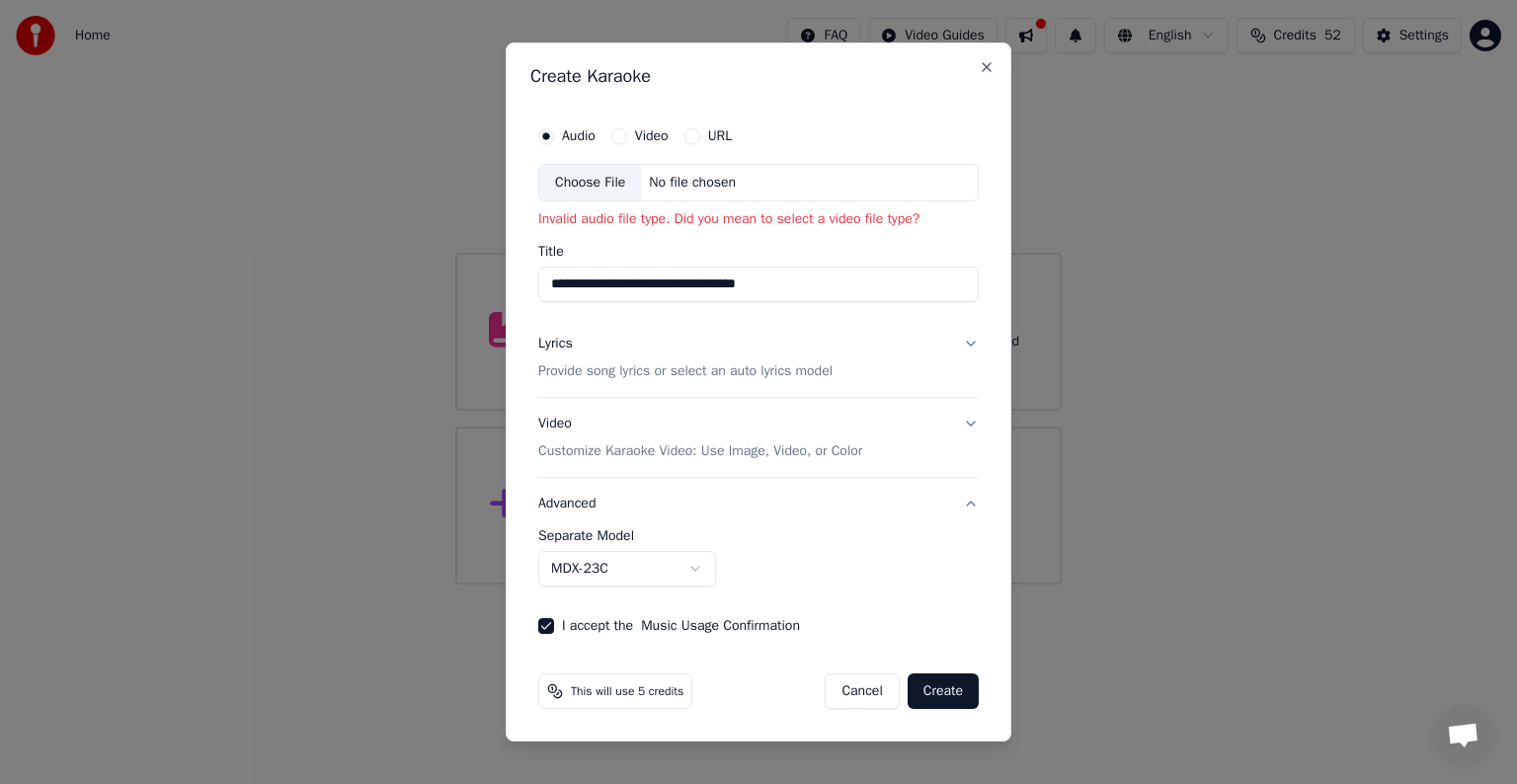 click on "Lyrics Provide song lyrics or select an auto lyrics model" at bounding box center (758, 357) 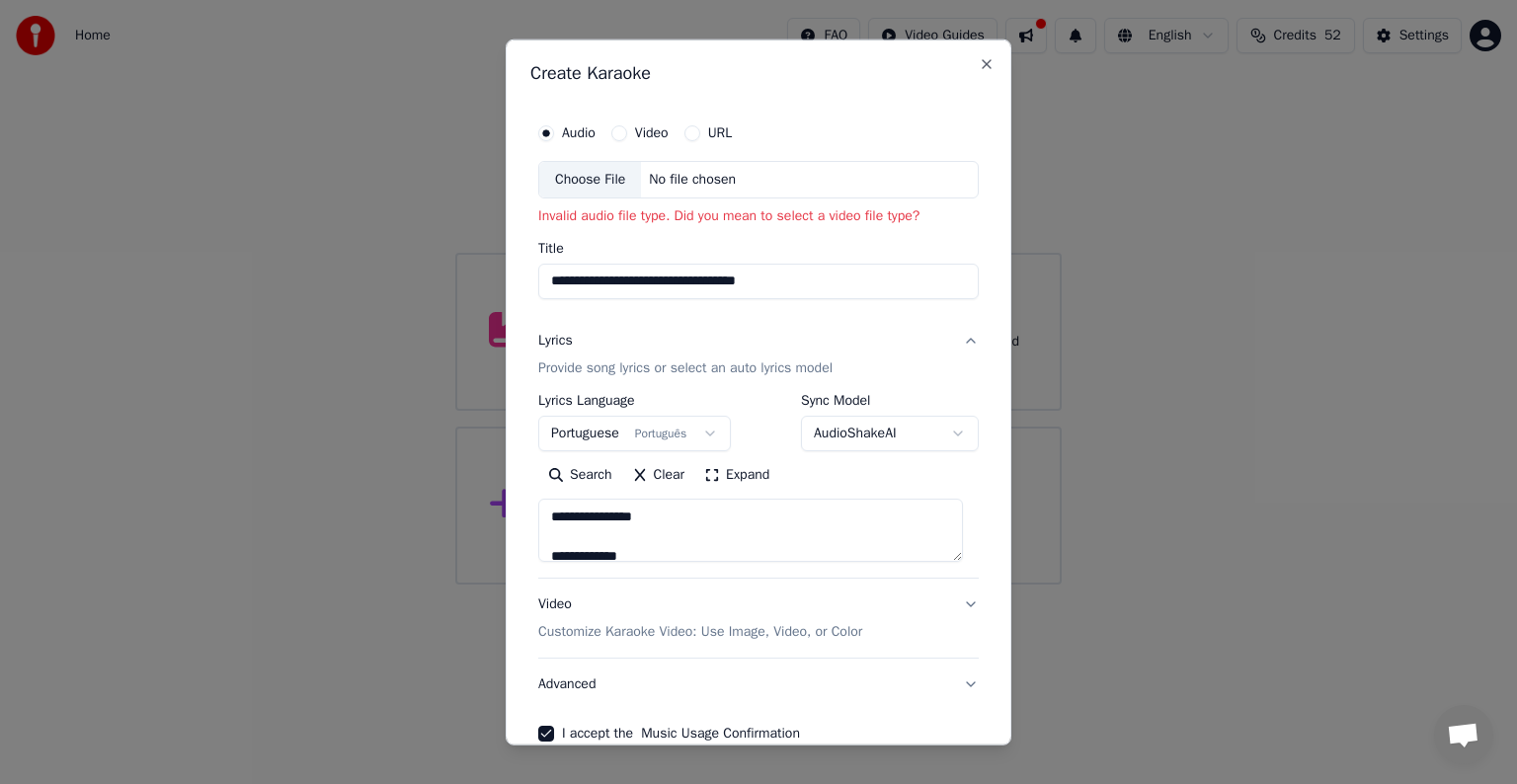 scroll, scrollTop: 99, scrollLeft: 0, axis: vertical 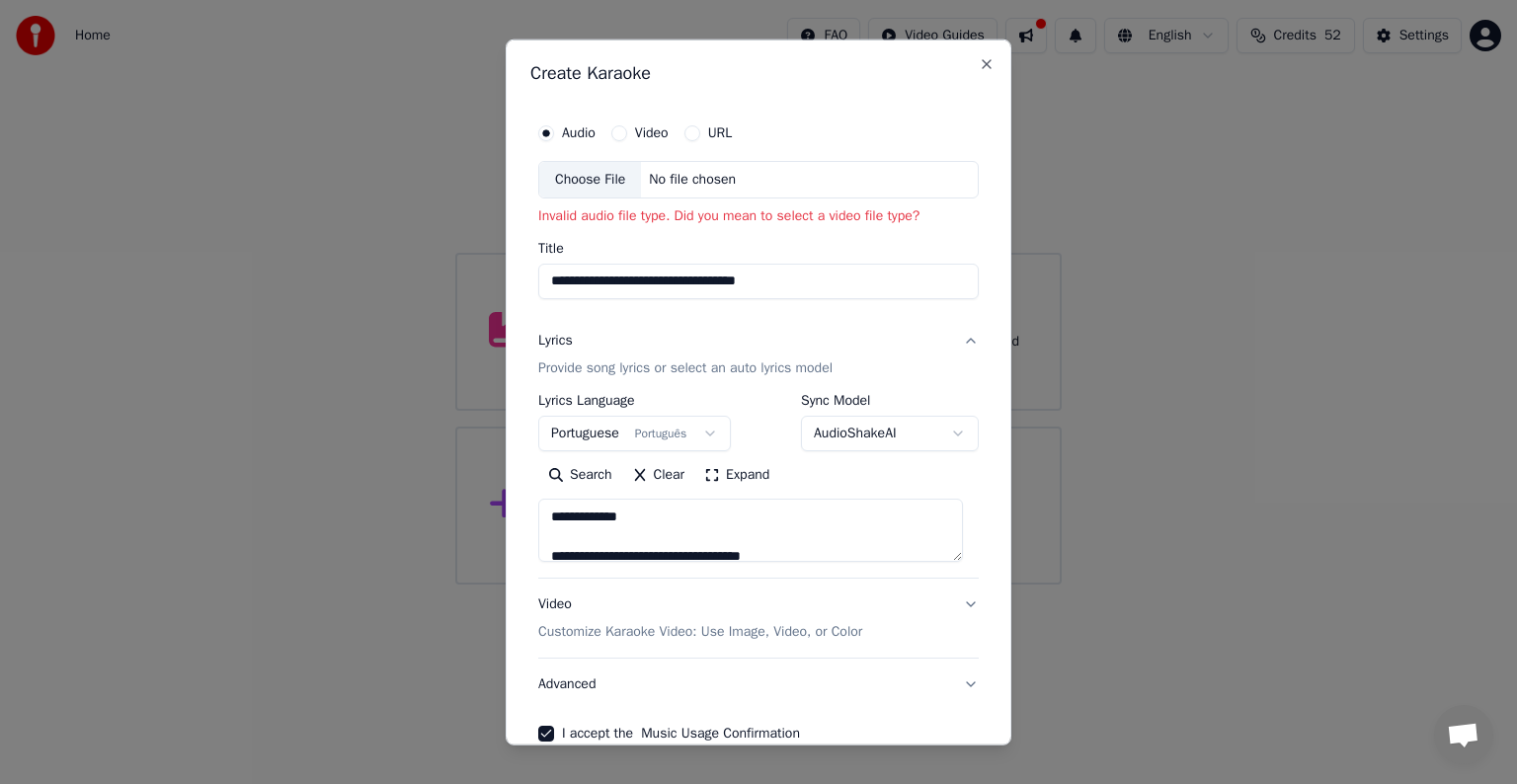 click on "Choose File" at bounding box center (590, 180) 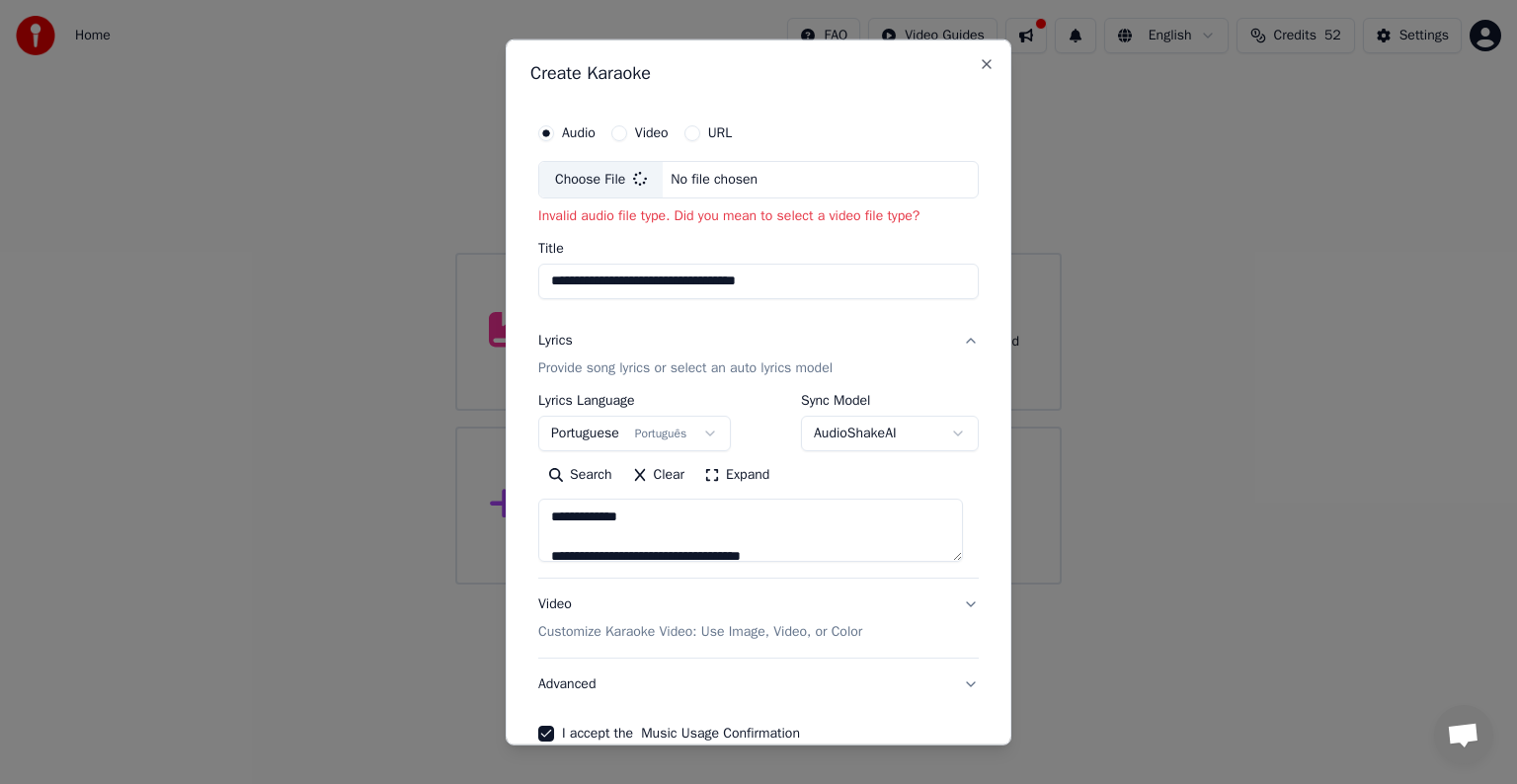 type on "**********" 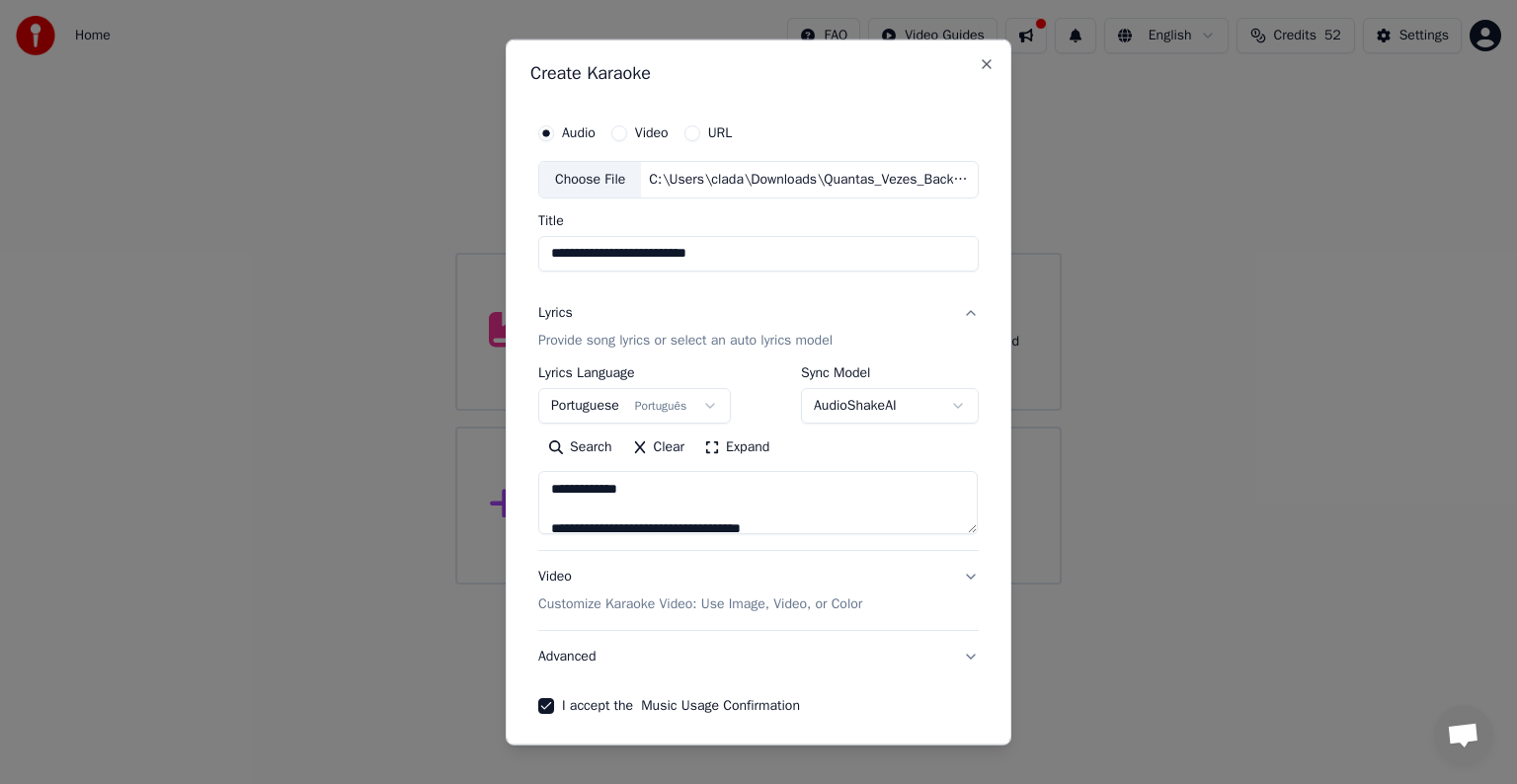 drag, startPoint x: 741, startPoint y: 258, endPoint x: 484, endPoint y: 237, distance: 257.8565 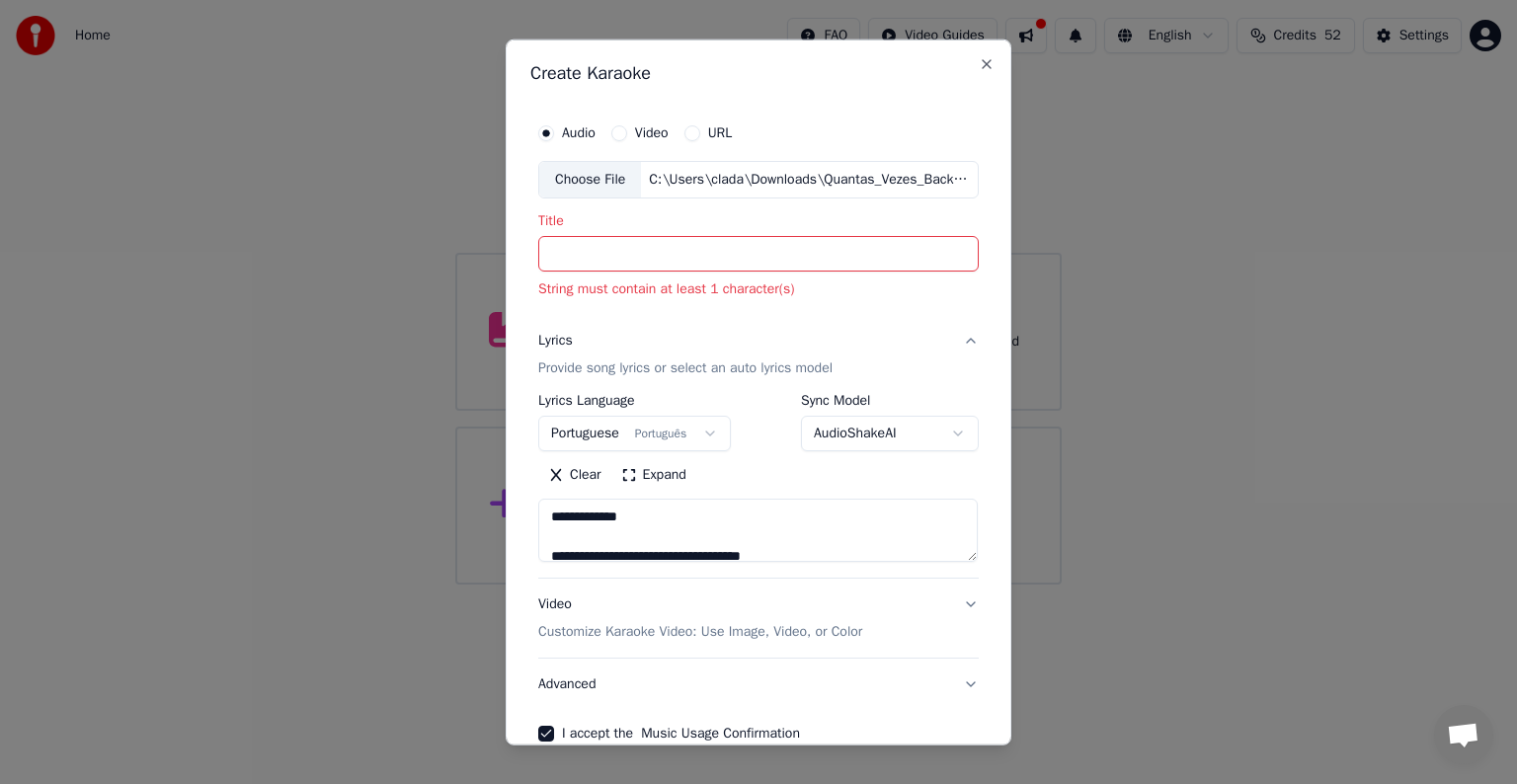 click on "Choose File" at bounding box center [590, 180] 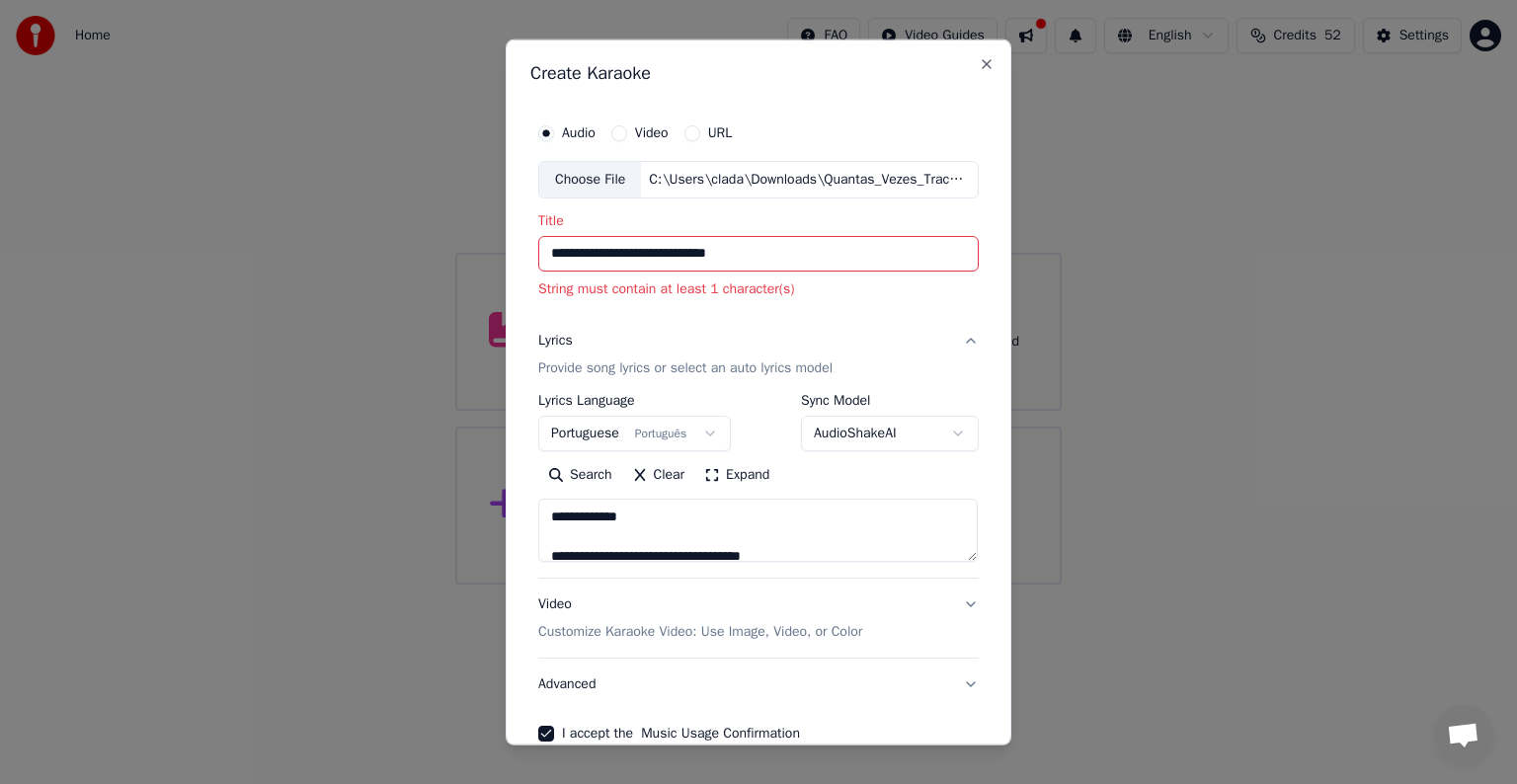 click on "**********" at bounding box center [758, 254] 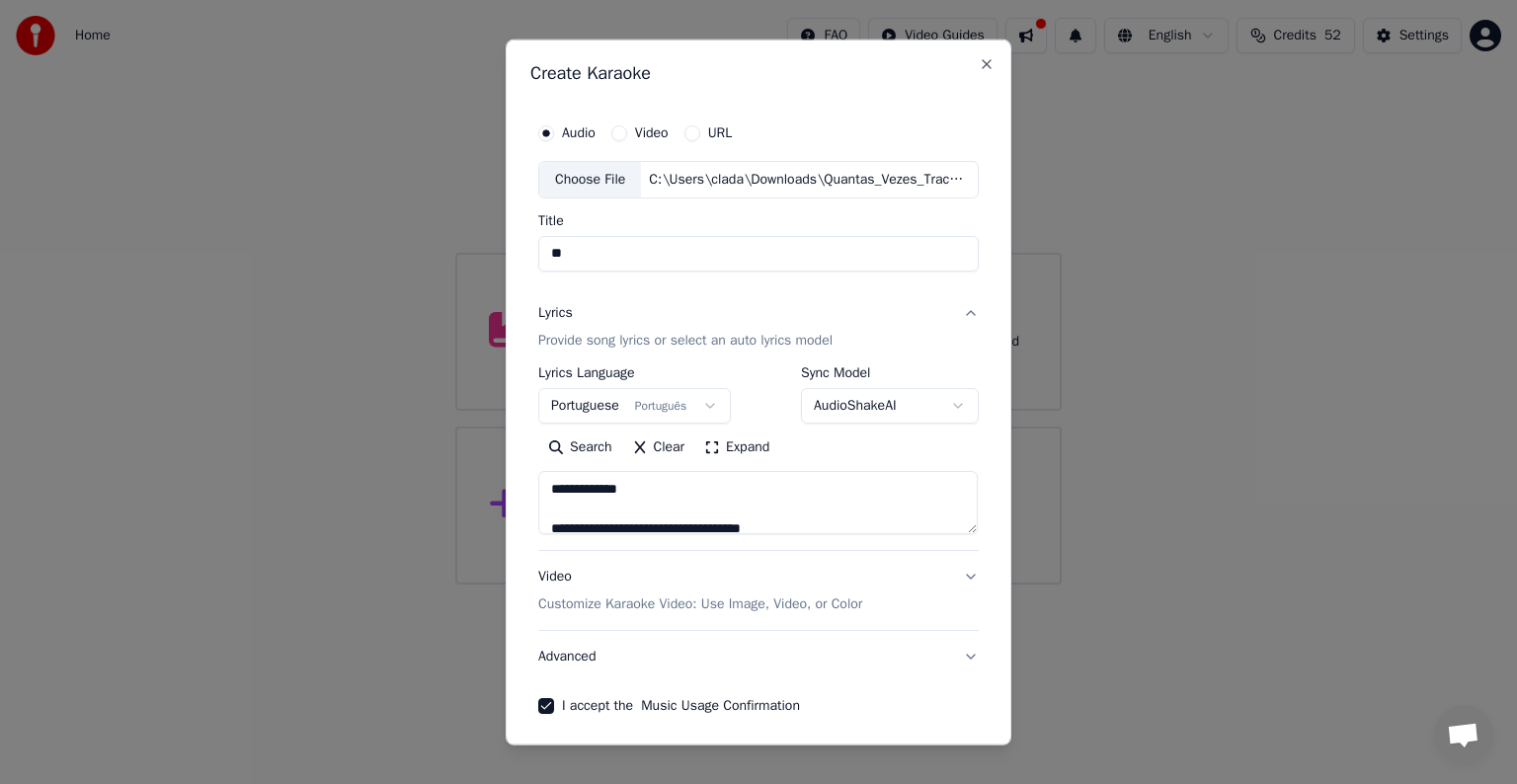 type on "*" 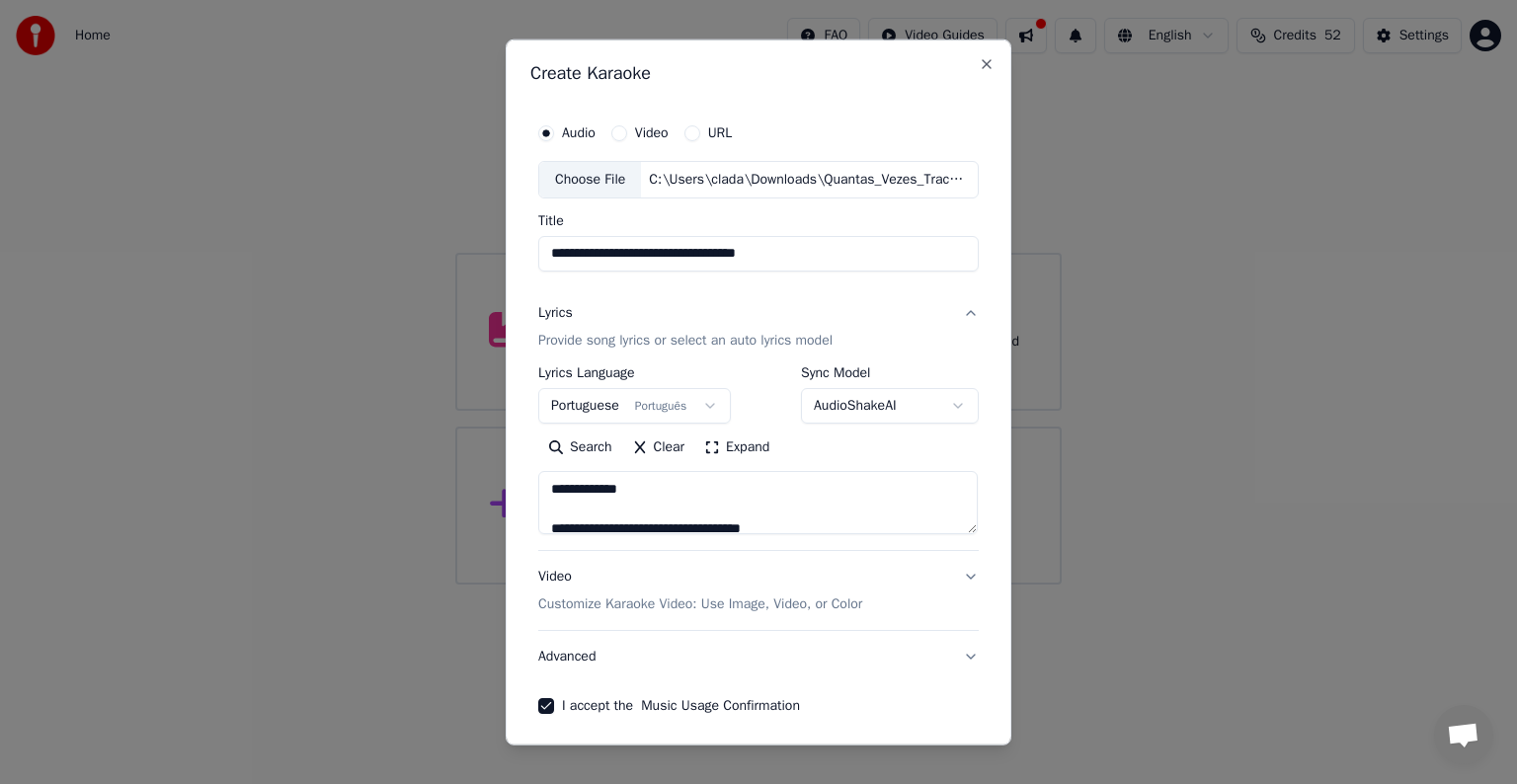 type on "**********" 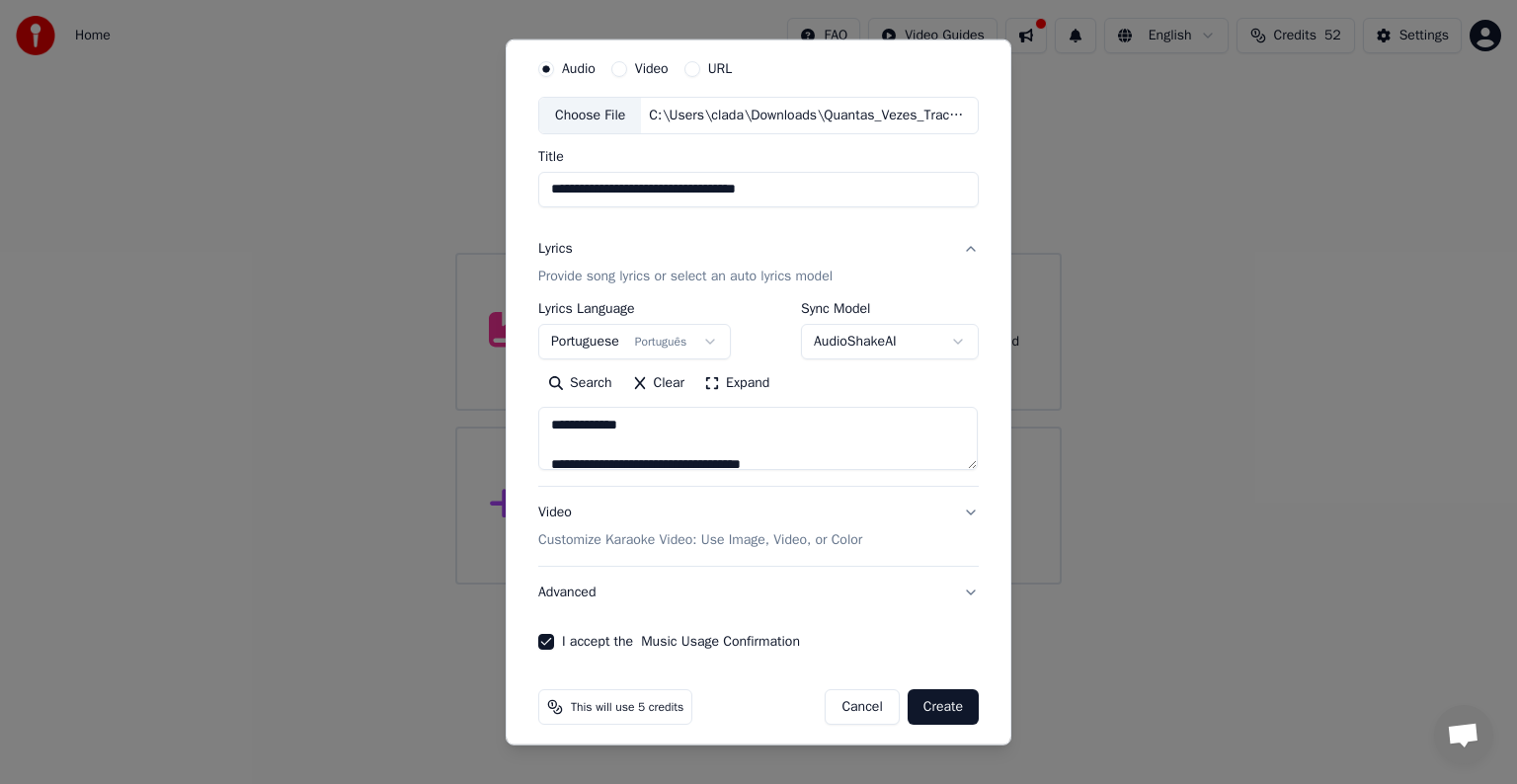 scroll, scrollTop: 75, scrollLeft: 0, axis: vertical 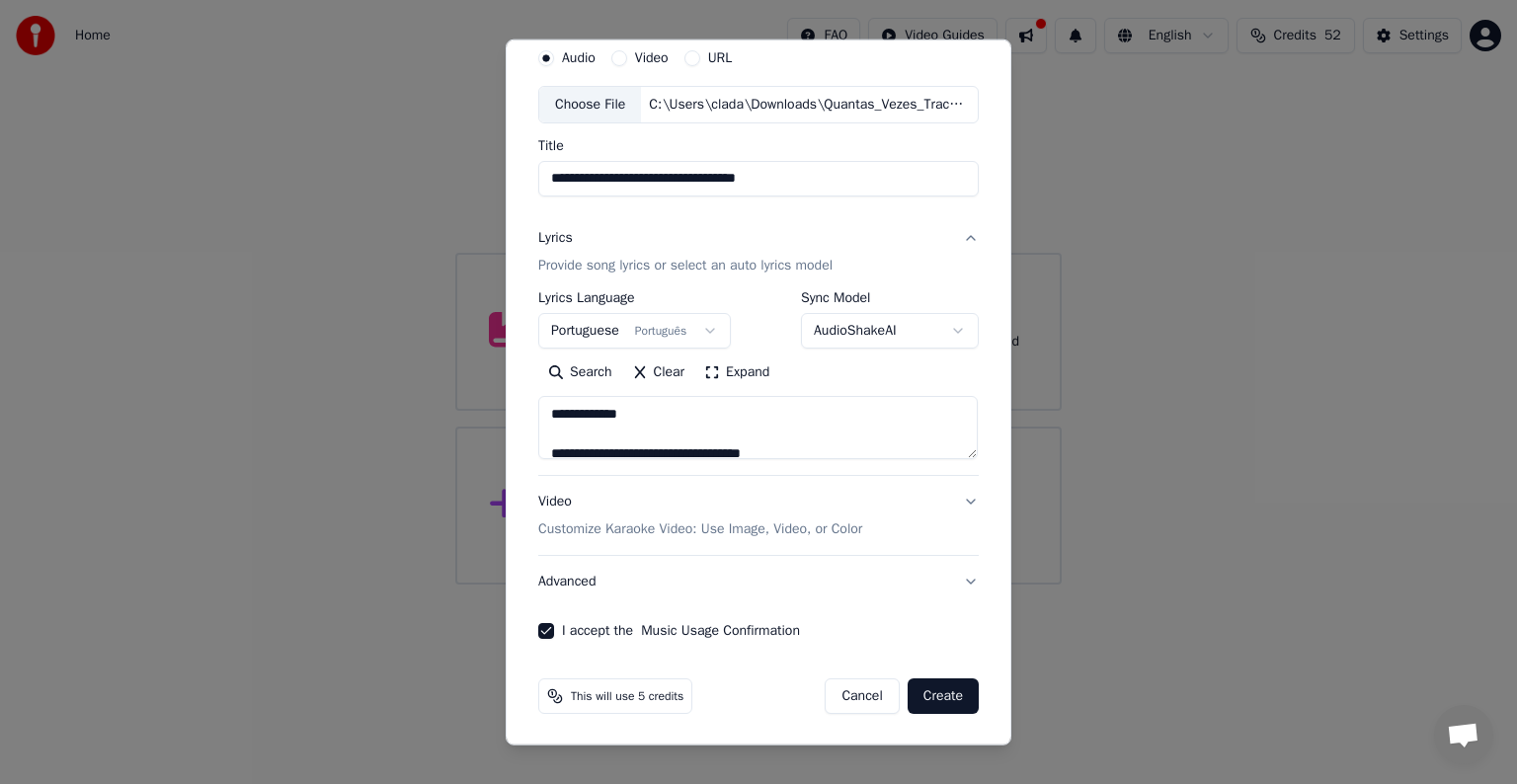 click on "Advanced" at bounding box center [758, 582] 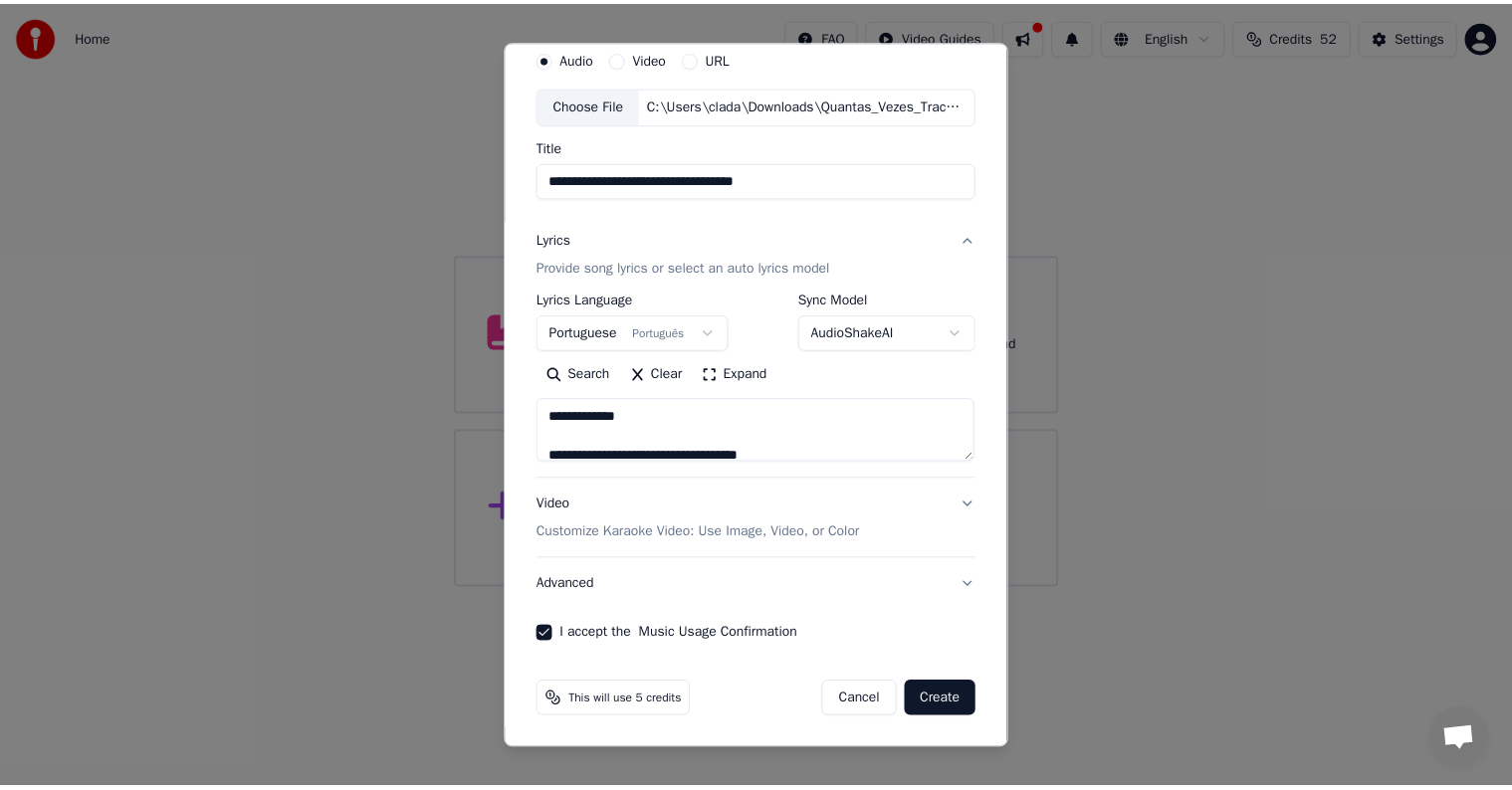 scroll, scrollTop: 0, scrollLeft: 0, axis: both 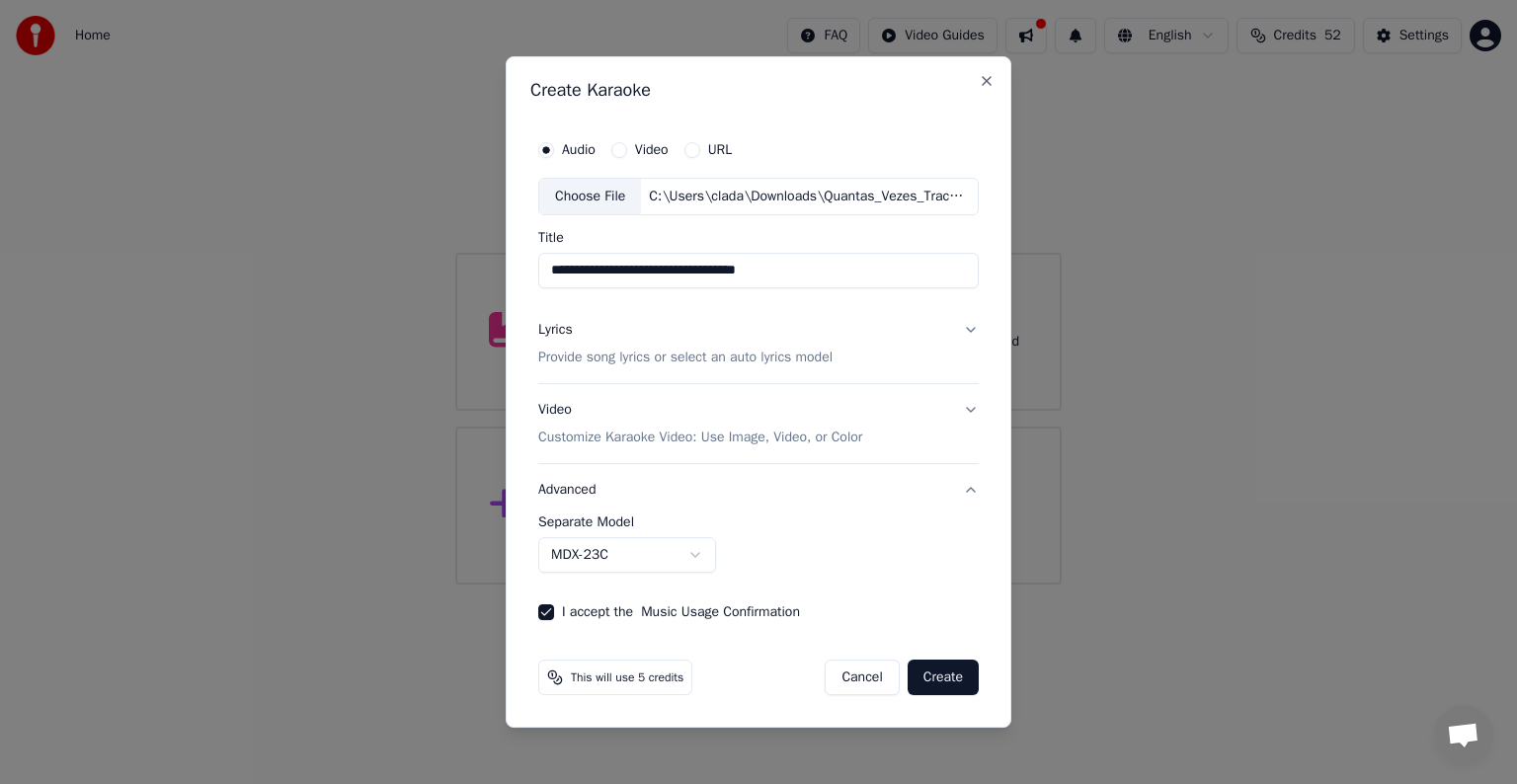 click on "Advanced" at bounding box center [758, 490] 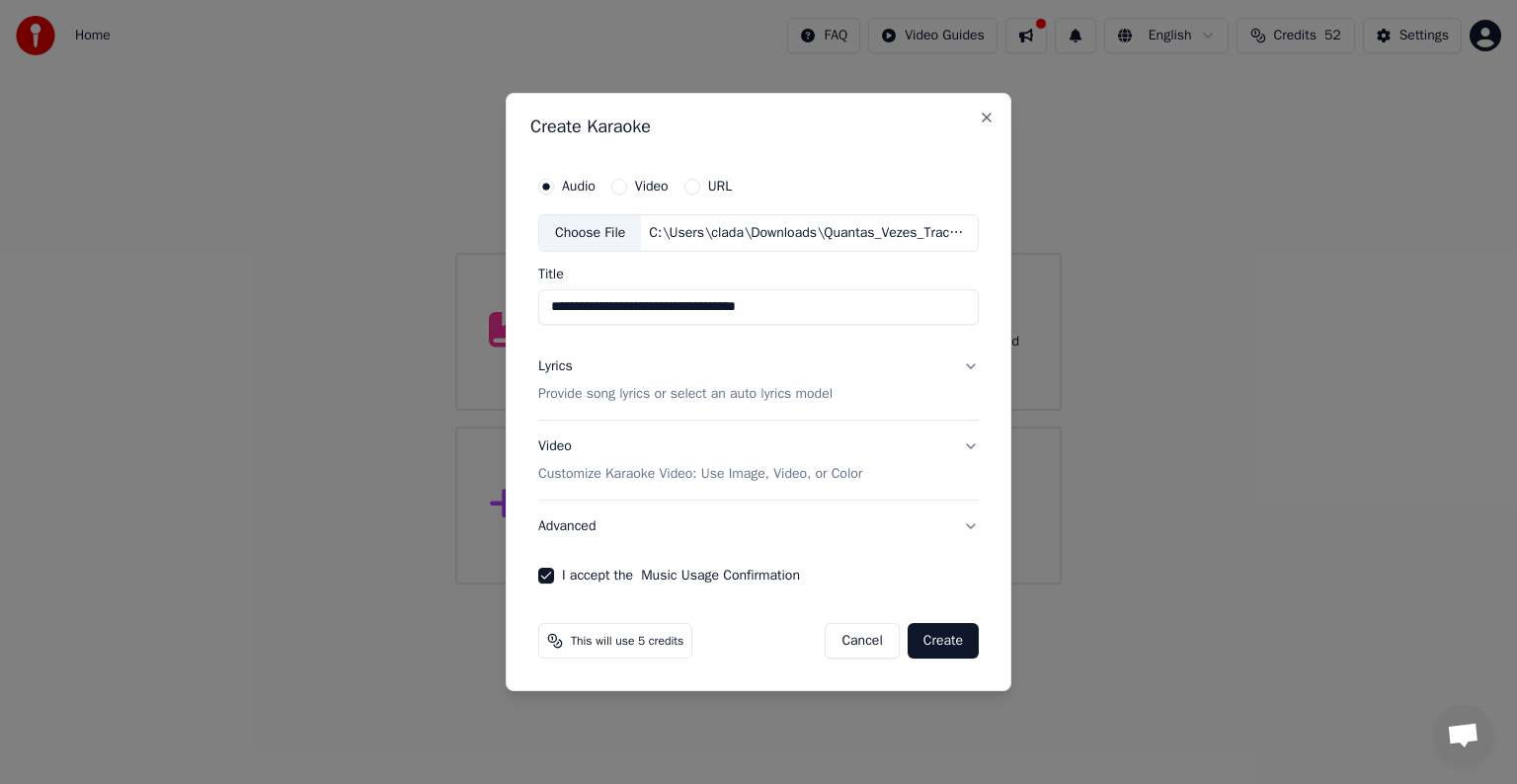 click on "Create" at bounding box center [943, 641] 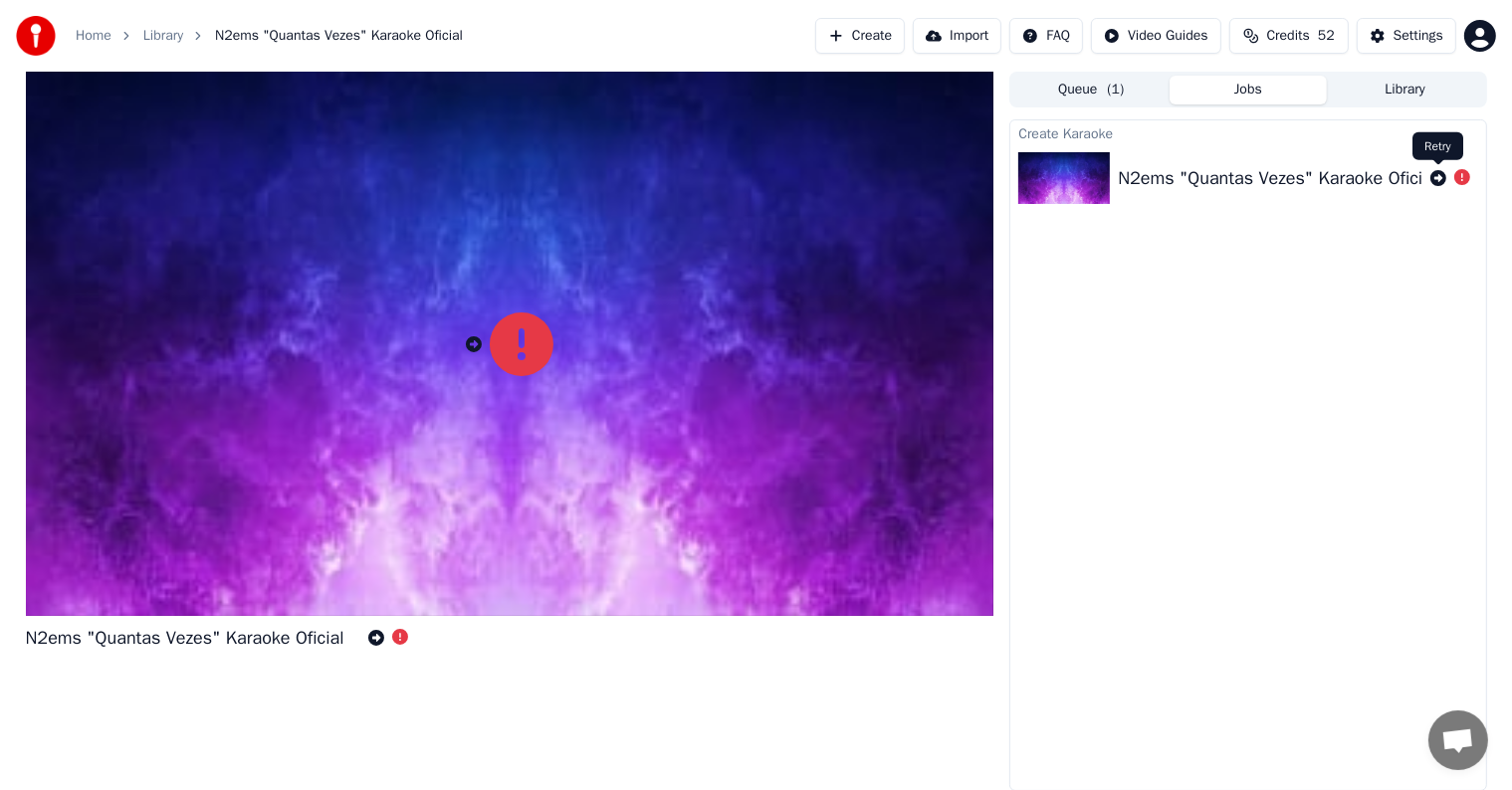 click 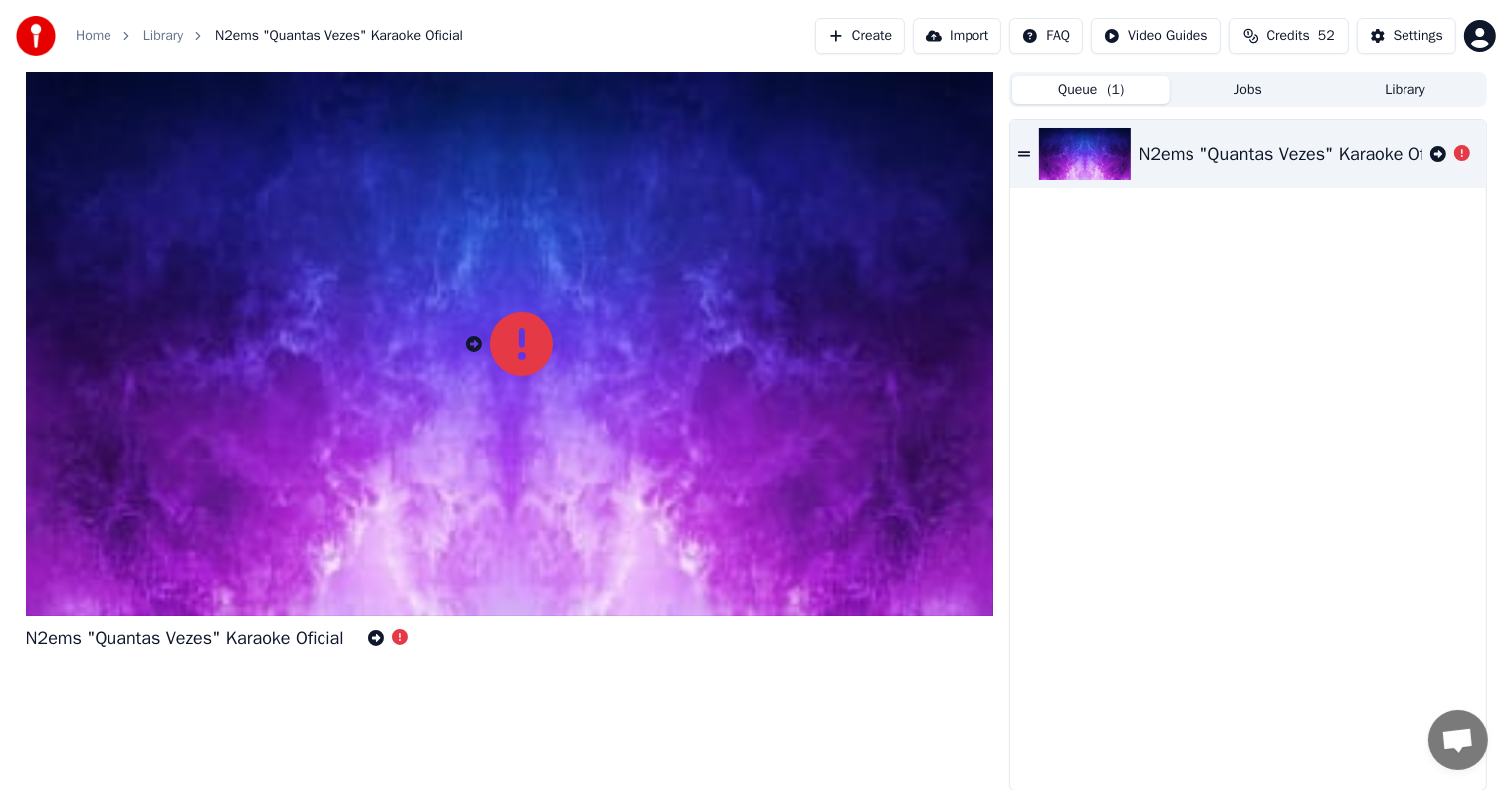 click on "Queue ( 1 )" at bounding box center [1091, 90] 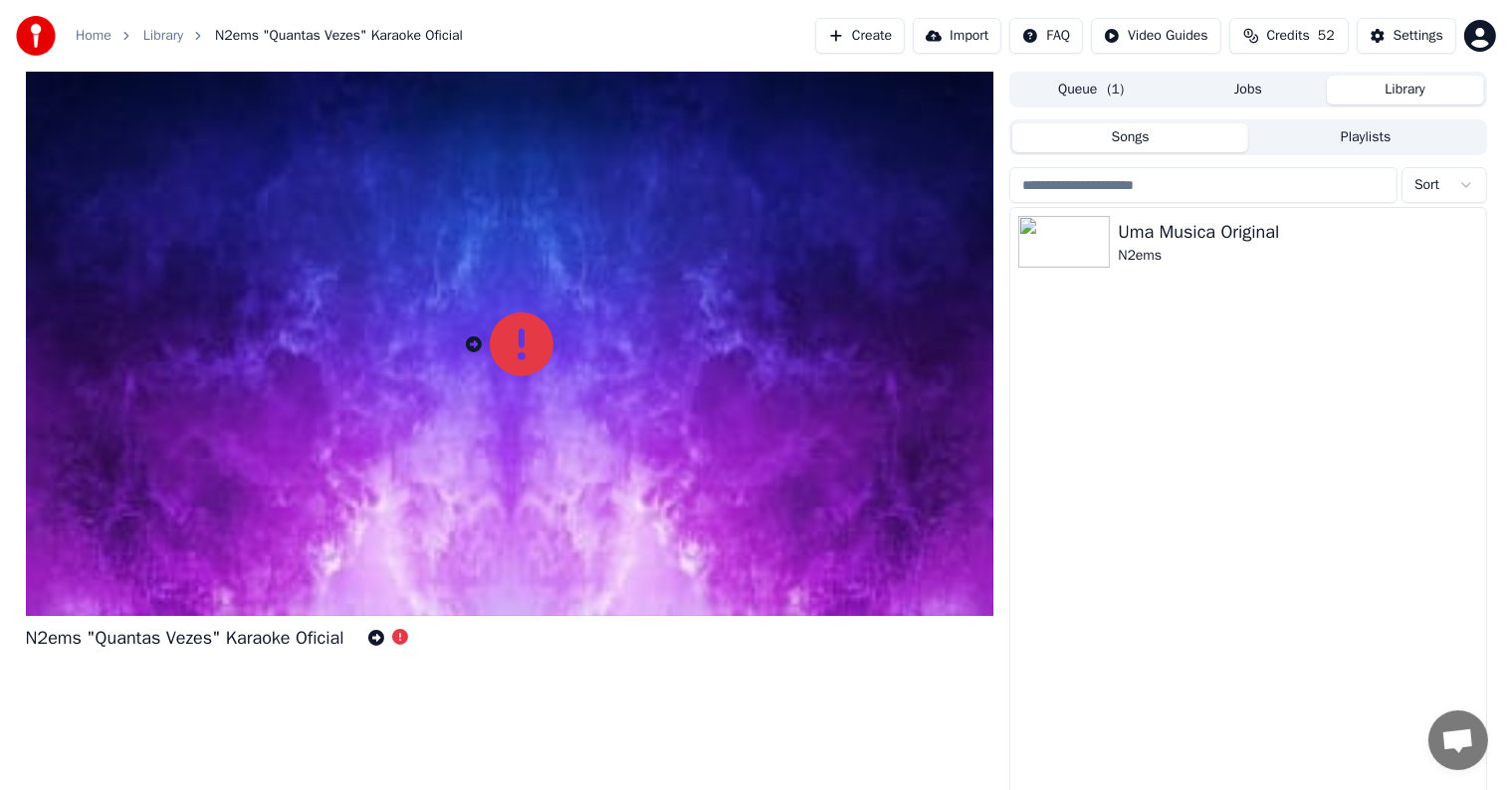 click on "Library" at bounding box center [1405, 90] 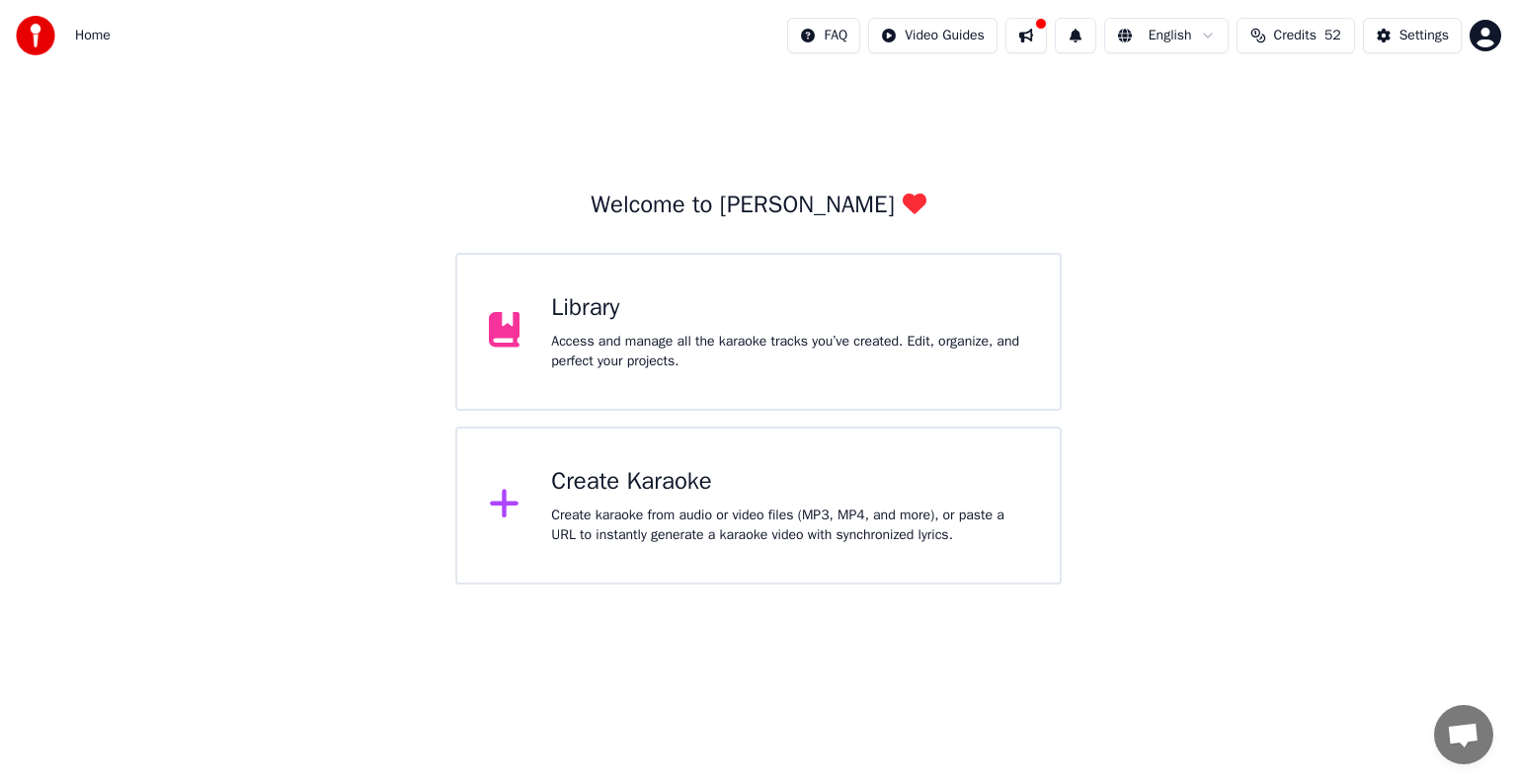 click on "Access and manage all the karaoke tracks you’ve created. Edit, organize, and perfect your projects." at bounding box center (789, 352) 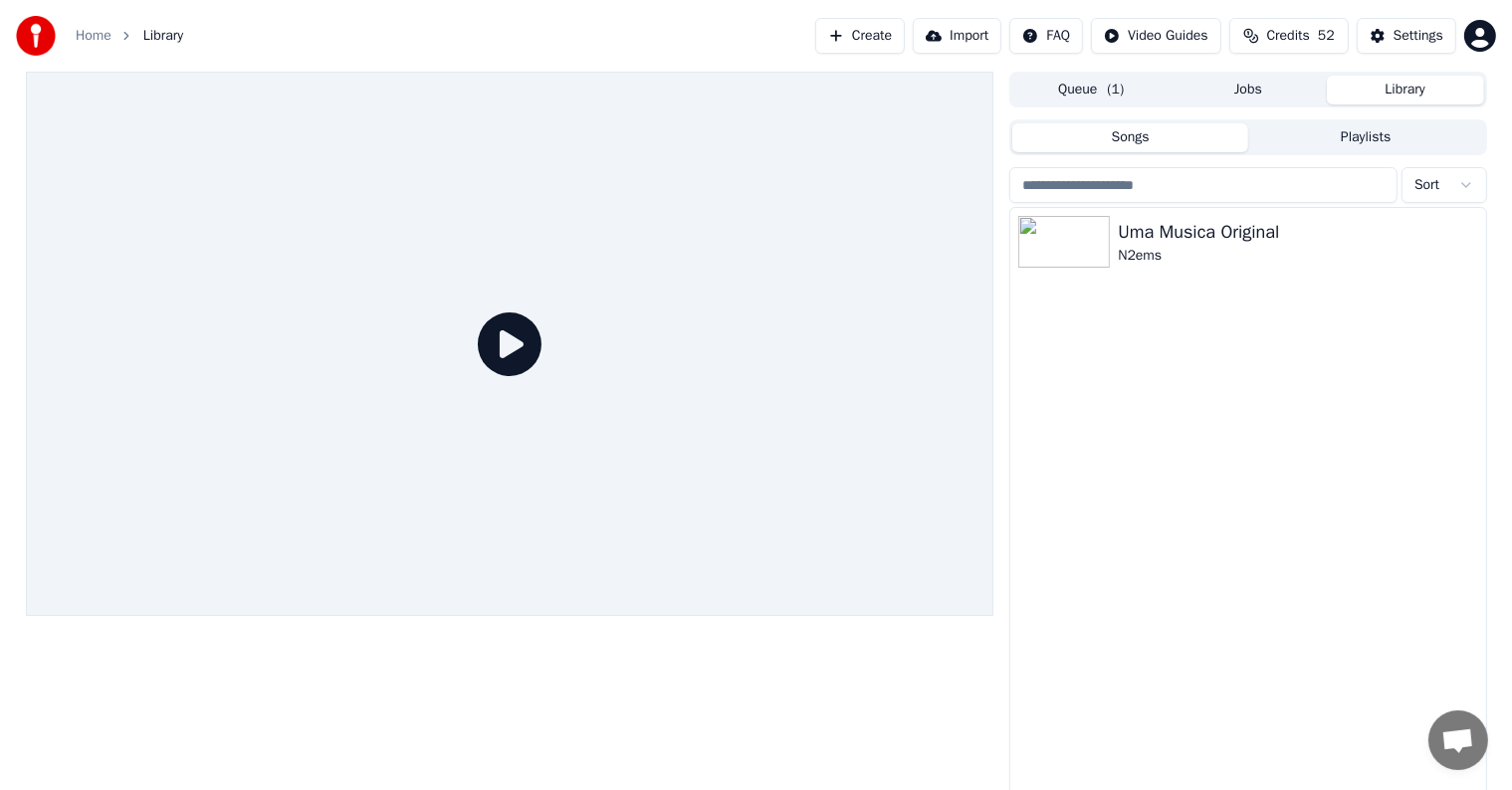 click on "Queue ( 1 )" at bounding box center (1091, 90) 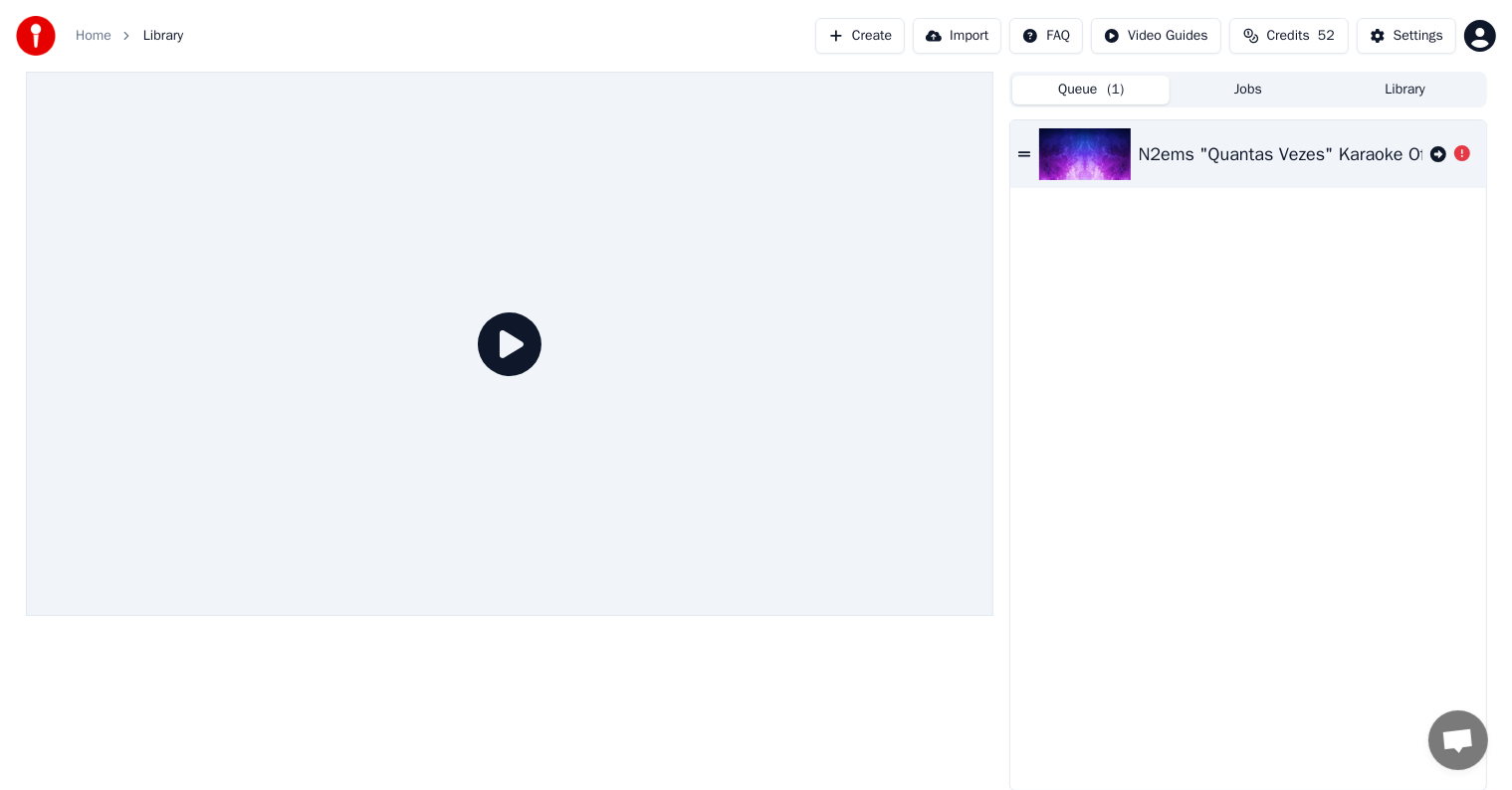 click on "N2ems "Quantas Vezes" Karaoke Oficial" at bounding box center [1298, 154] 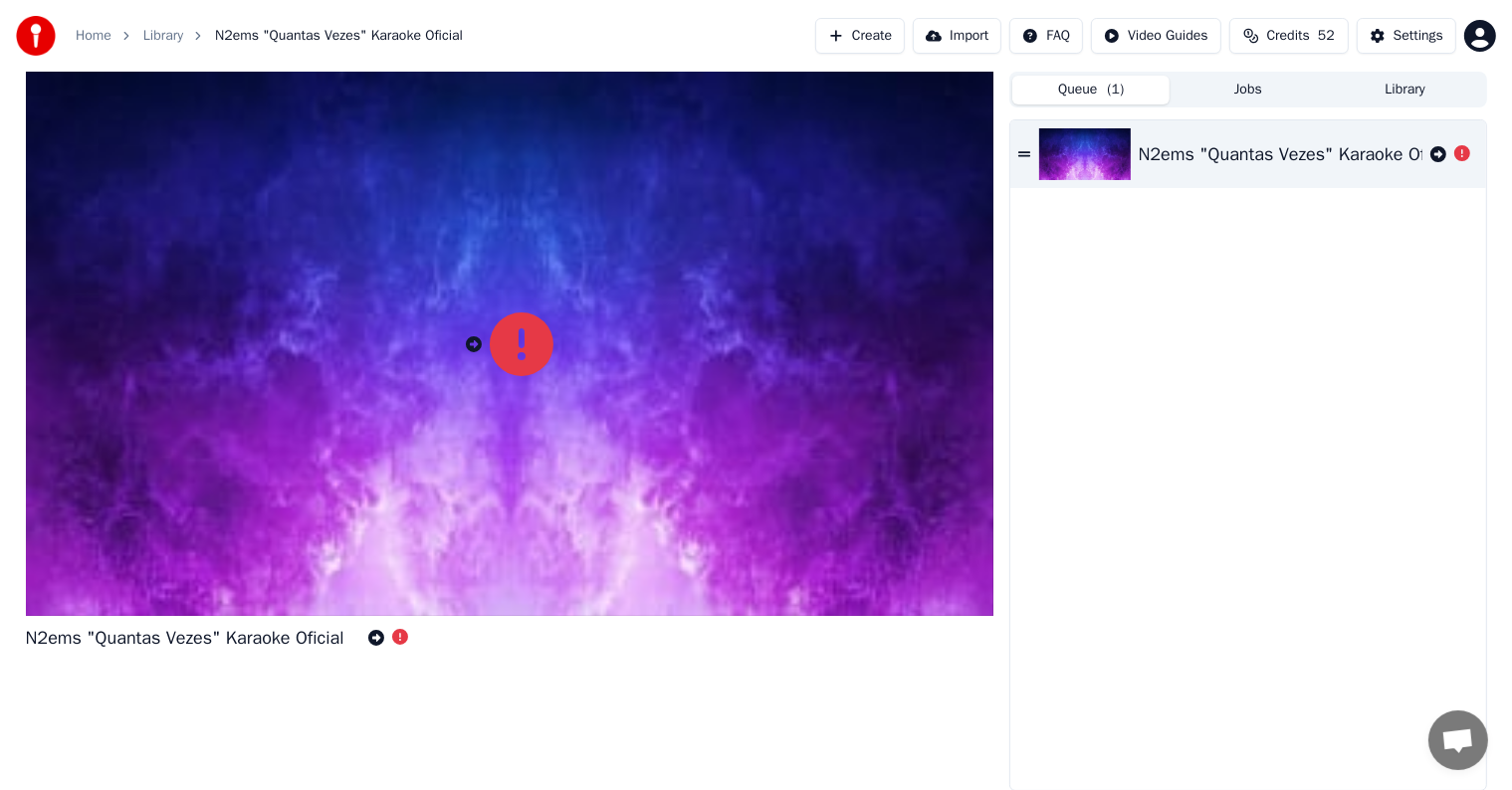 scroll, scrollTop: 0, scrollLeft: 0, axis: both 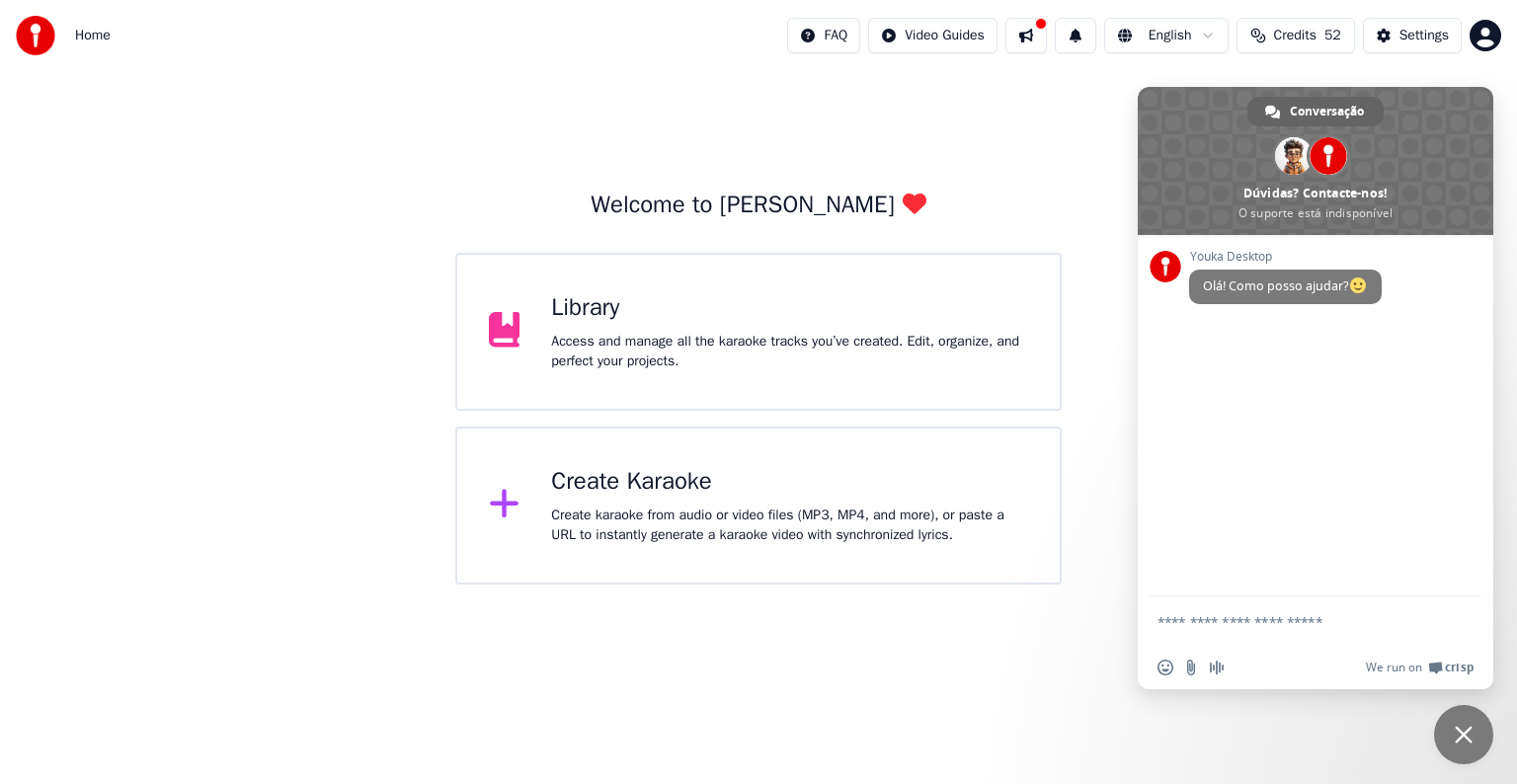 click on "Welcome to Youka Library Access and manage all the karaoke tracks you’ve created. Edit, organize, and perfect your projects. Create Karaoke Create karaoke from audio or video files (MP3, MP4, and more), or paste a URL to instantly generate a karaoke video with synchronized lyrics." at bounding box center (758, 328) 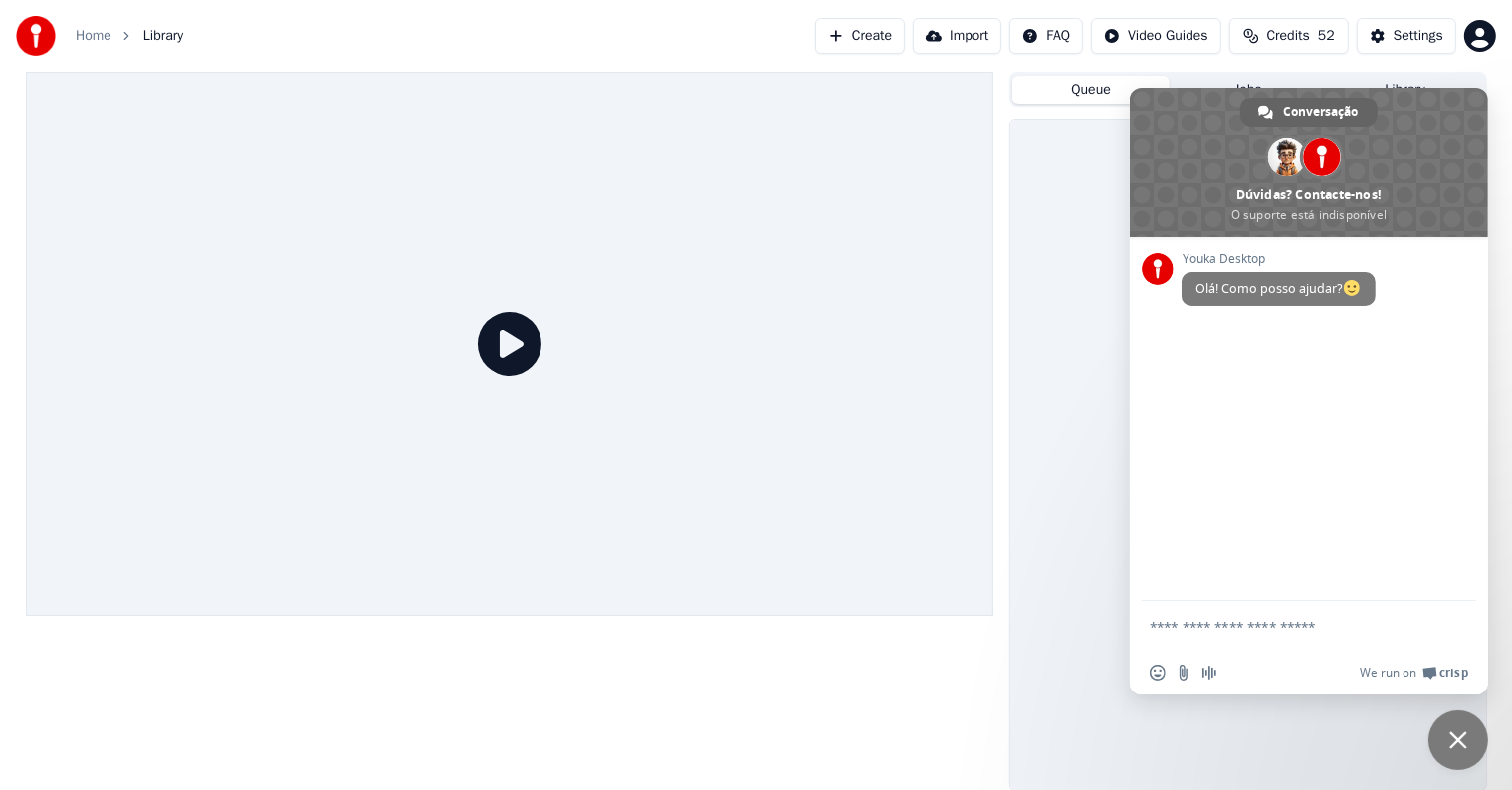 click on "Queue" at bounding box center (1091, 90) 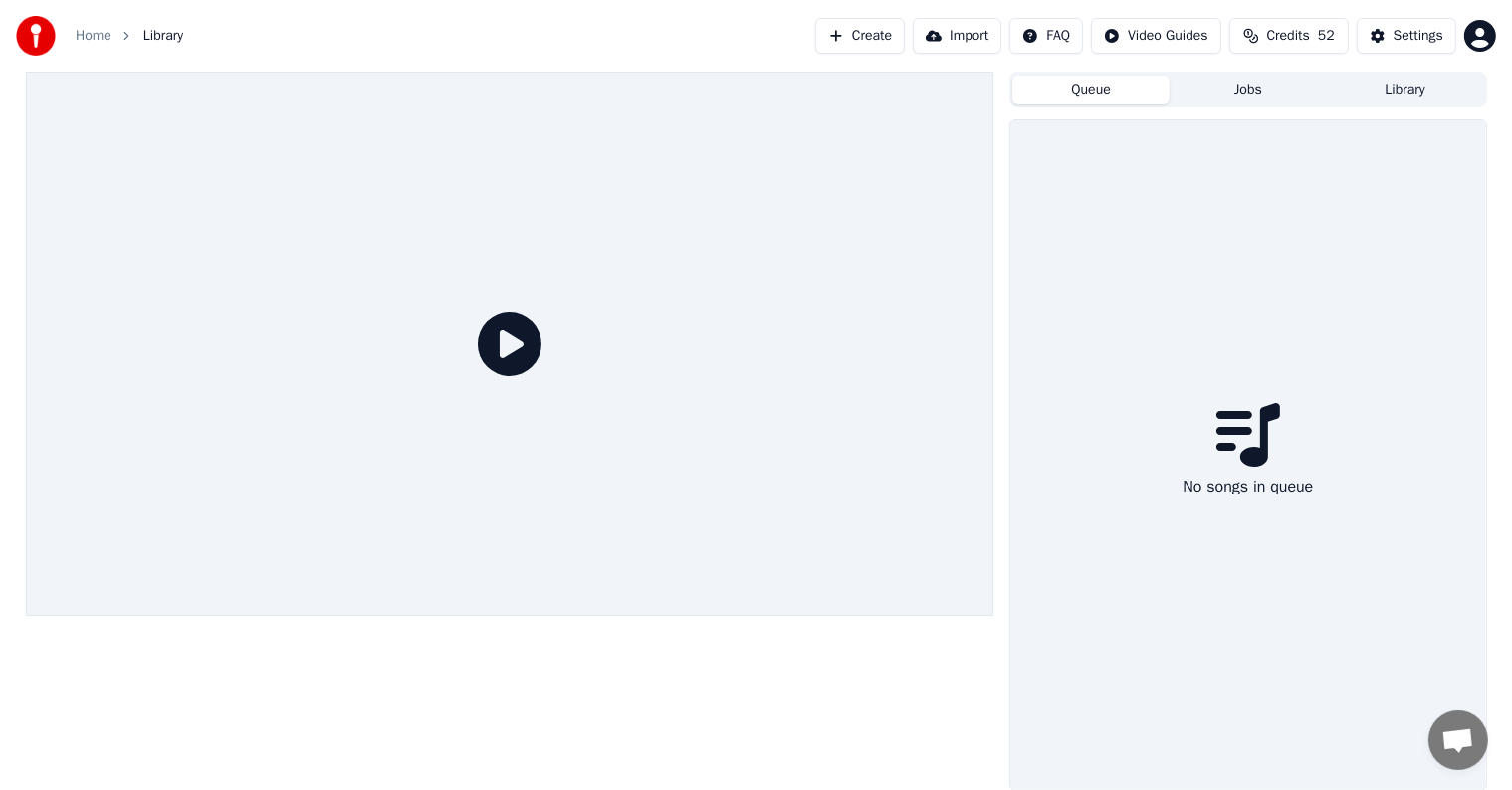 click on "Jobs" at bounding box center (1248, 90) 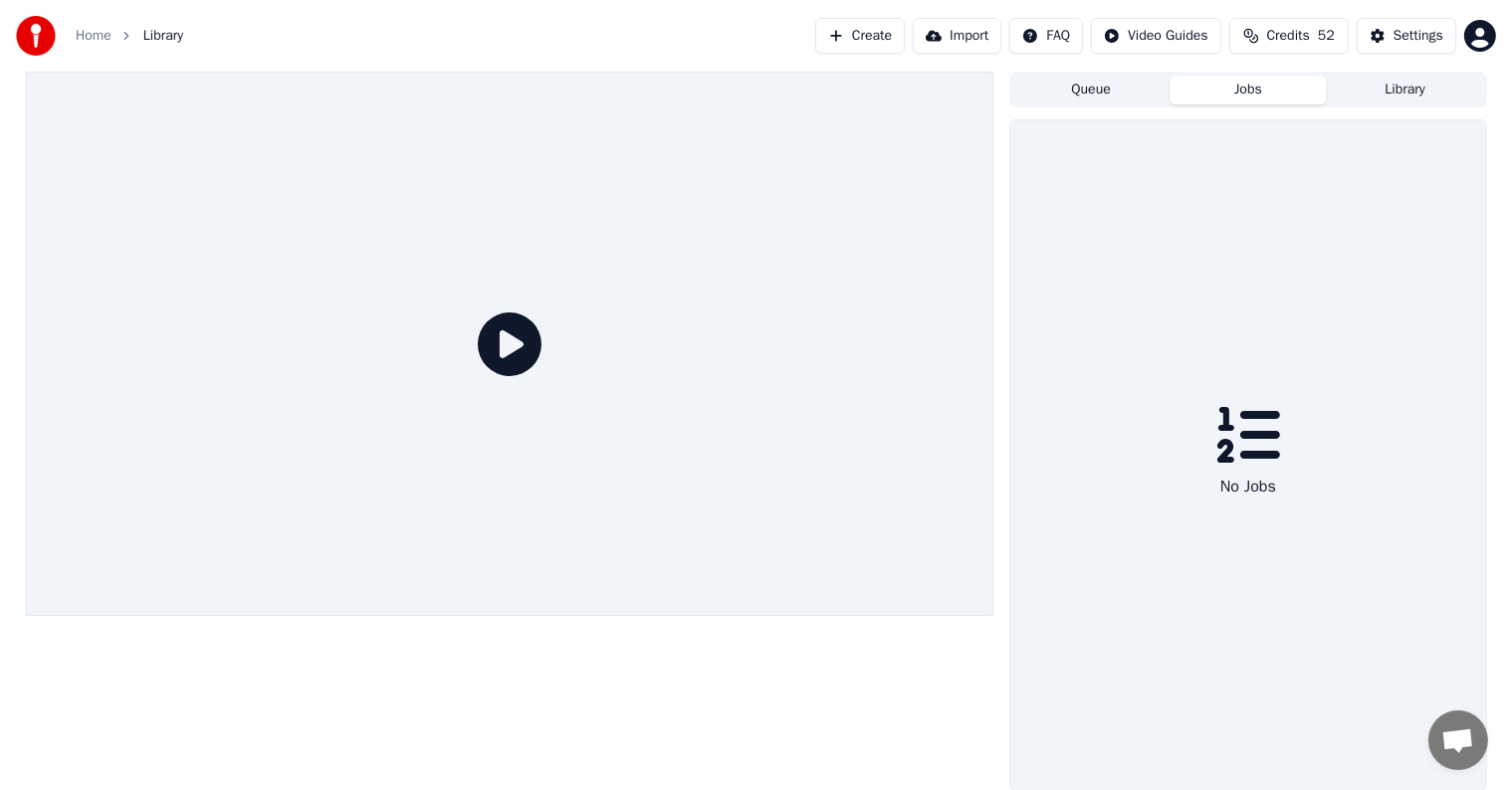 click on "Library" at bounding box center (1405, 90) 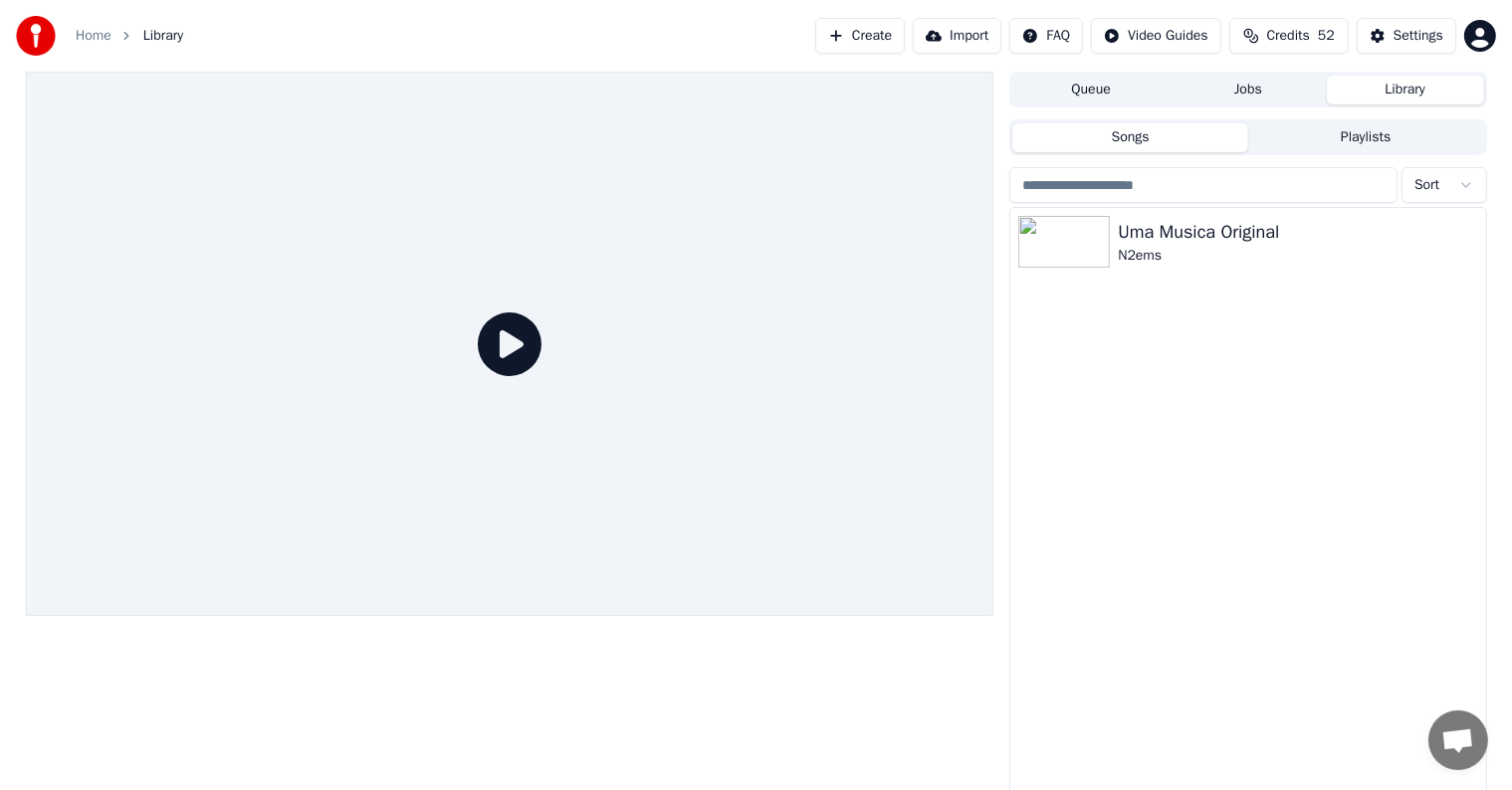 click on "Queue" at bounding box center [1091, 90] 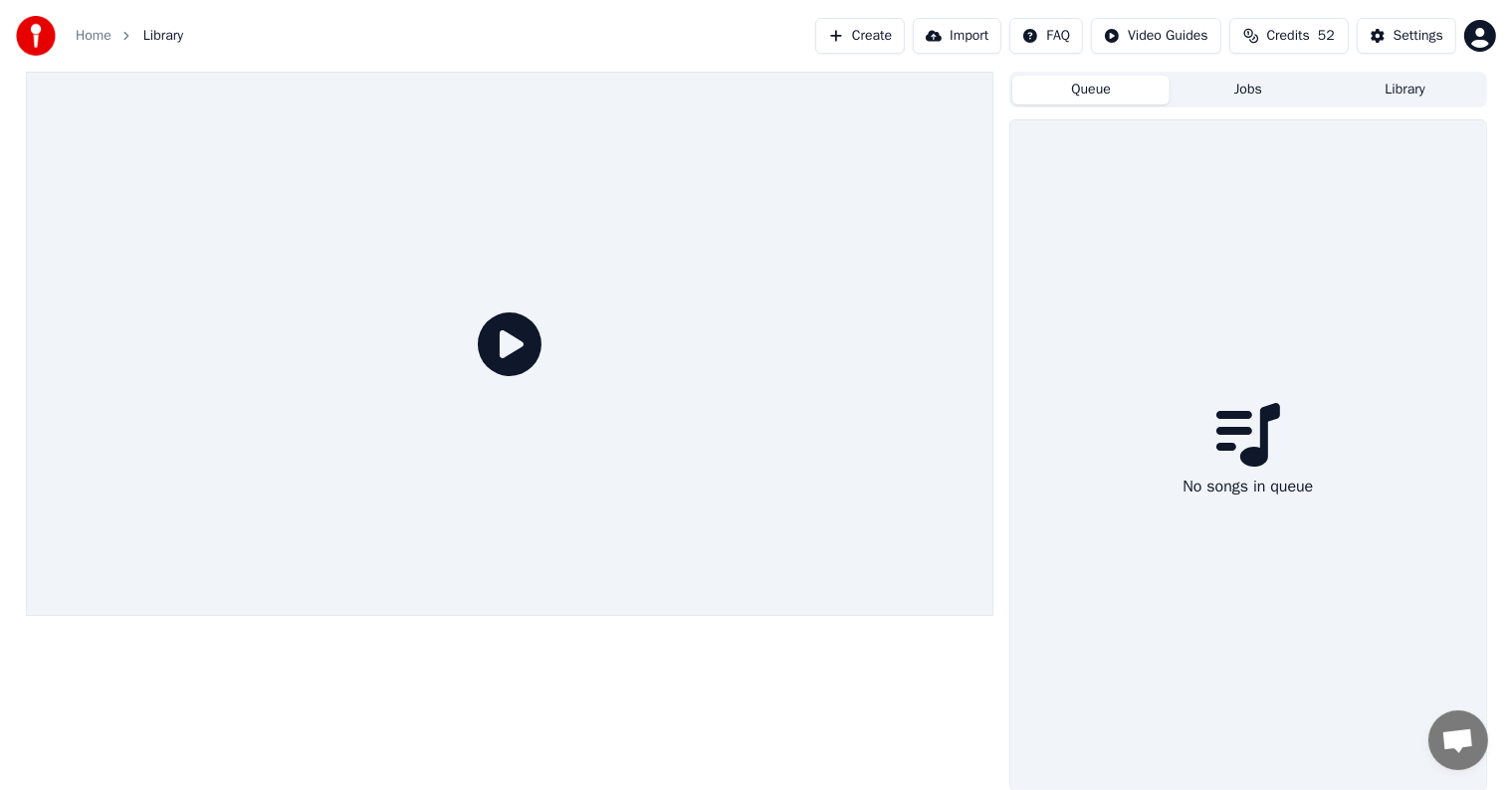 click on "Create" at bounding box center (860, 36) 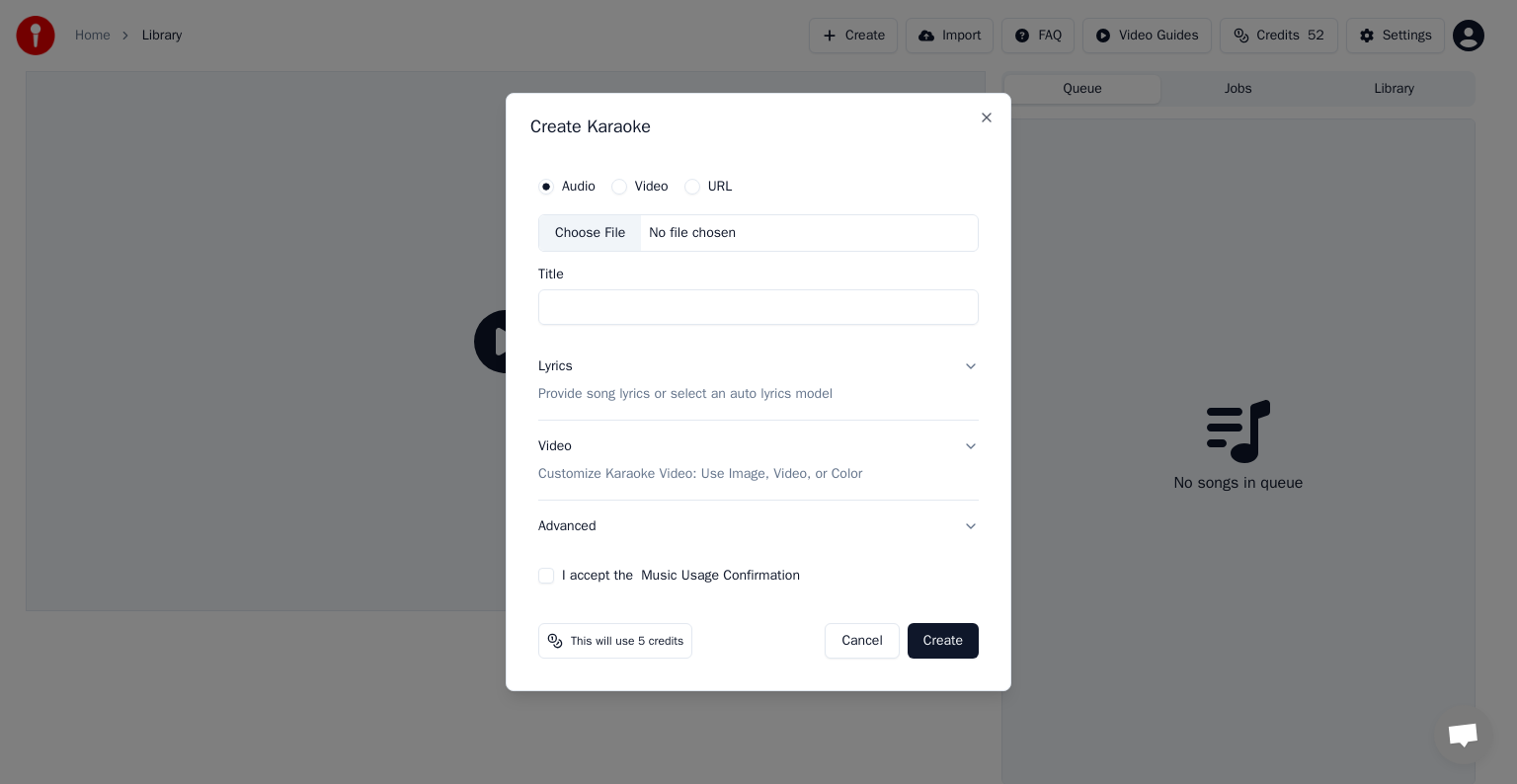 click on "Choose File" at bounding box center [590, 233] 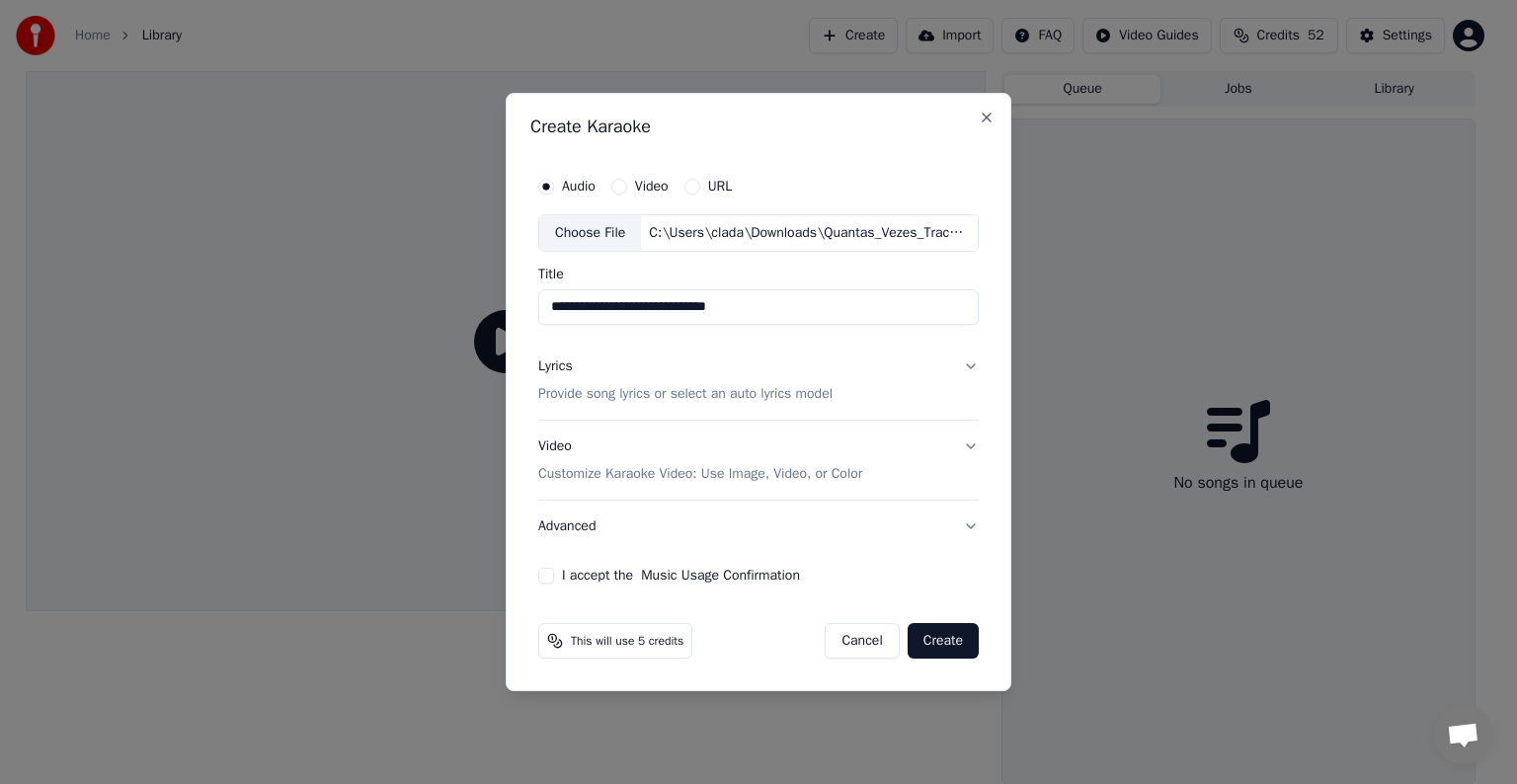 click on "**********" at bounding box center (758, 307) 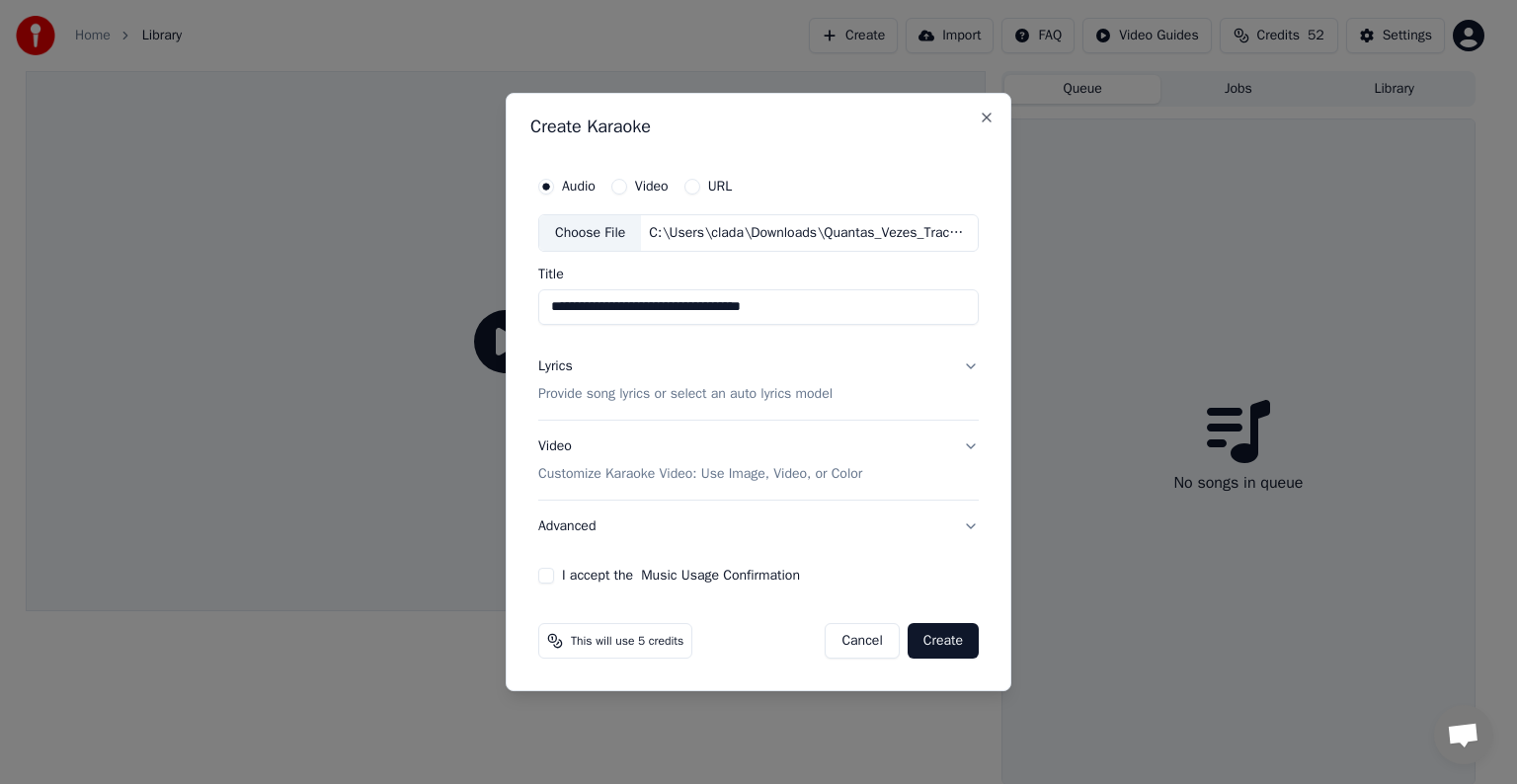 click on "**********" at bounding box center [758, 307] 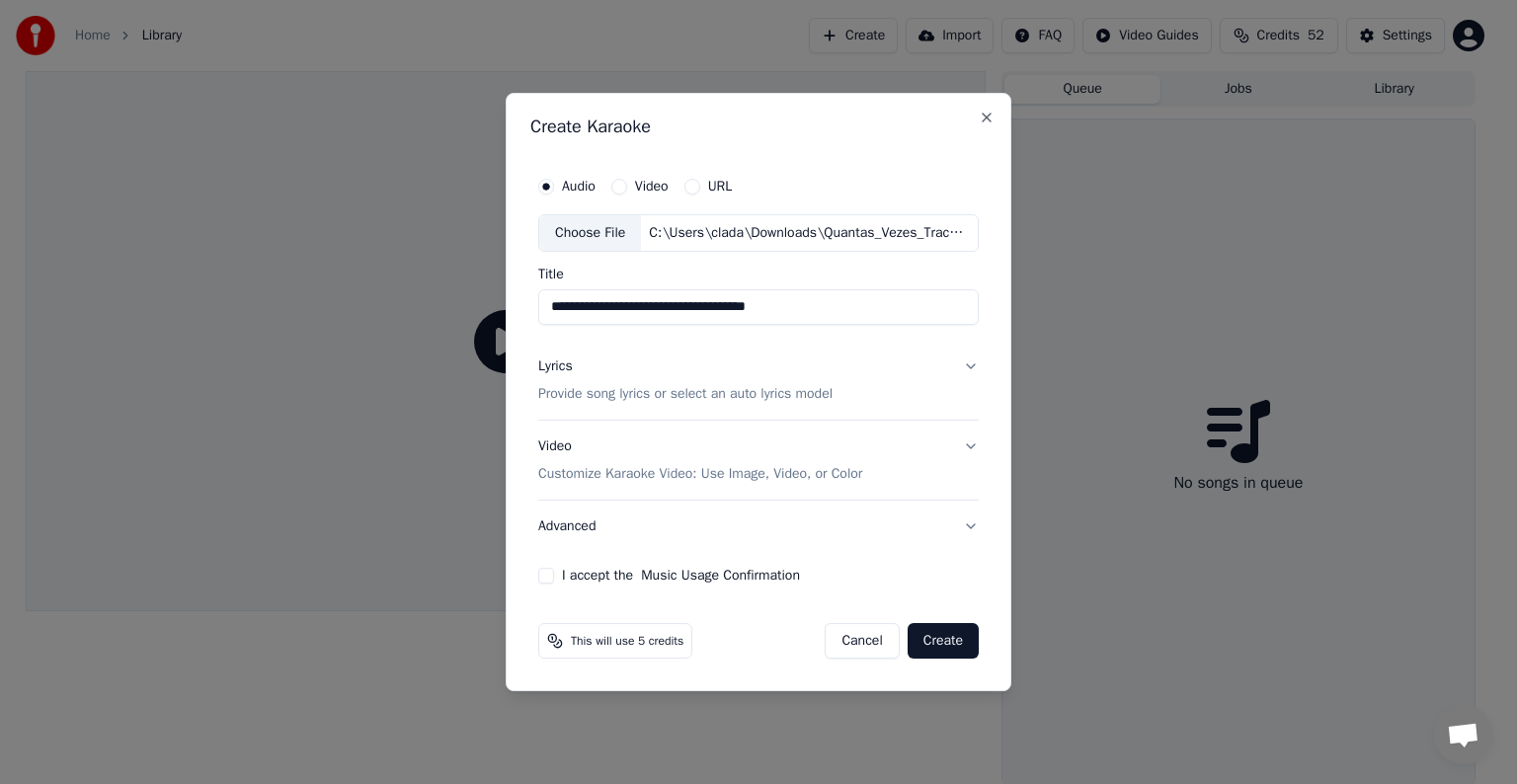 click on "**********" at bounding box center (758, 307) 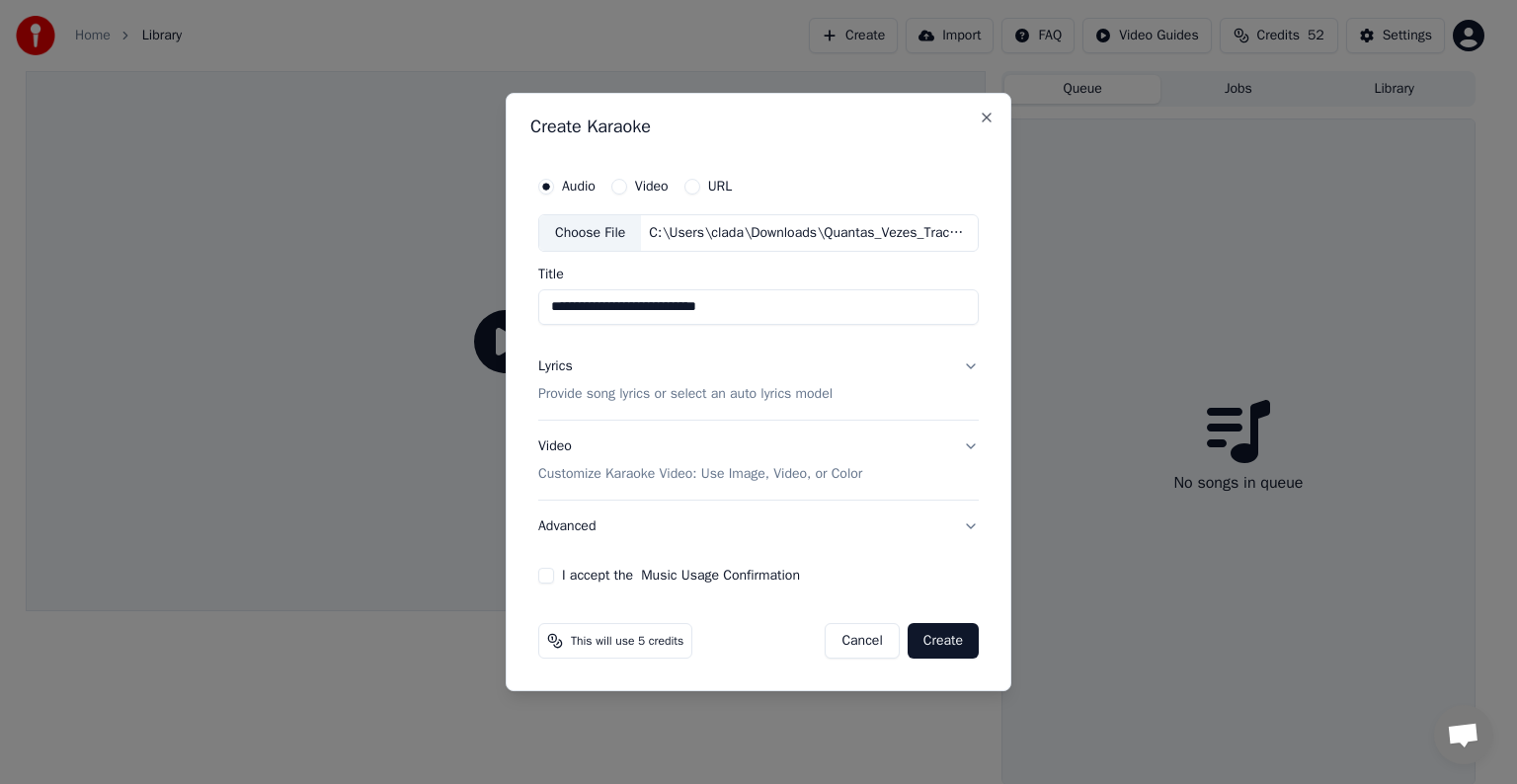 drag, startPoint x: 758, startPoint y: 304, endPoint x: 768, endPoint y: 307, distance: 10.440307 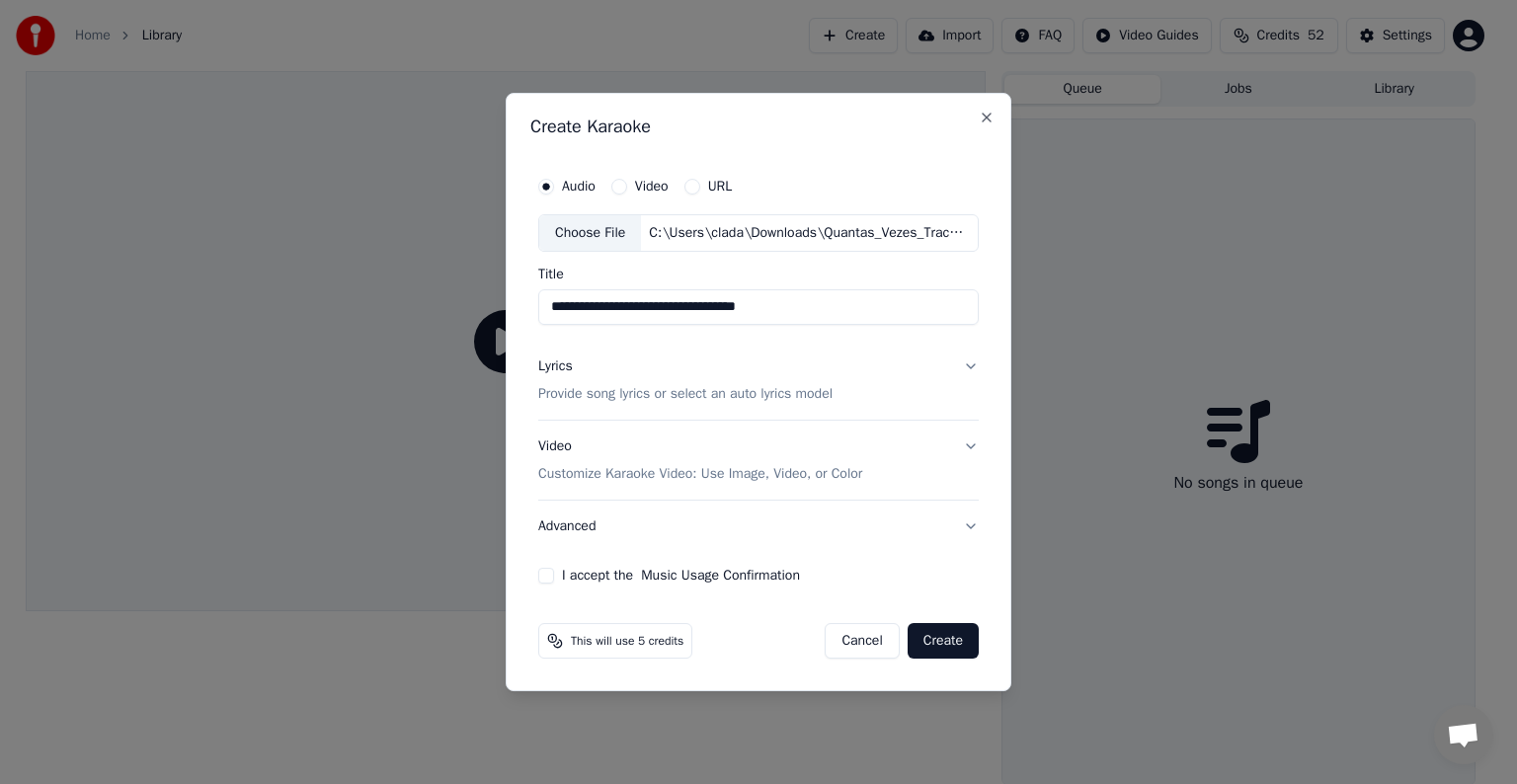 type on "**********" 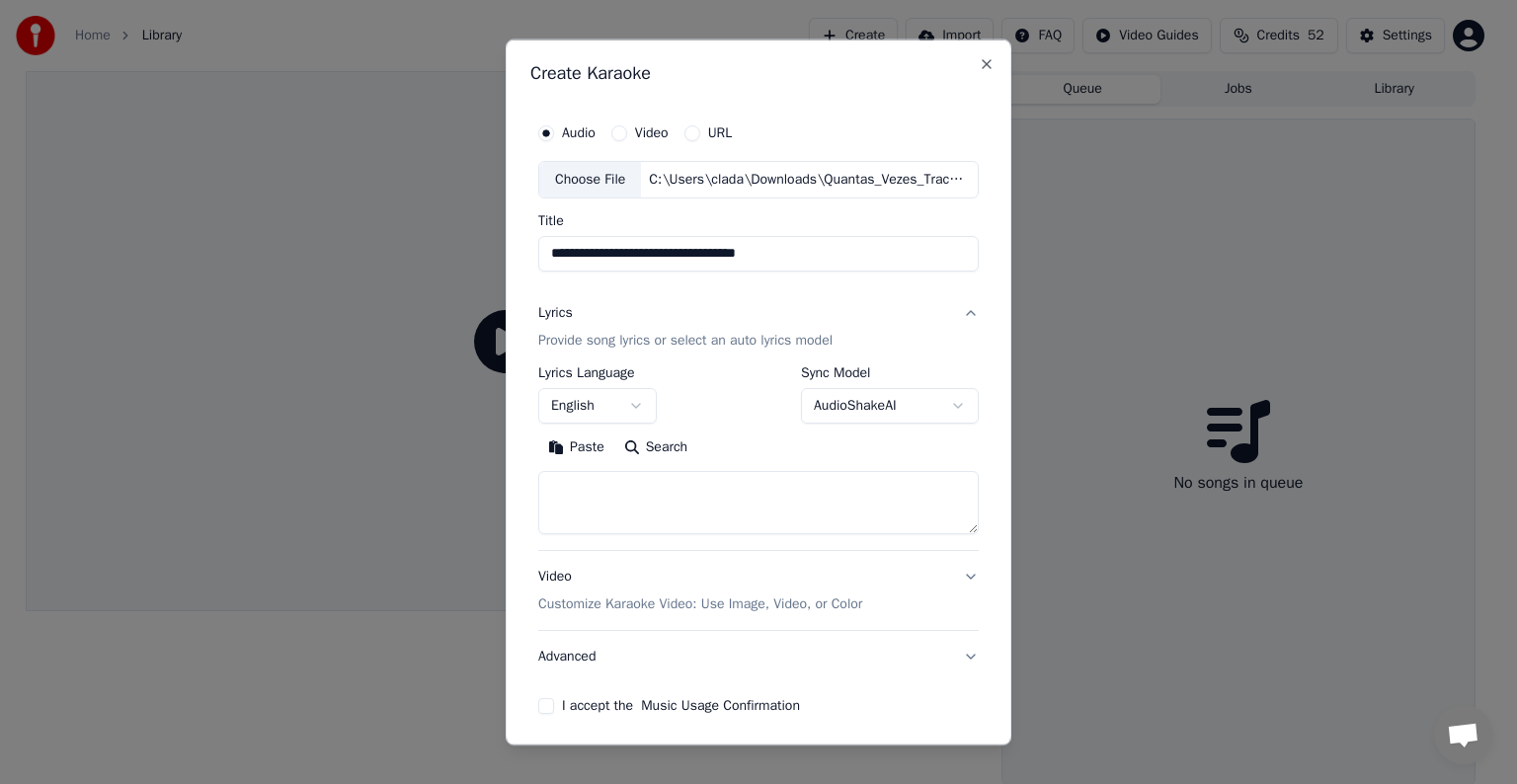 click at bounding box center [758, 503] 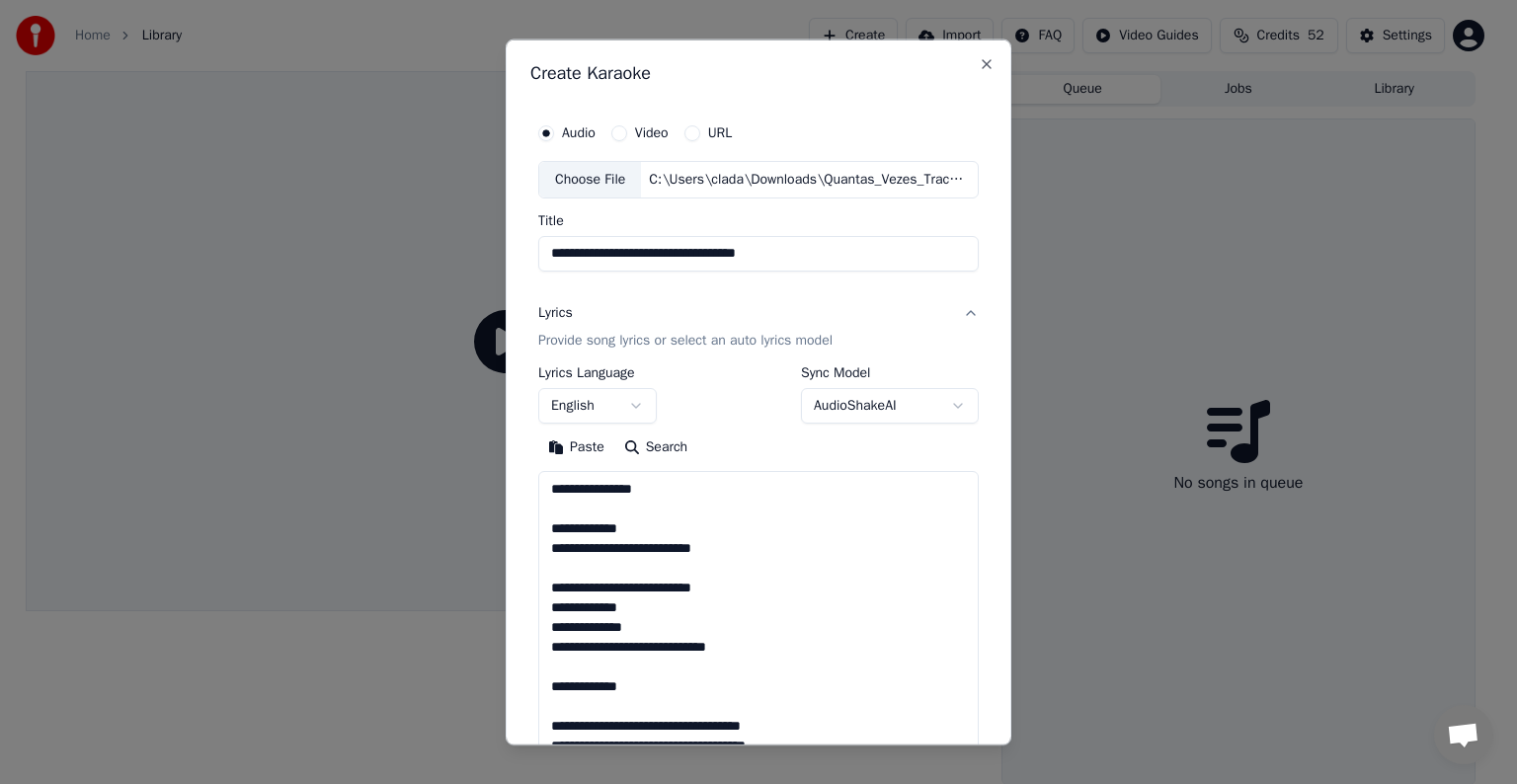 scroll, scrollTop: 1070, scrollLeft: 0, axis: vertical 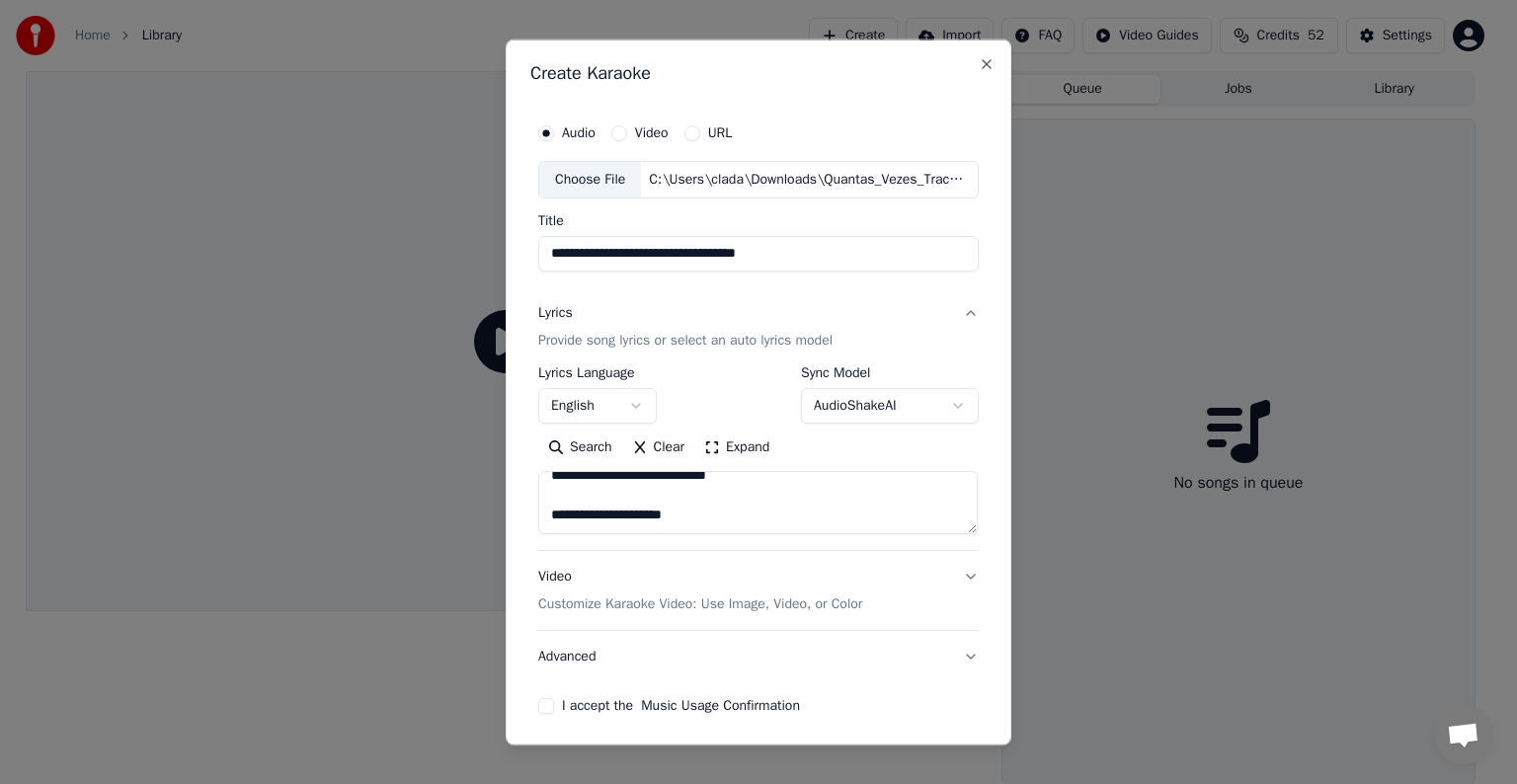 type on "**********" 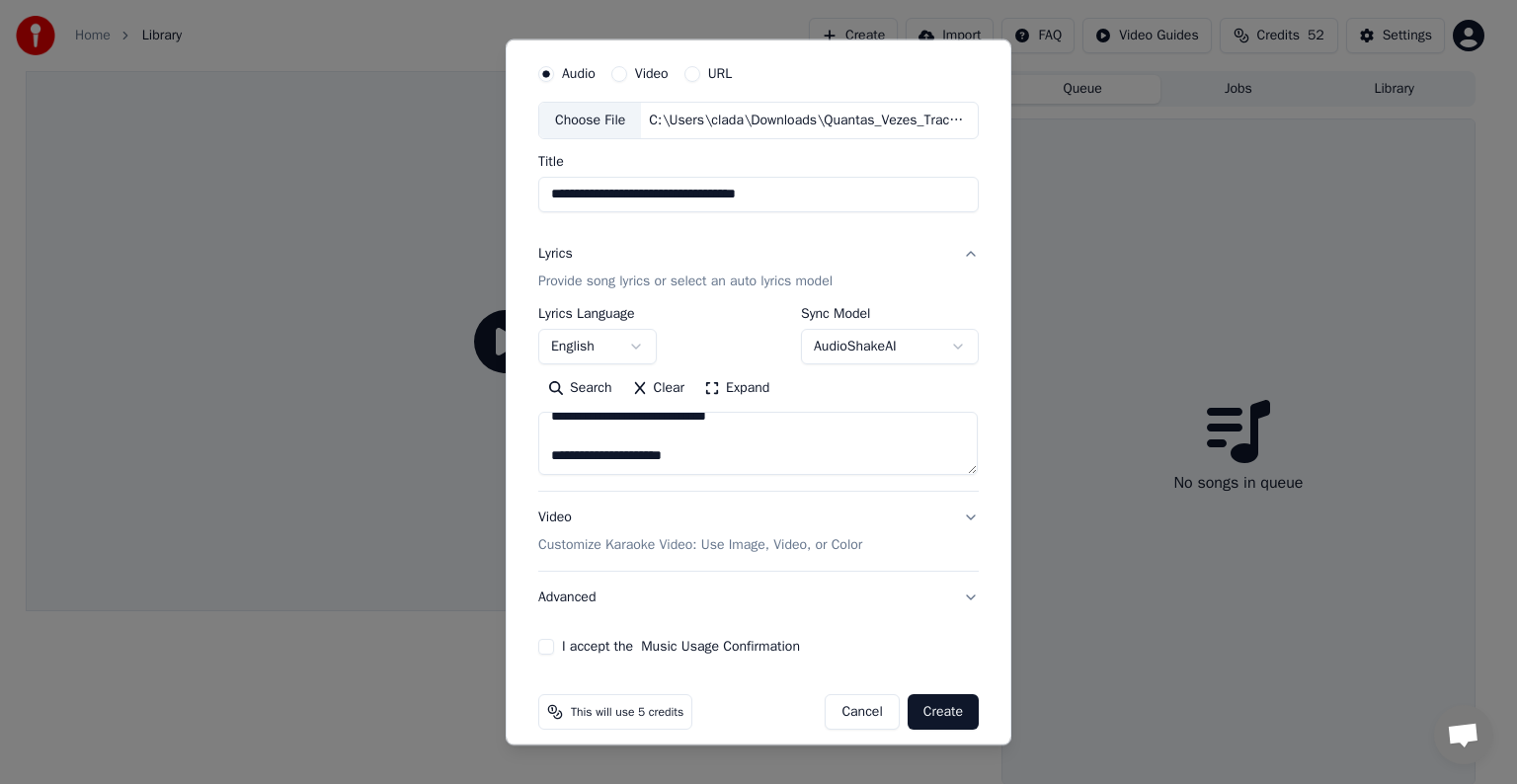 scroll, scrollTop: 75, scrollLeft: 0, axis: vertical 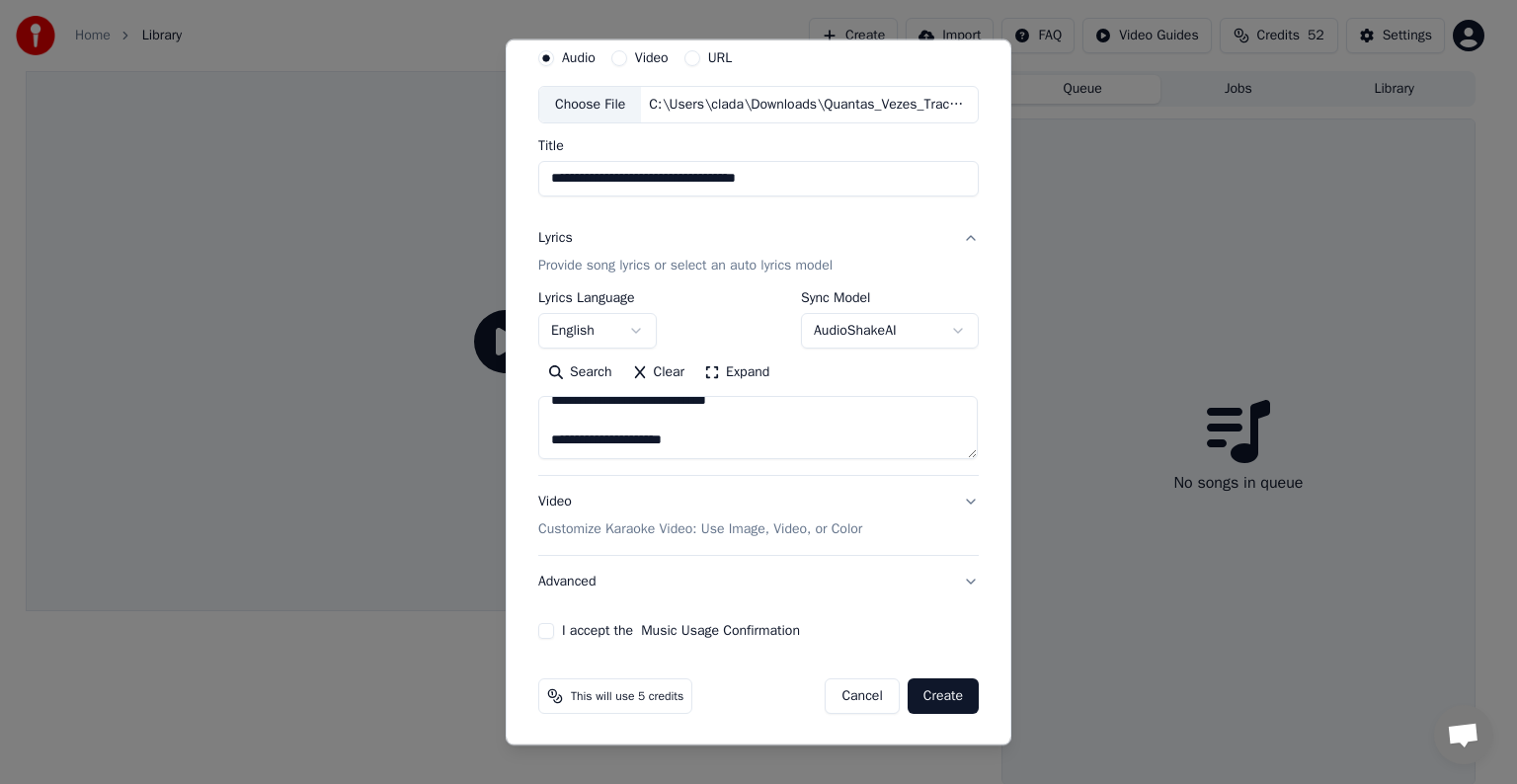 click on "Video Customize Karaoke Video: Use Image, Video, or Color" at bounding box center (758, 515) 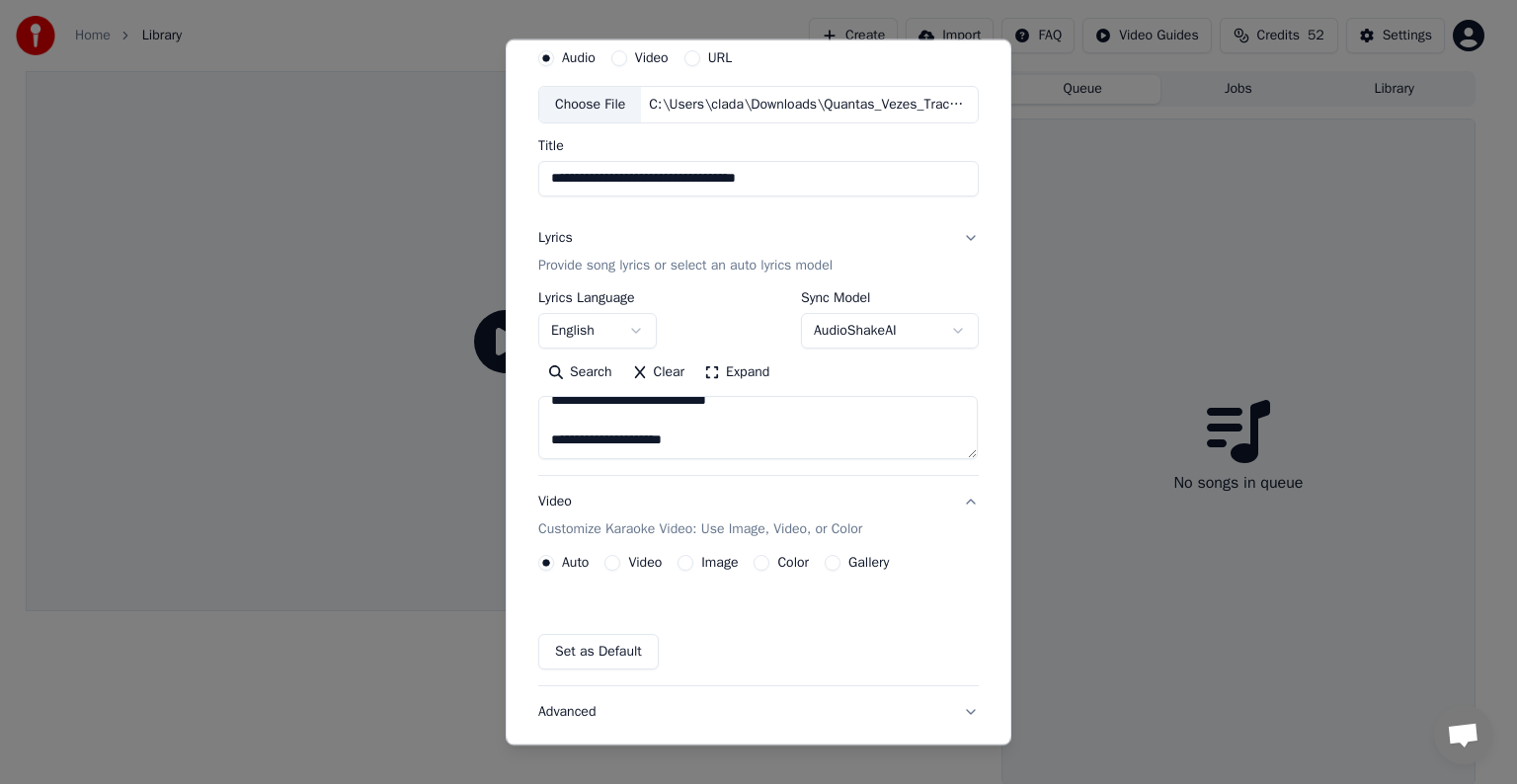 scroll, scrollTop: 22, scrollLeft: 0, axis: vertical 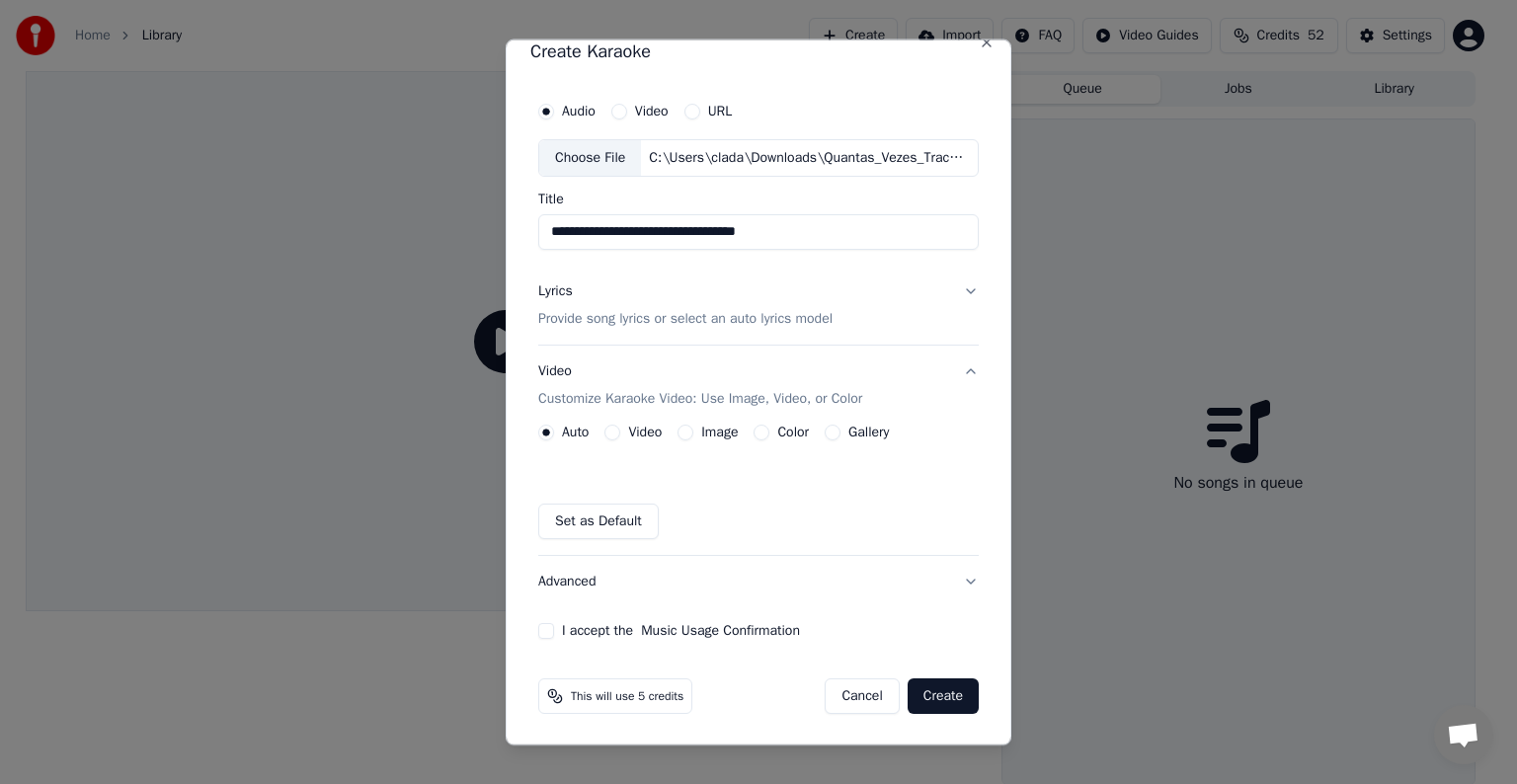 click on "Color" at bounding box center [761, 432] 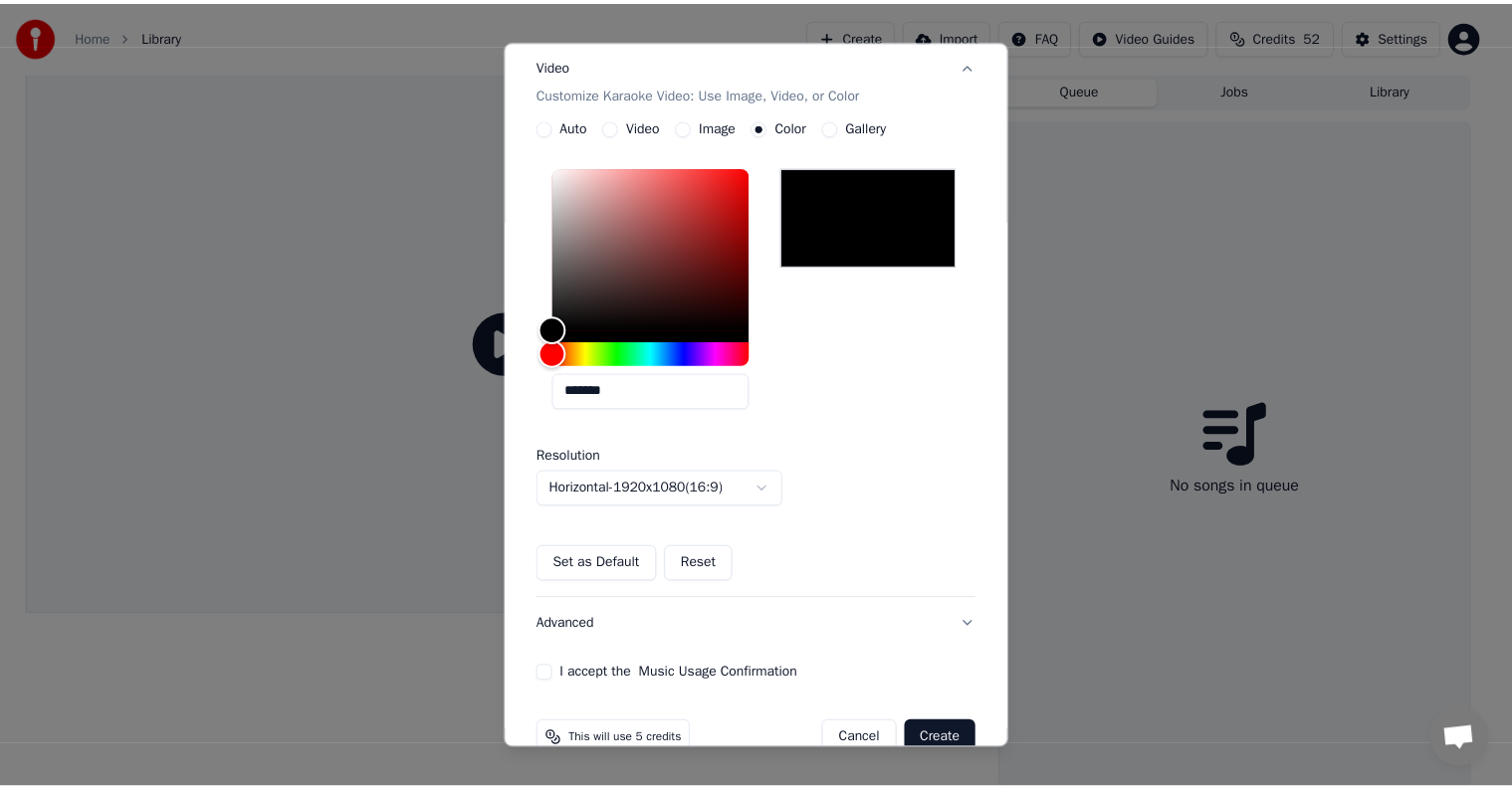 scroll, scrollTop: 370, scrollLeft: 0, axis: vertical 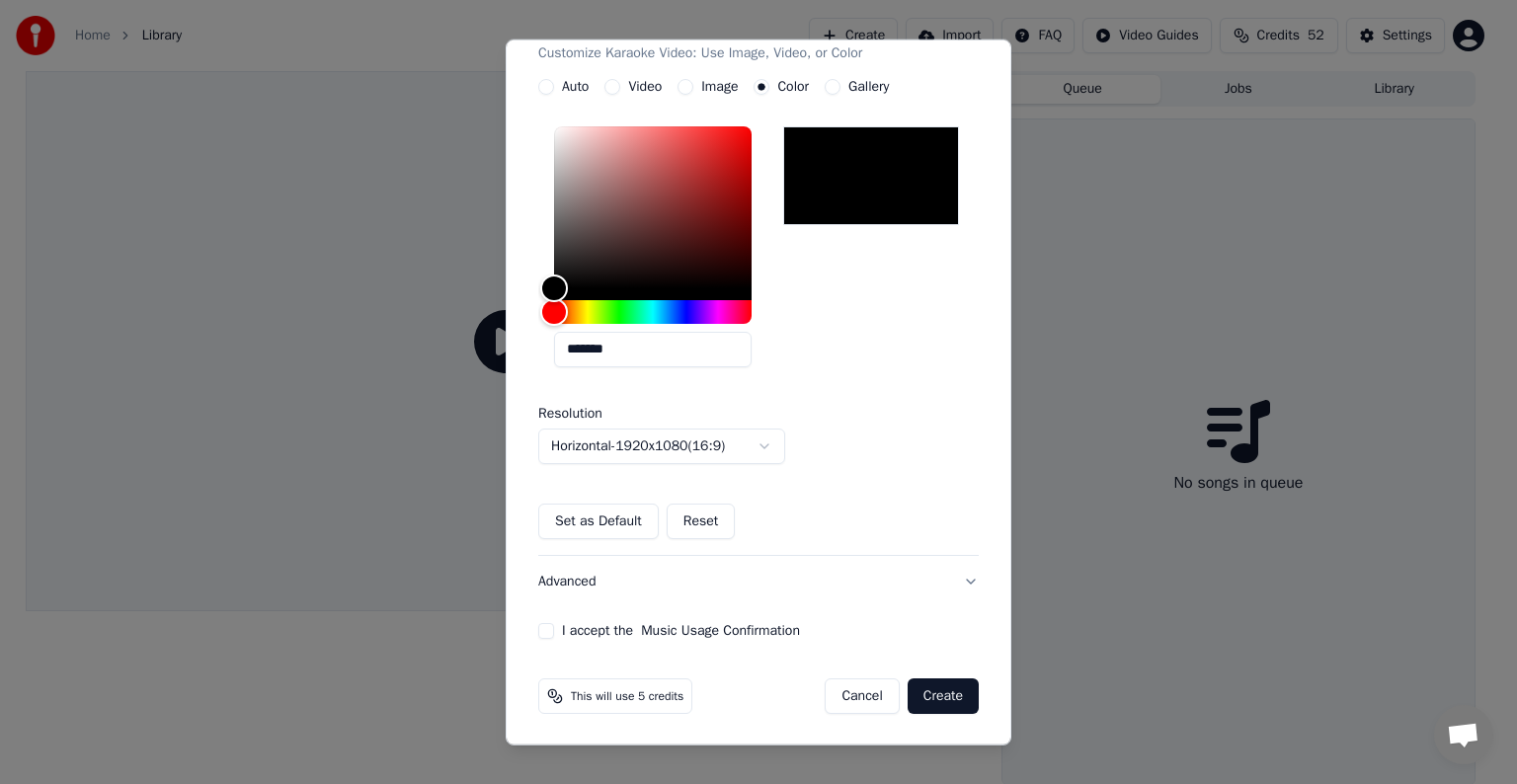 click on "I accept the   Music Usage Confirmation" at bounding box center (546, 631) 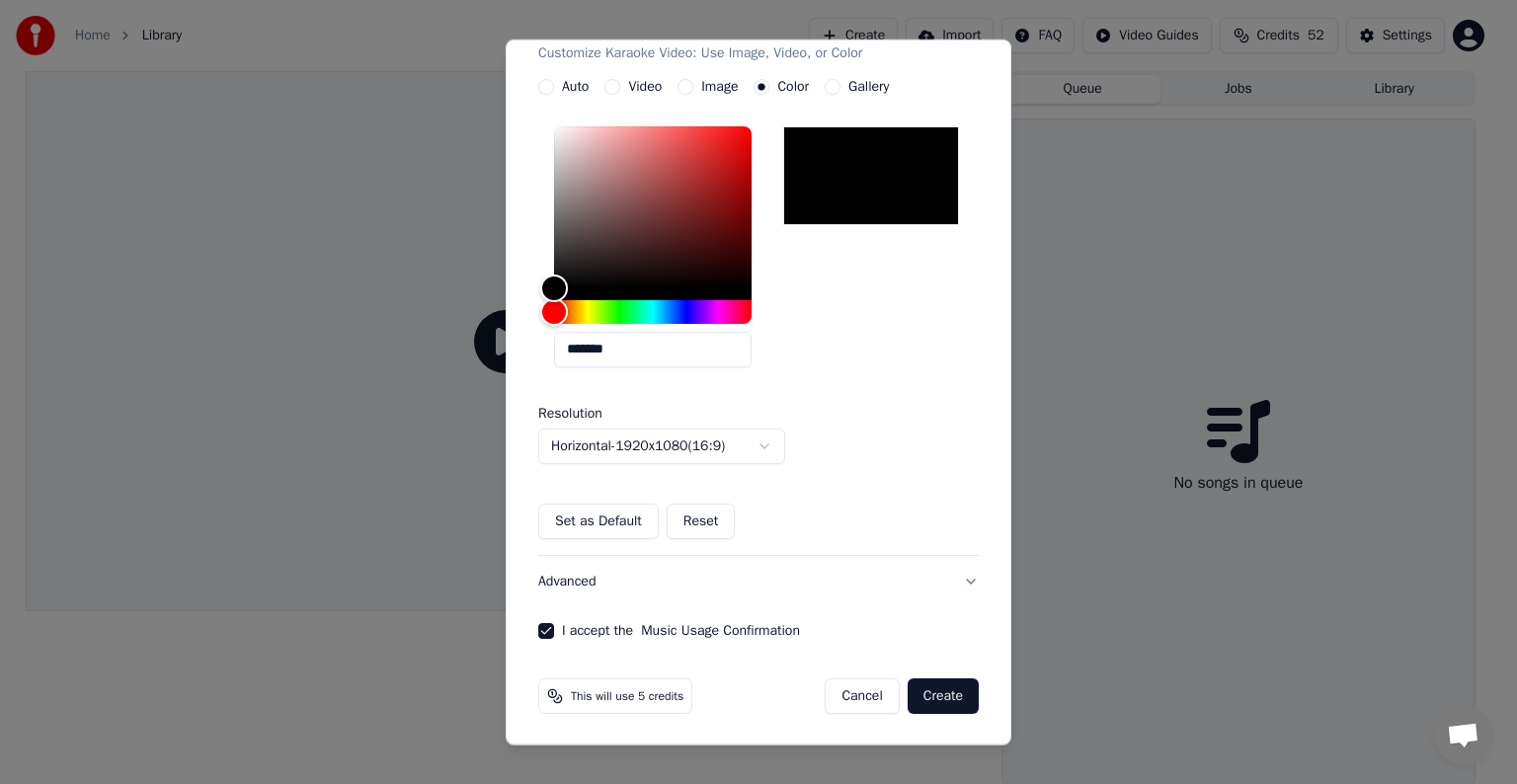 click on "Create" at bounding box center (943, 696) 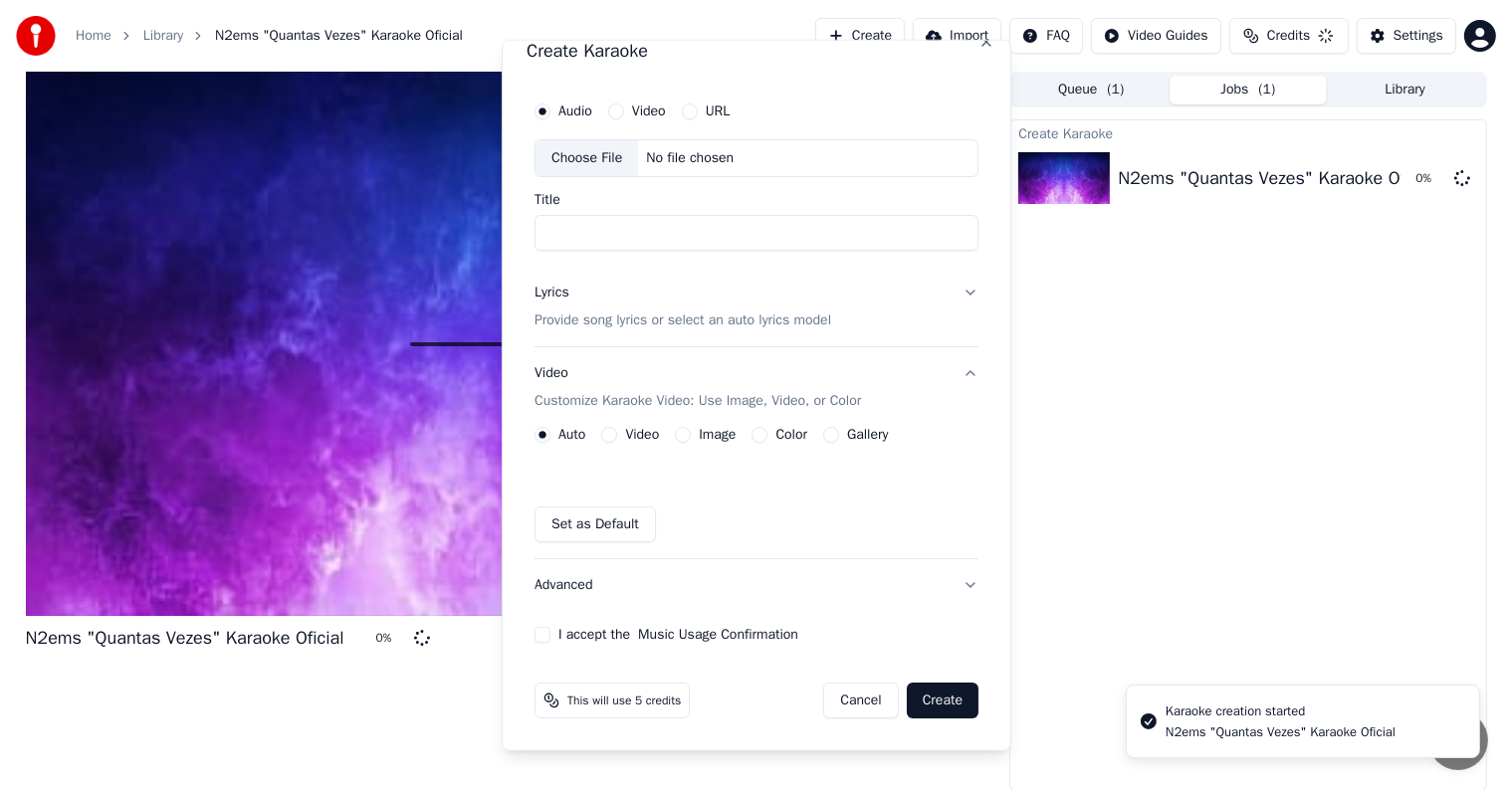 scroll, scrollTop: 0, scrollLeft: 0, axis: both 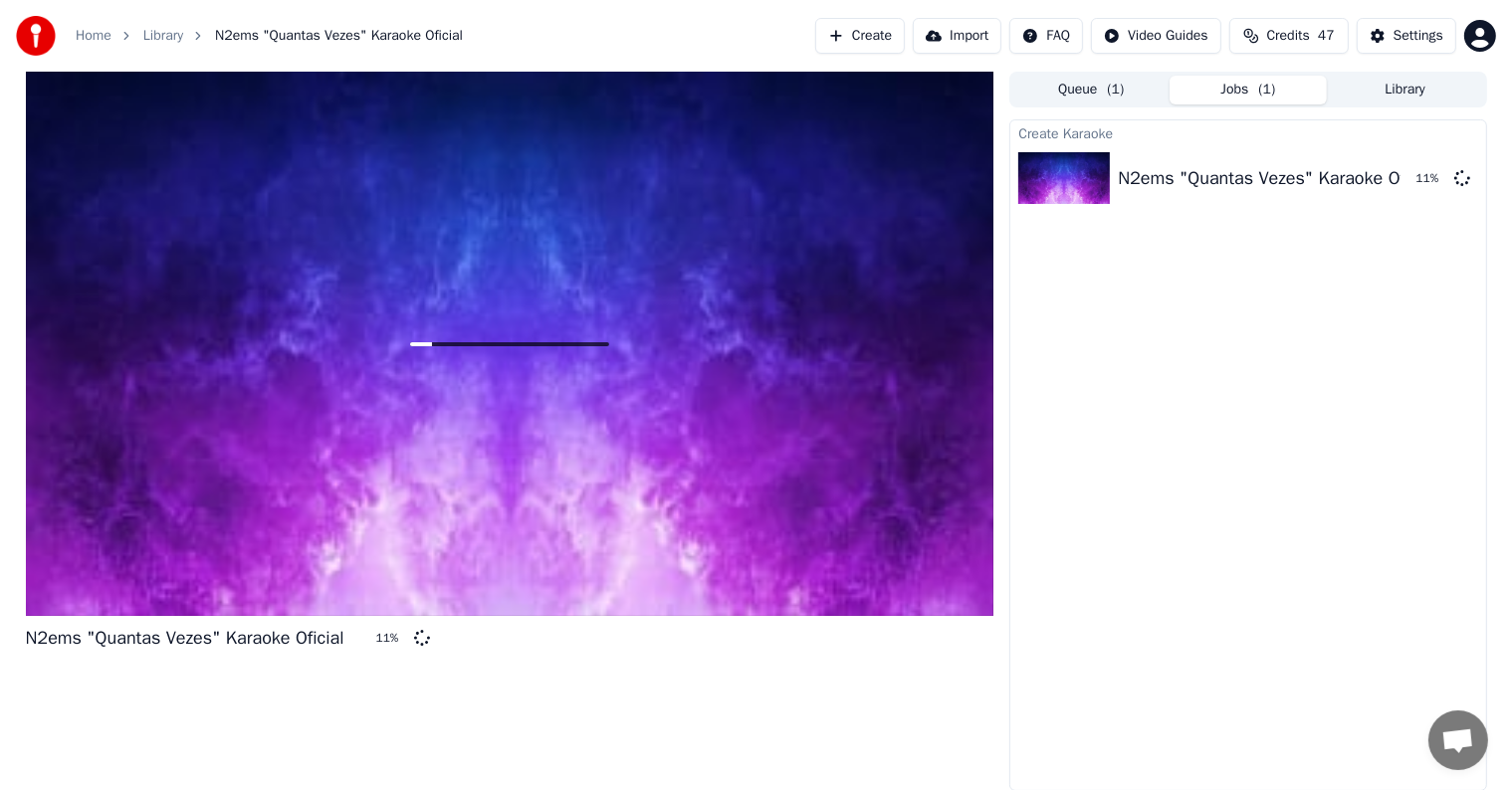 click on "N2ems "Quantas Vezes" Karaoke Oficial 11 %" at bounding box center (510, 431) 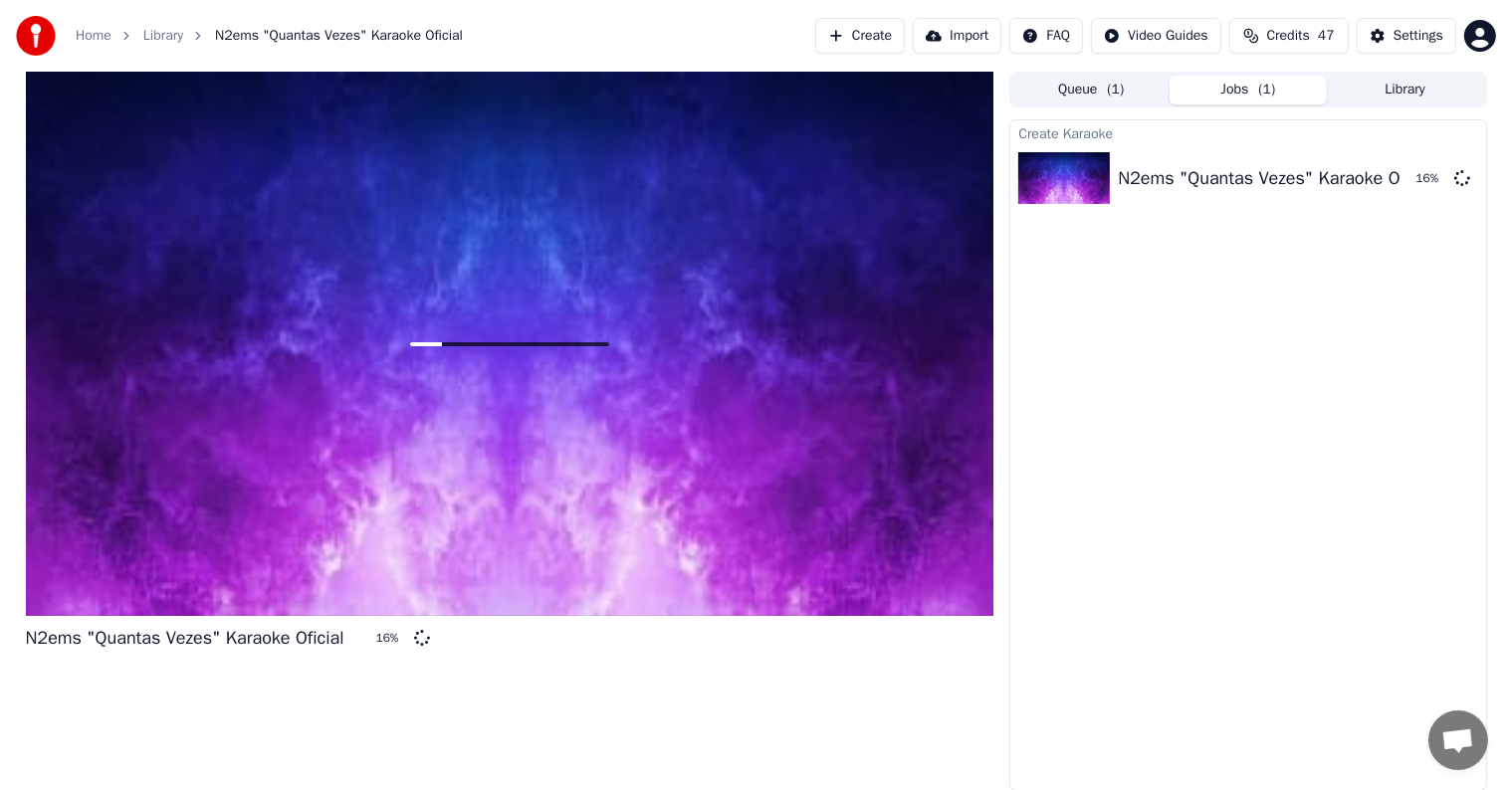 scroll, scrollTop: 0, scrollLeft: 0, axis: both 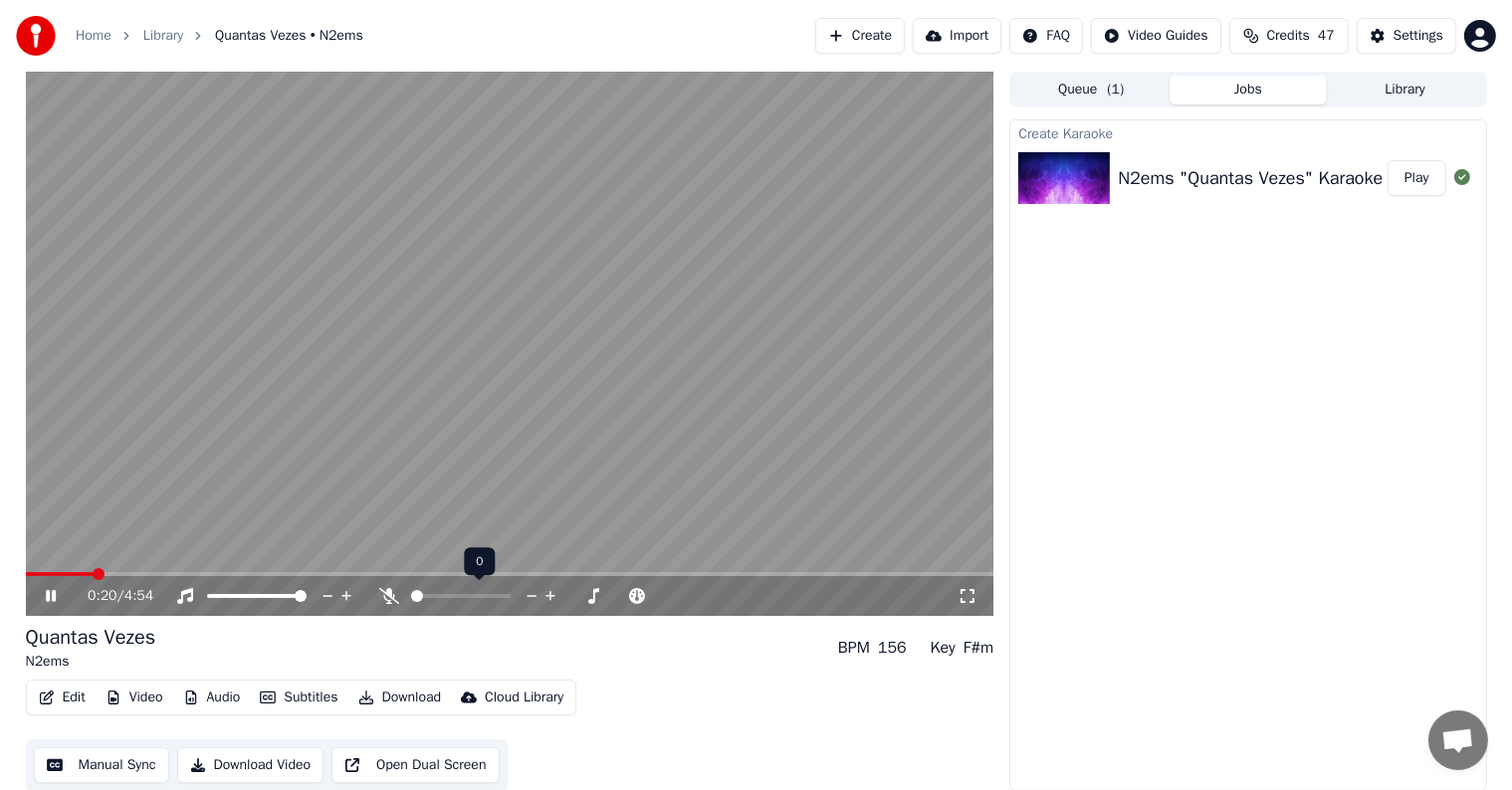 click 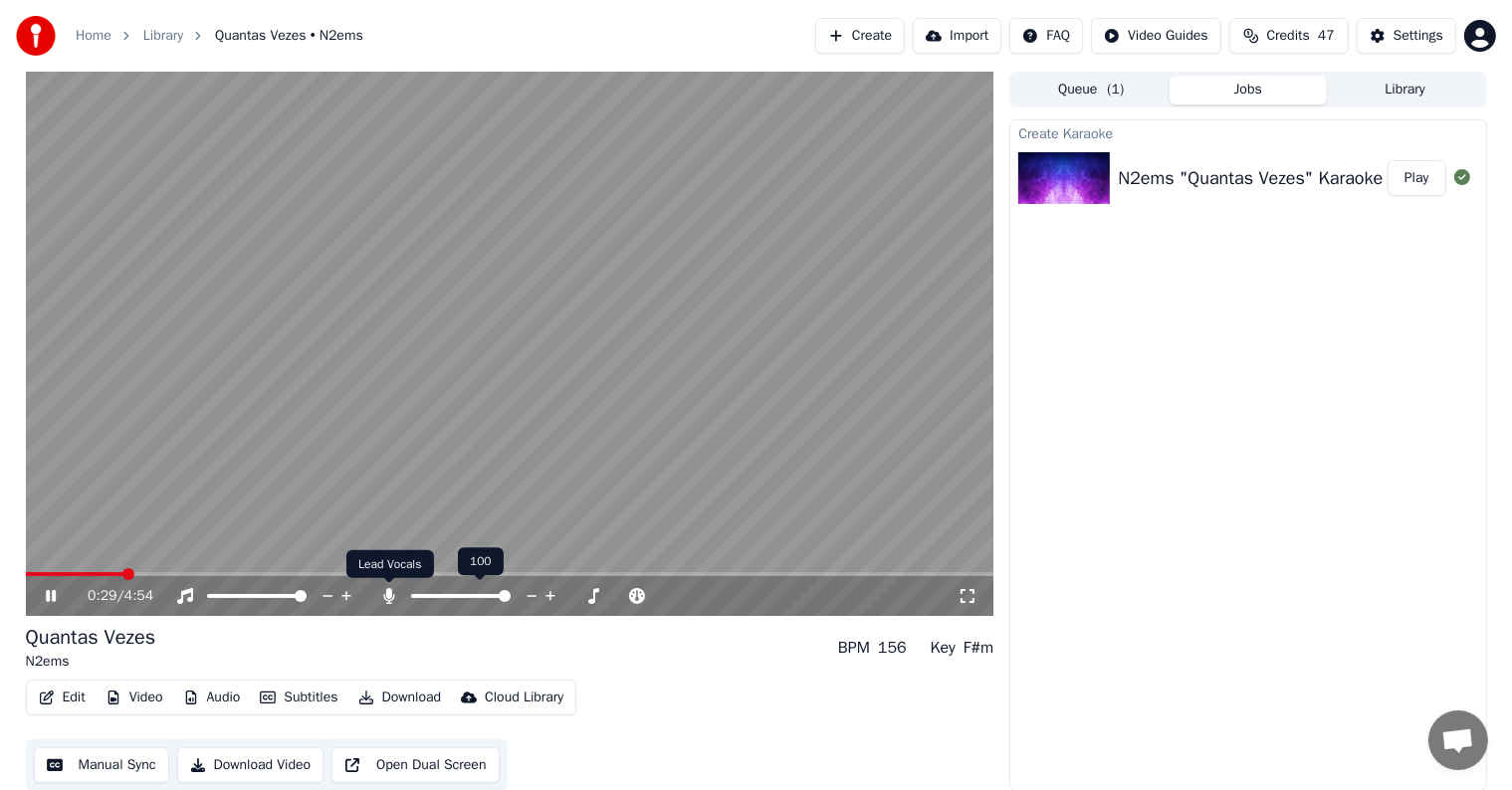 click 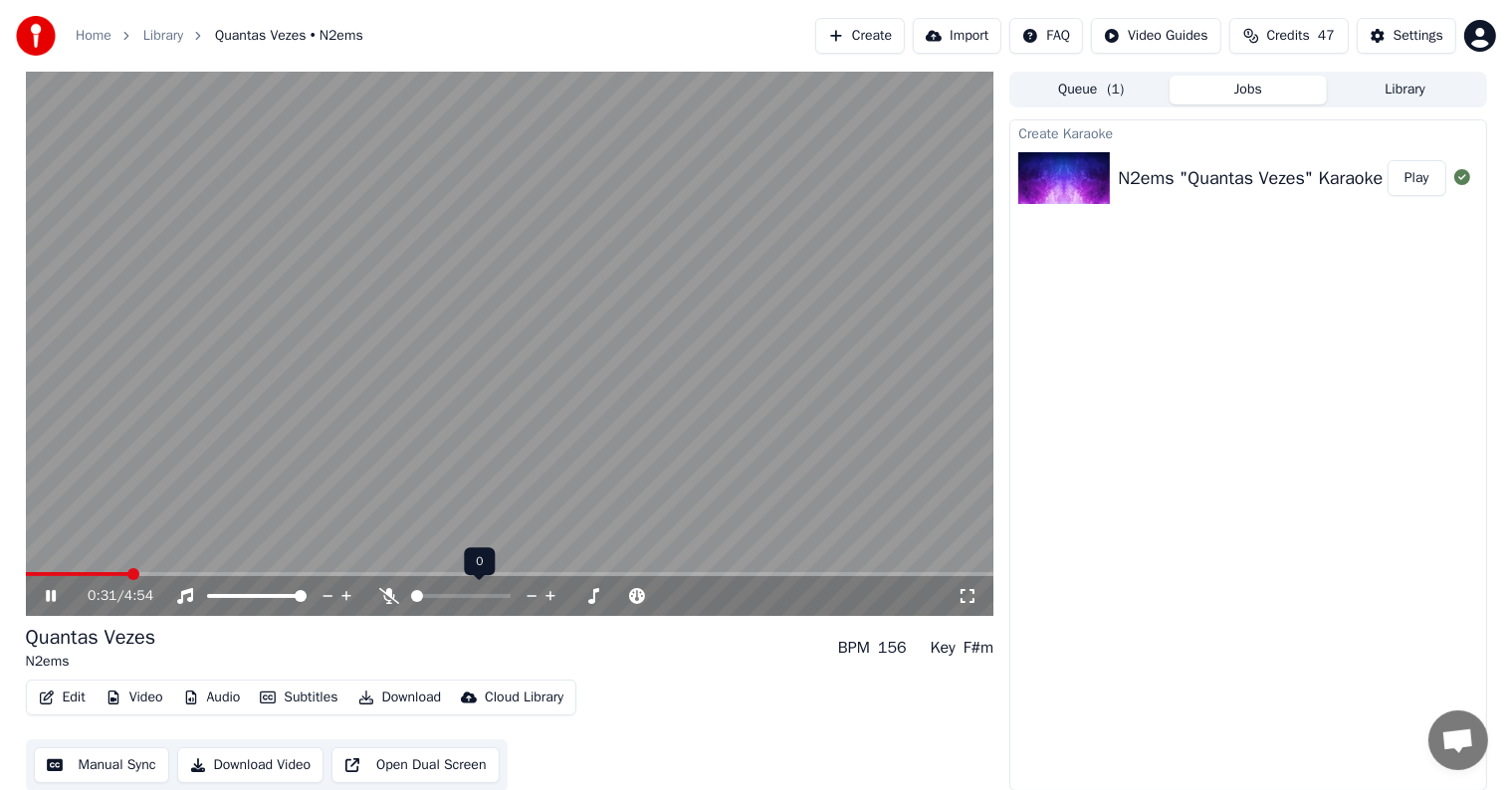 click 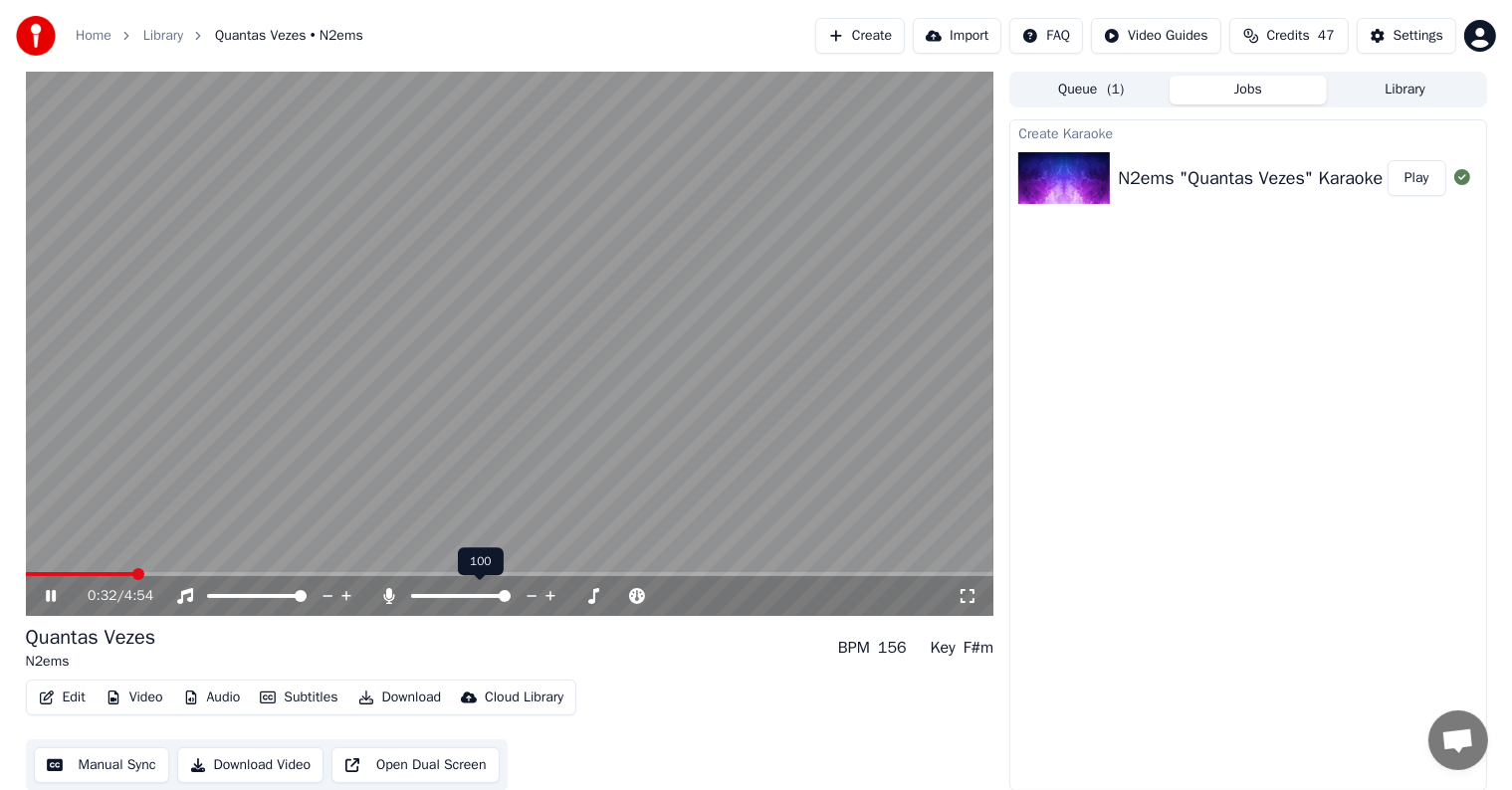 click 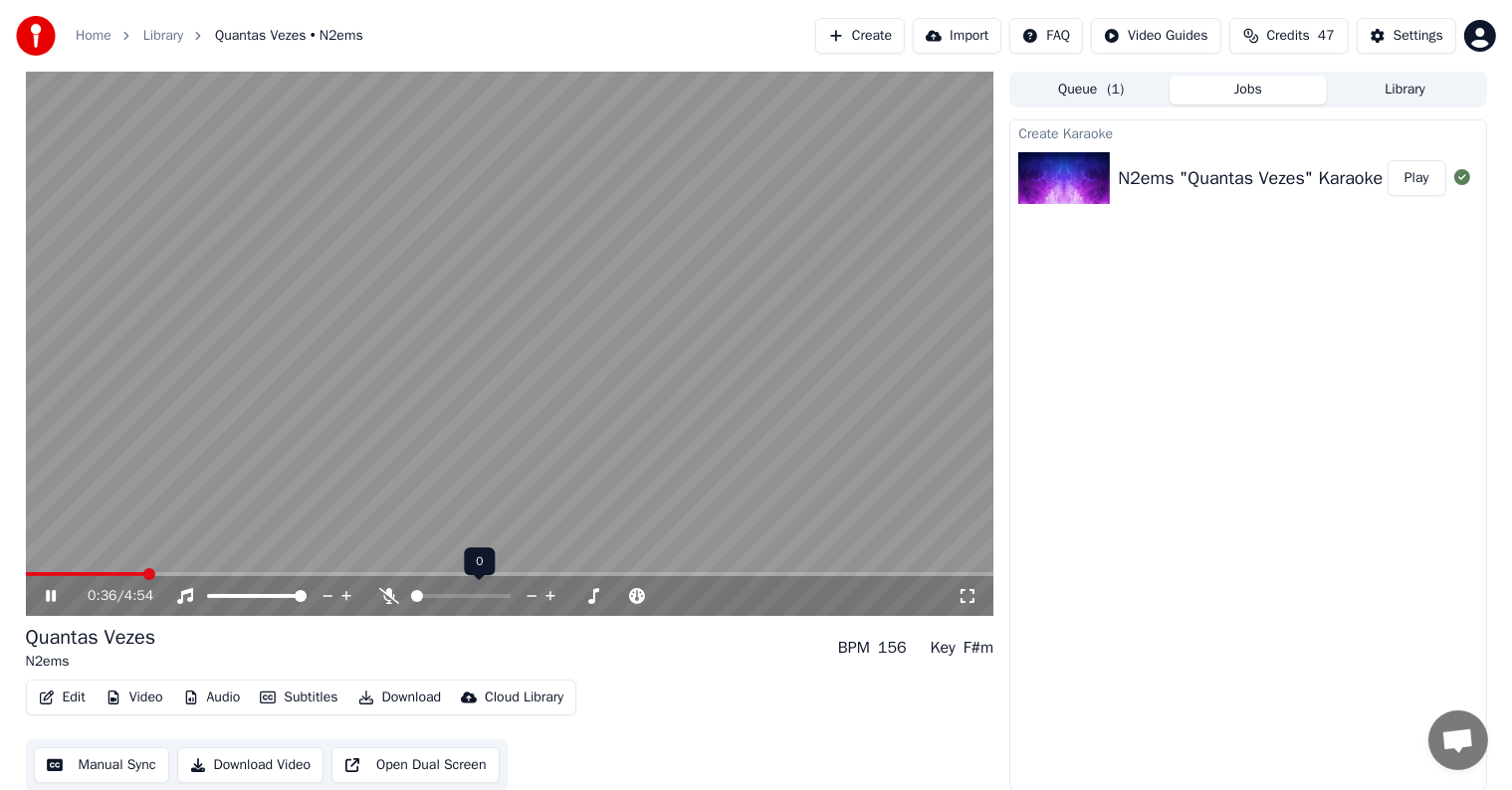 click 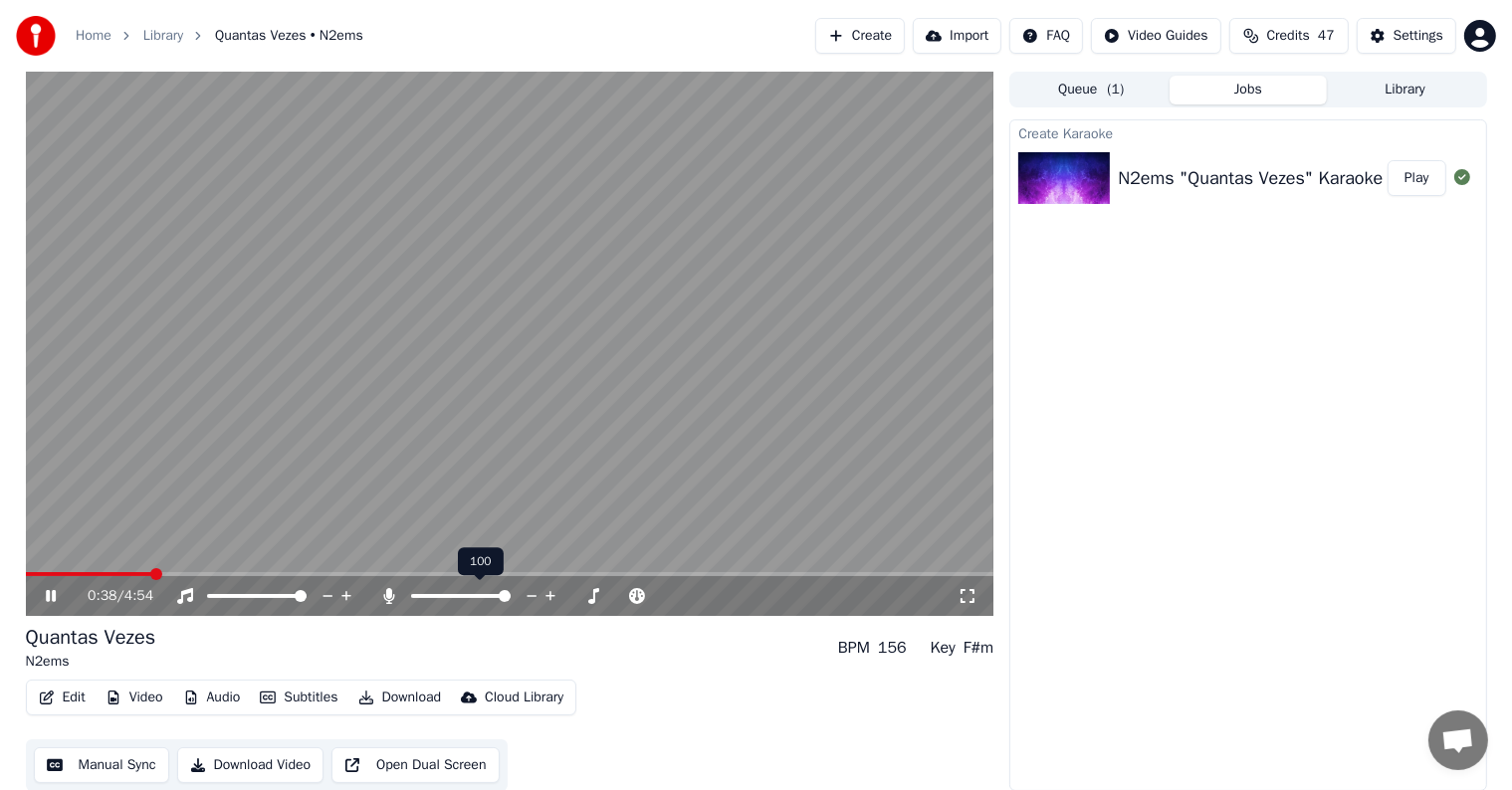click 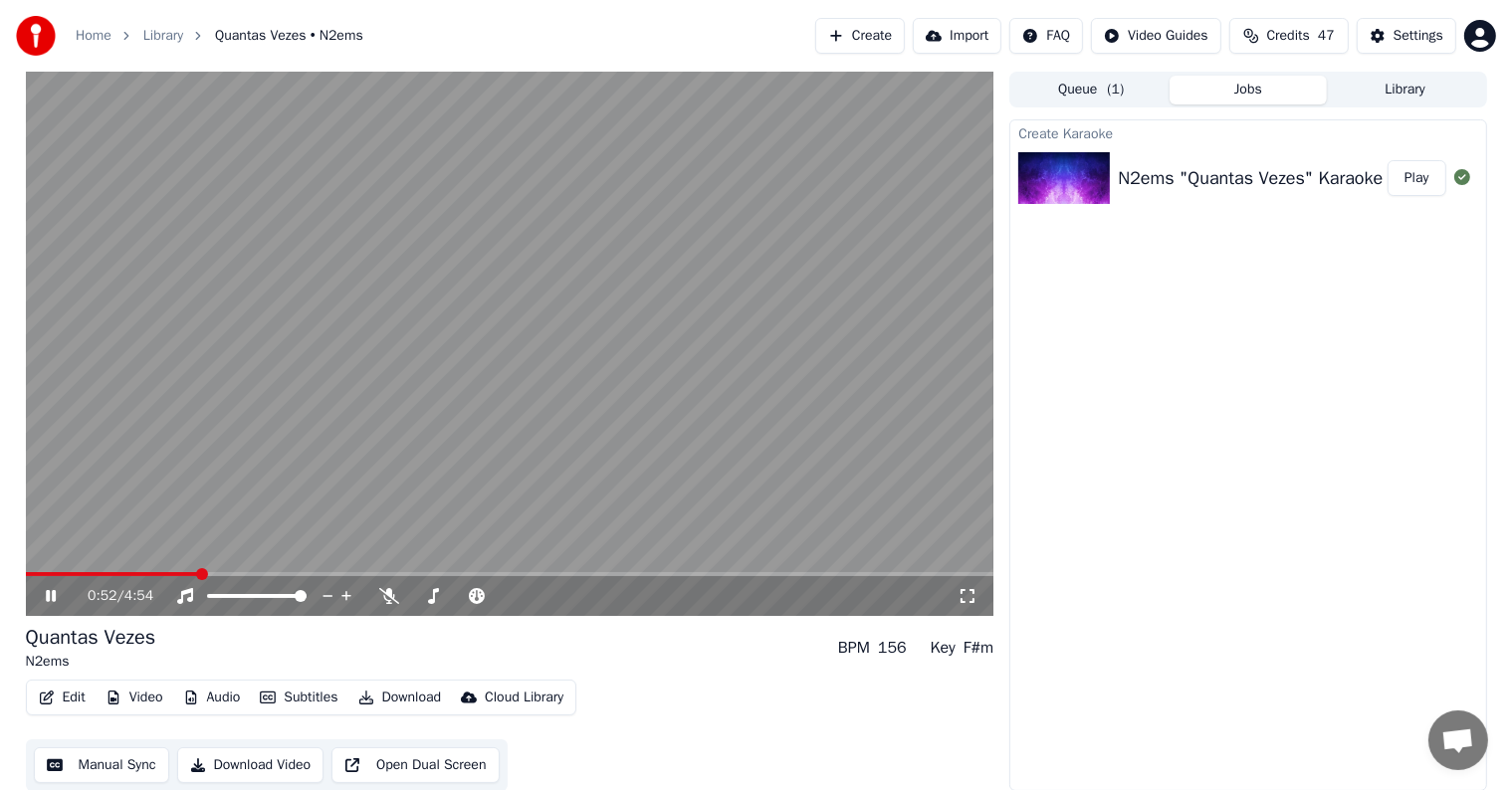 click at bounding box center [510, 343] 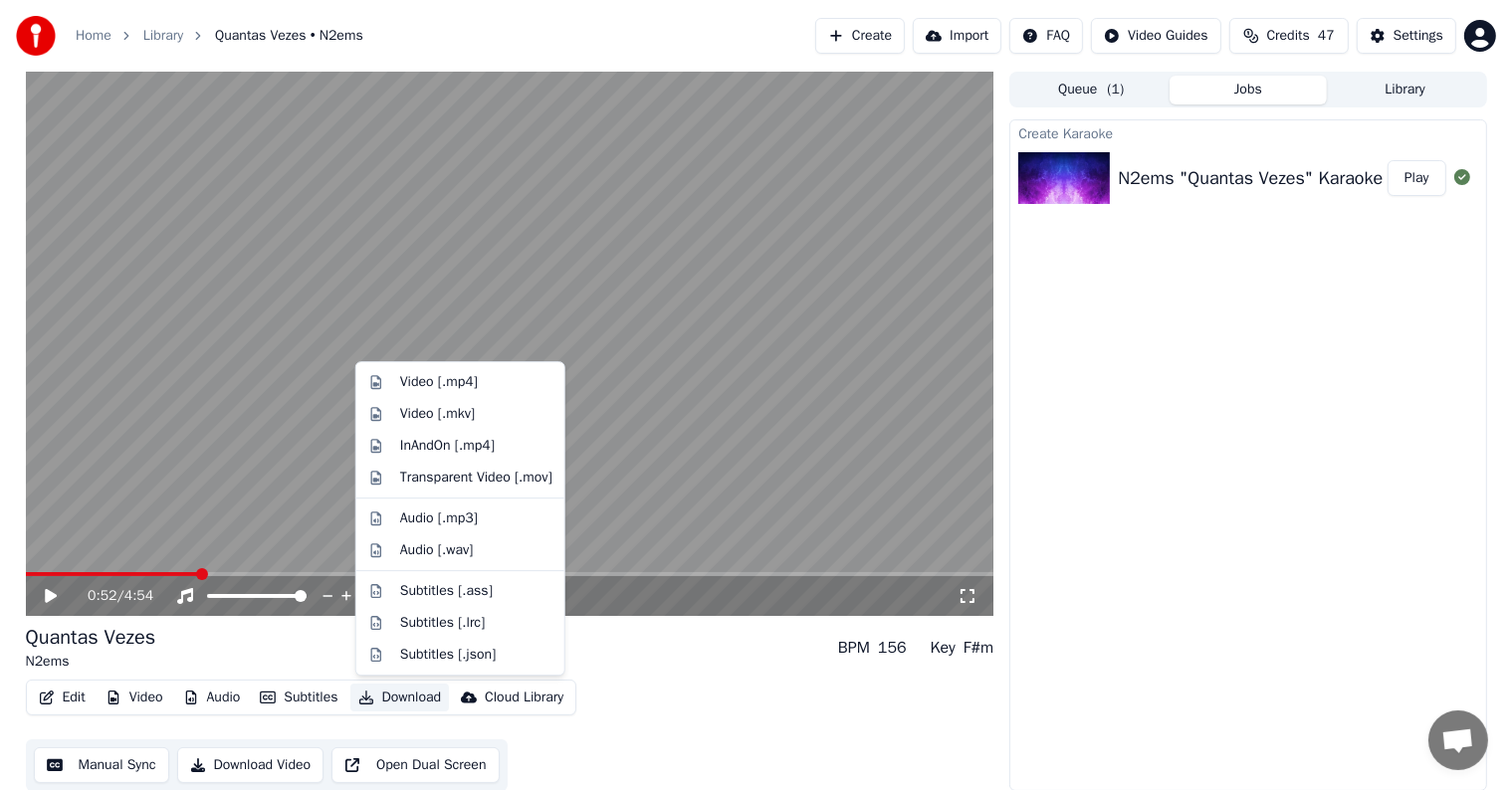 click on "Download" at bounding box center (400, 697) 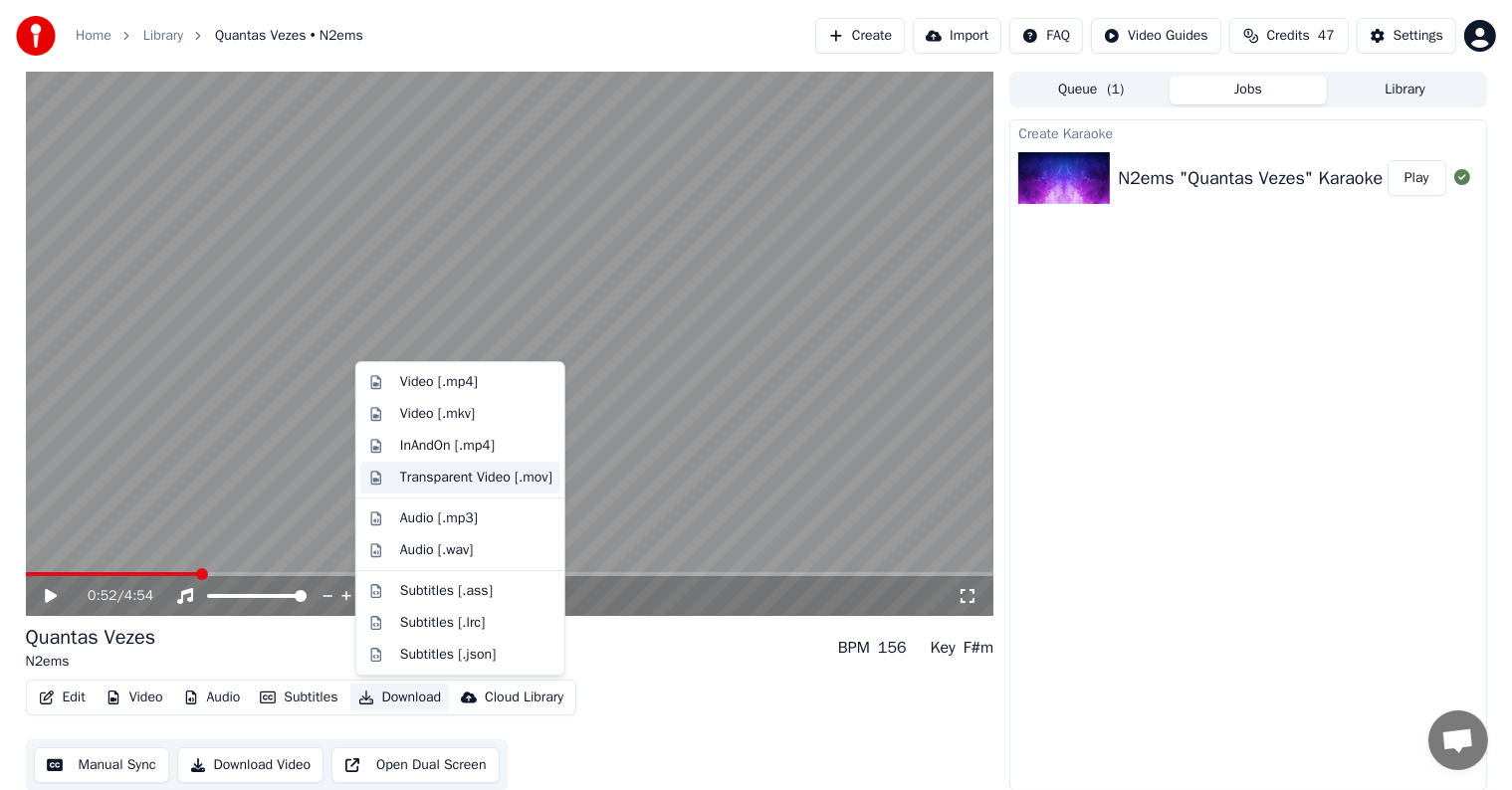 click on "Transparent Video [.mov]" at bounding box center (476, 478) 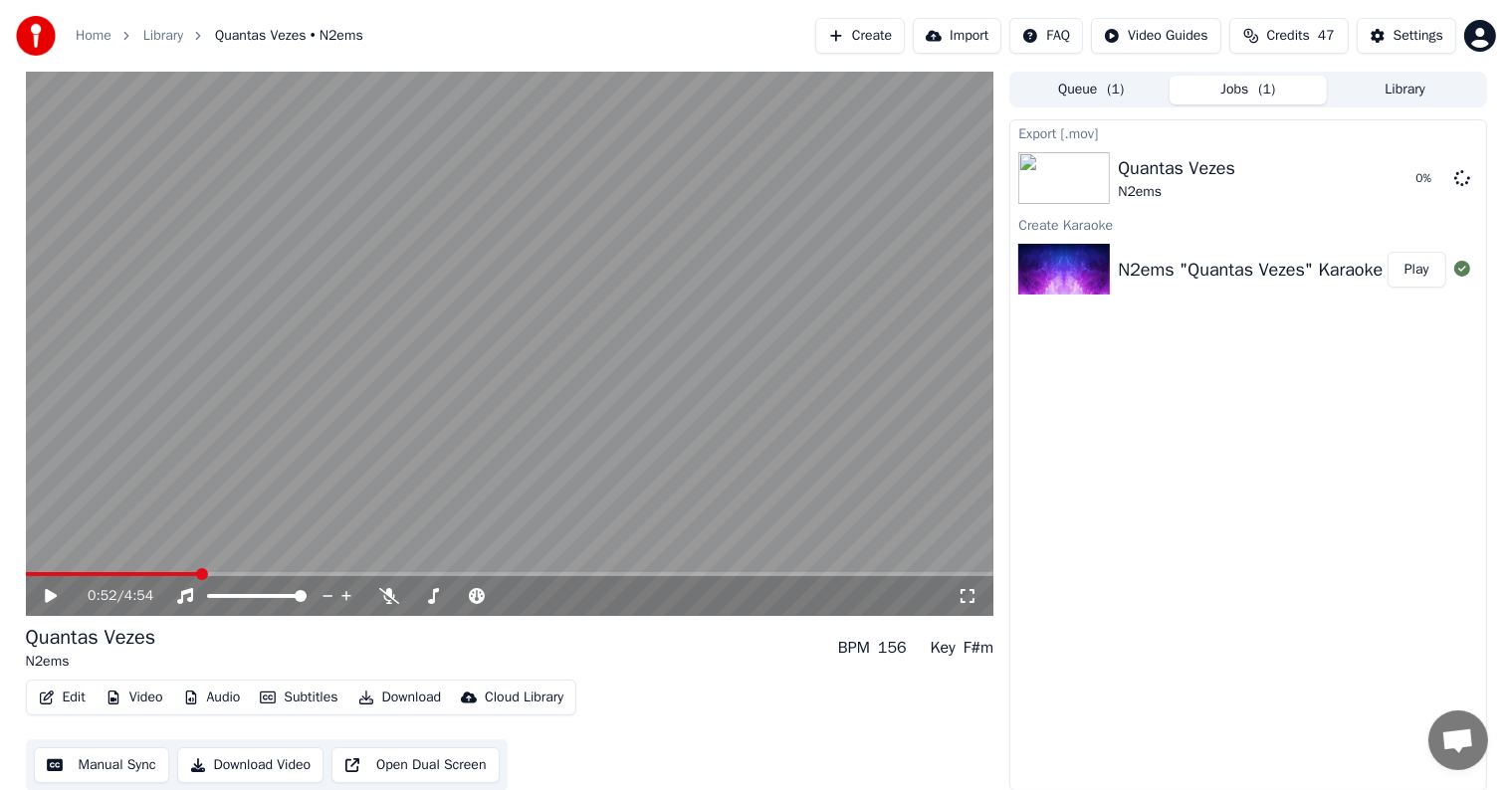 click 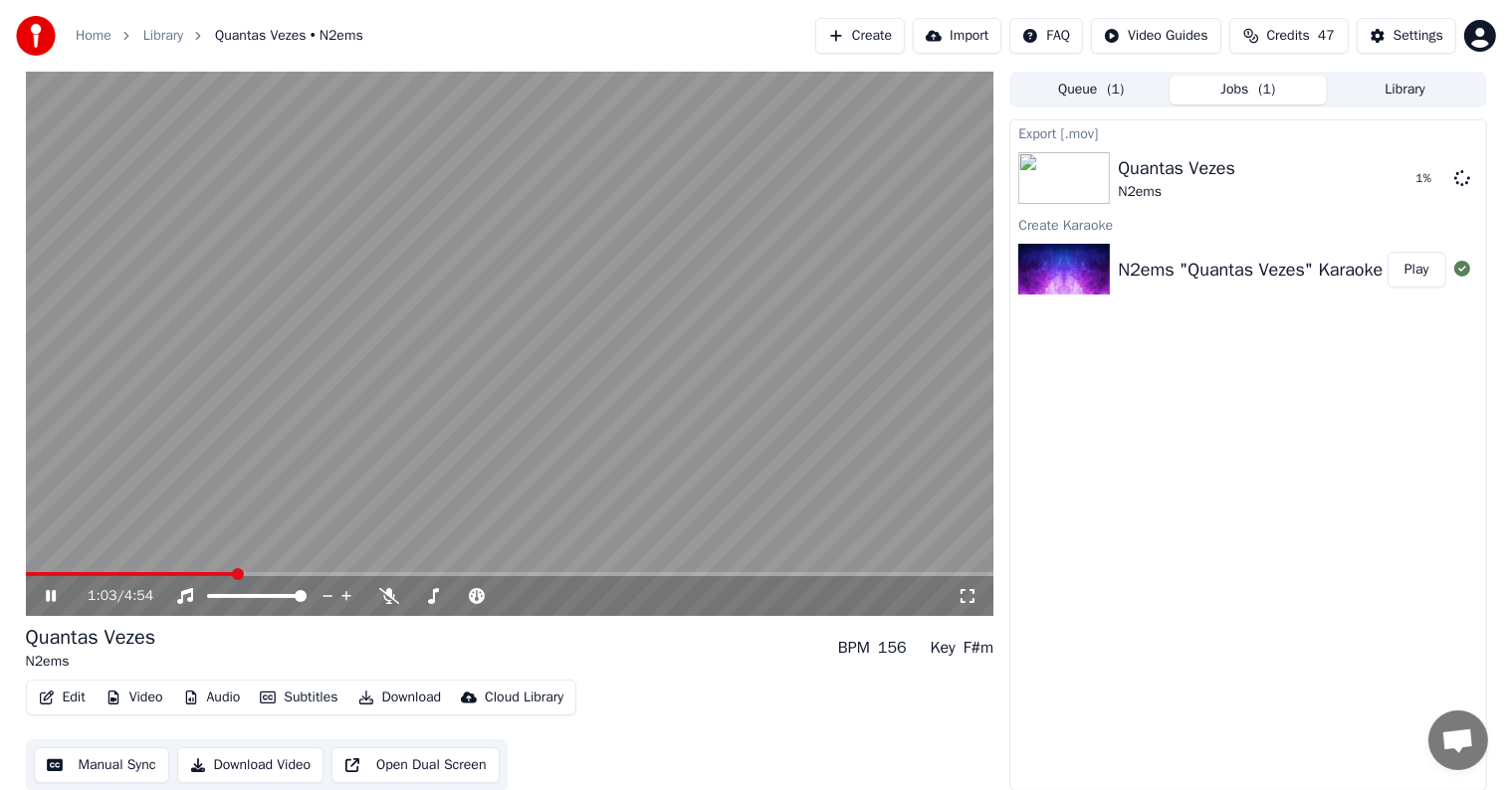 click 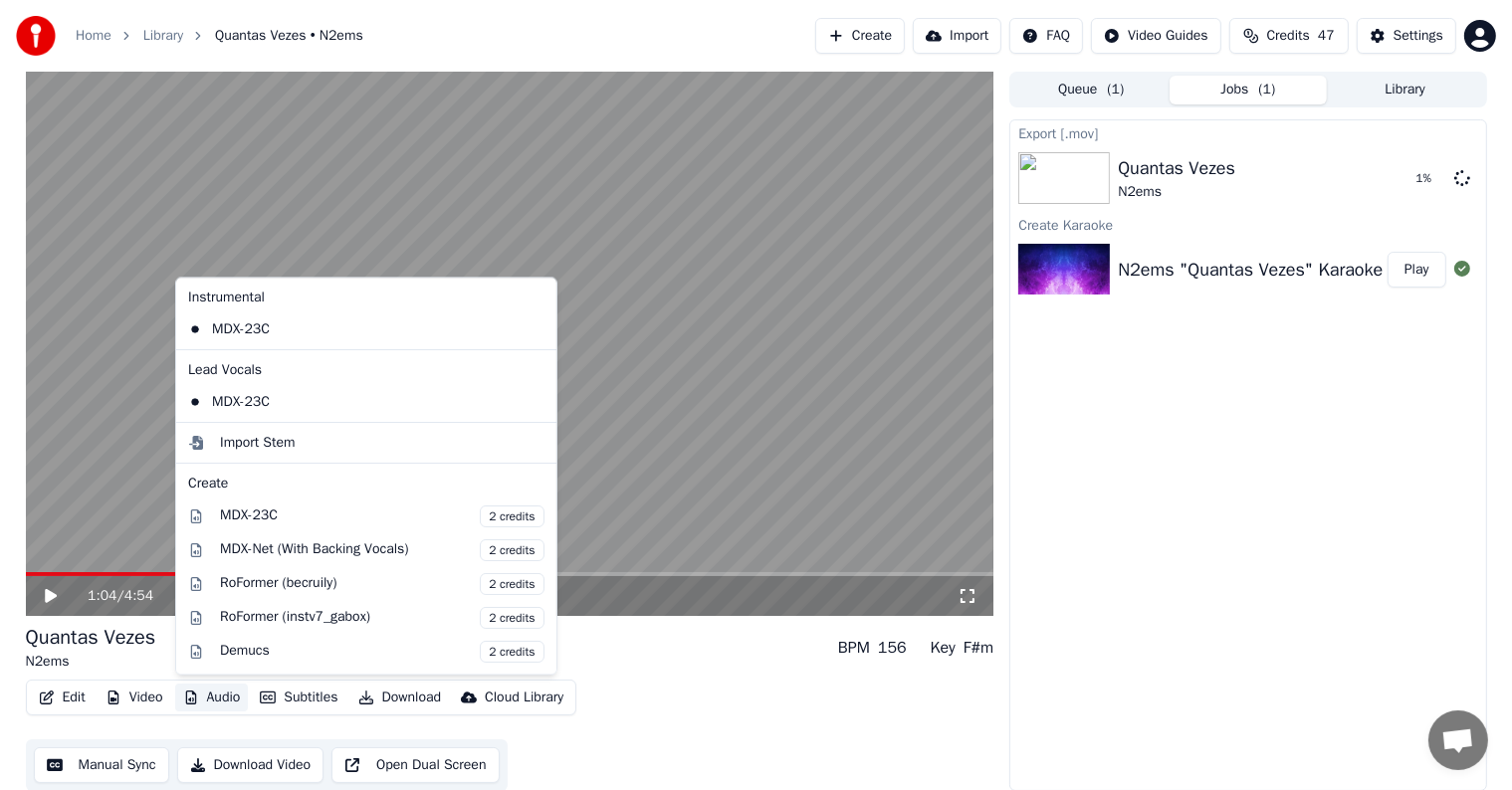 click on "Audio" at bounding box center (212, 697) 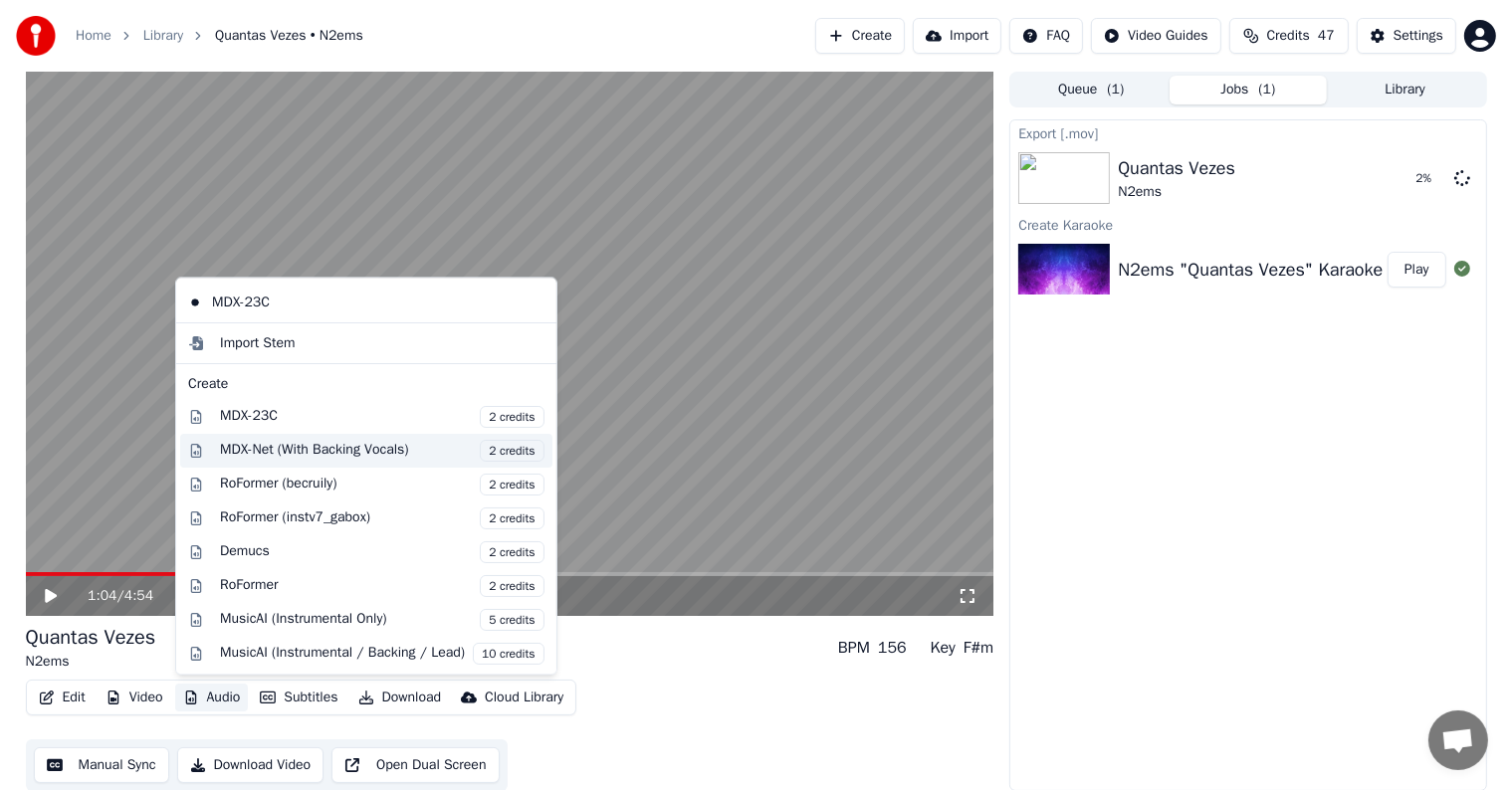 scroll, scrollTop: 196, scrollLeft: 0, axis: vertical 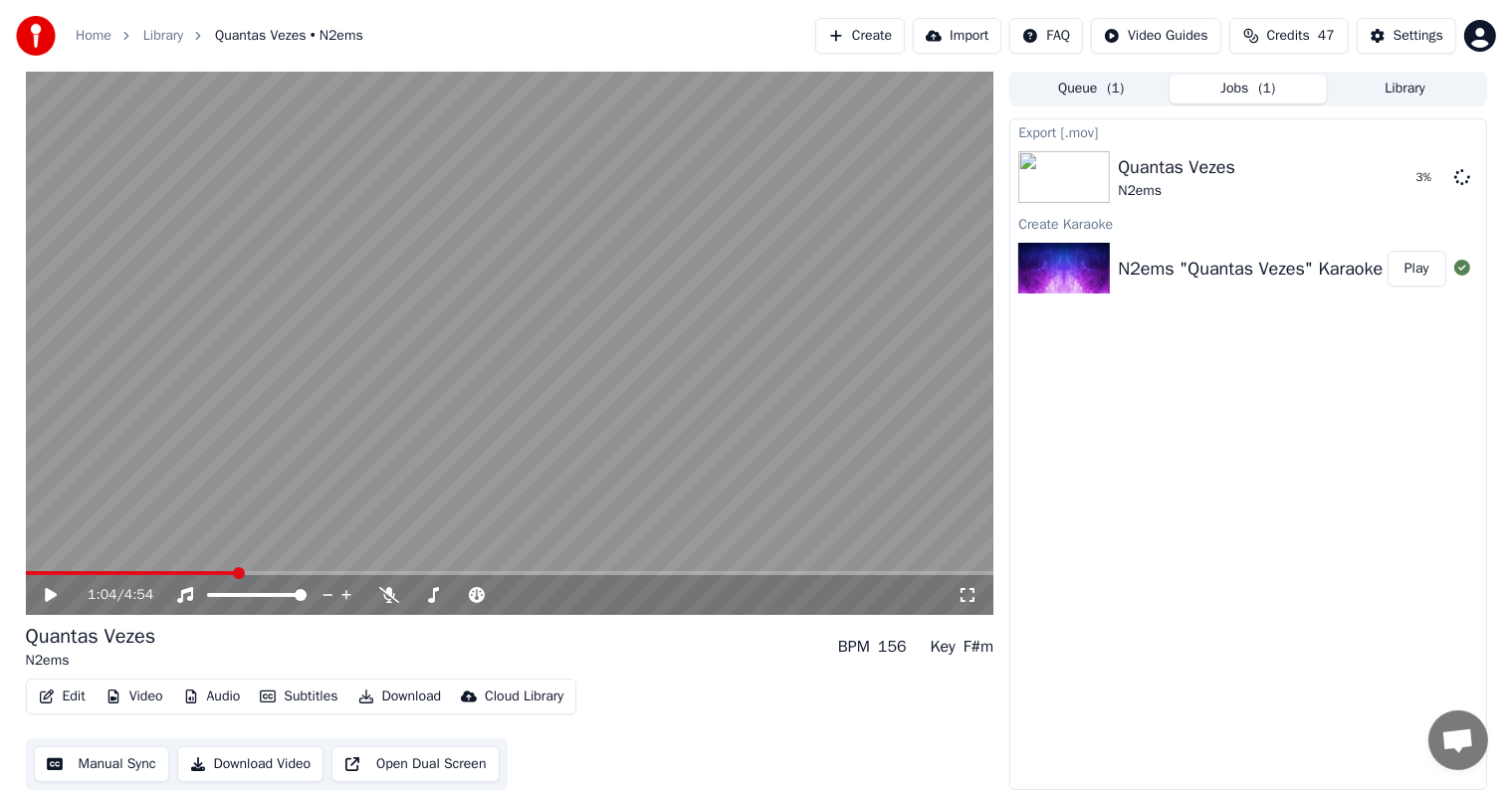 click on "Quantas Vezes N2ems BPM 156 Key F#m" at bounding box center (510, 647) 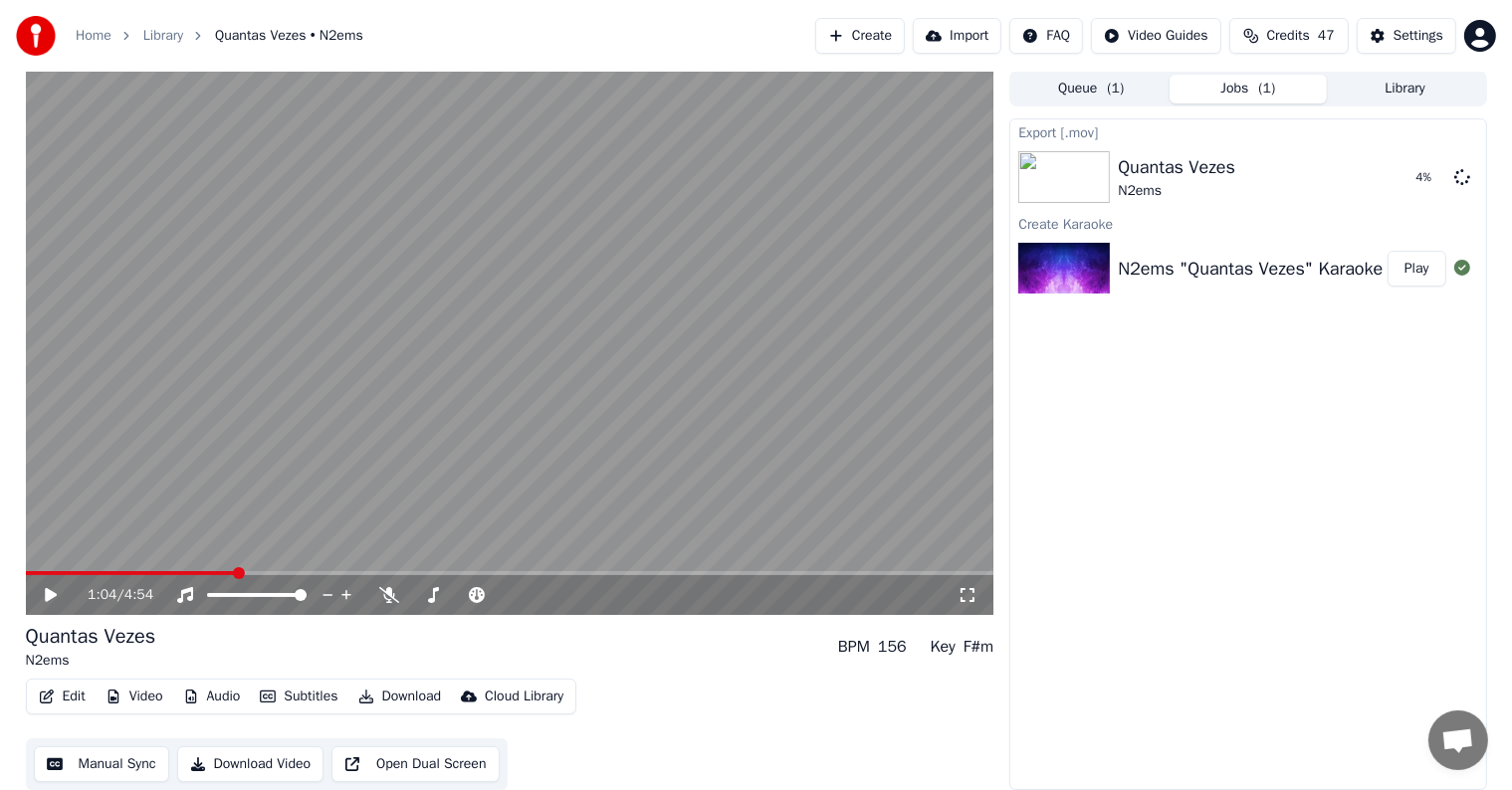 click on "Download Video" at bounding box center (251, 764) 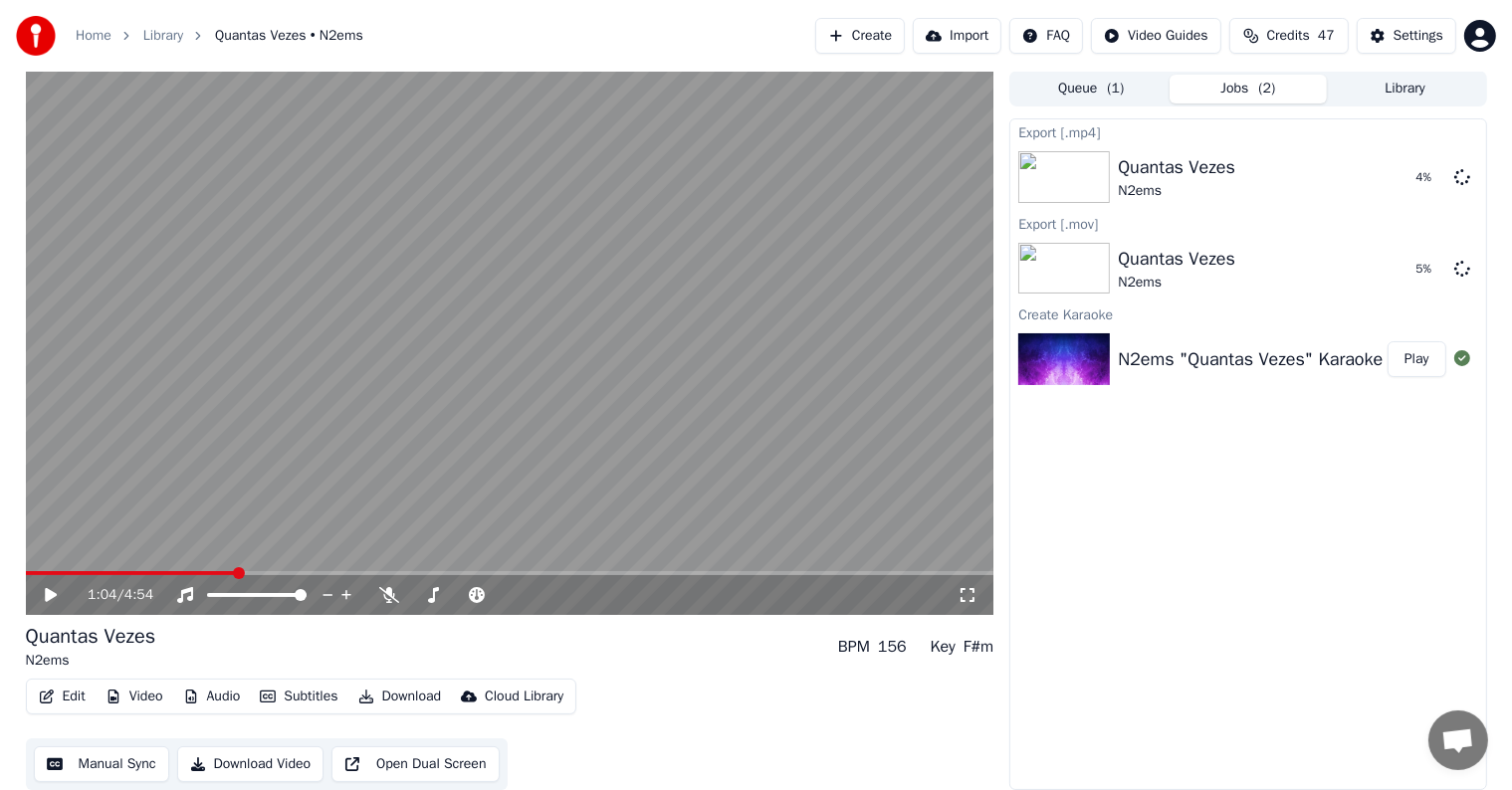 click on "Download Video" at bounding box center [251, 764] 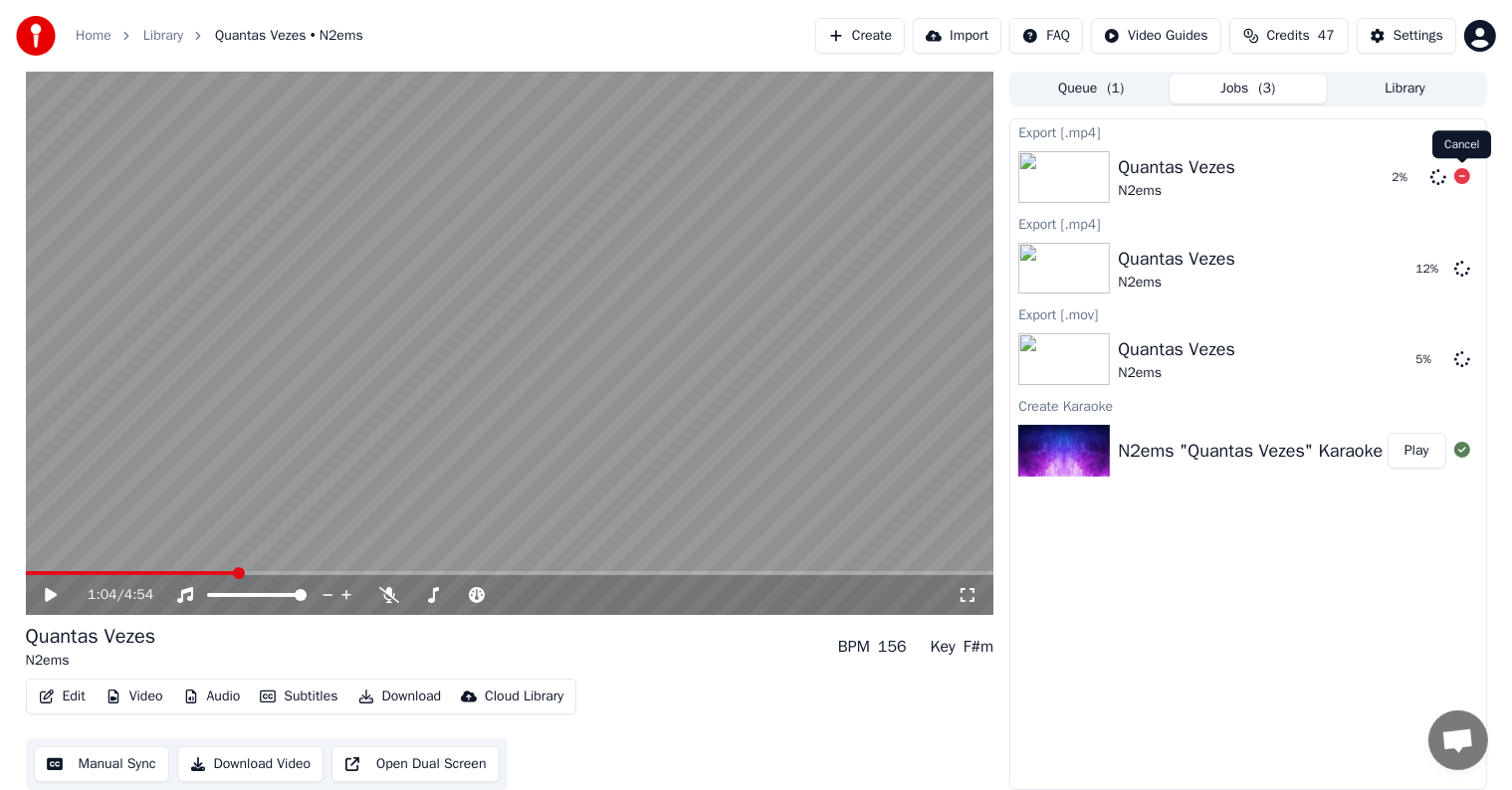 click 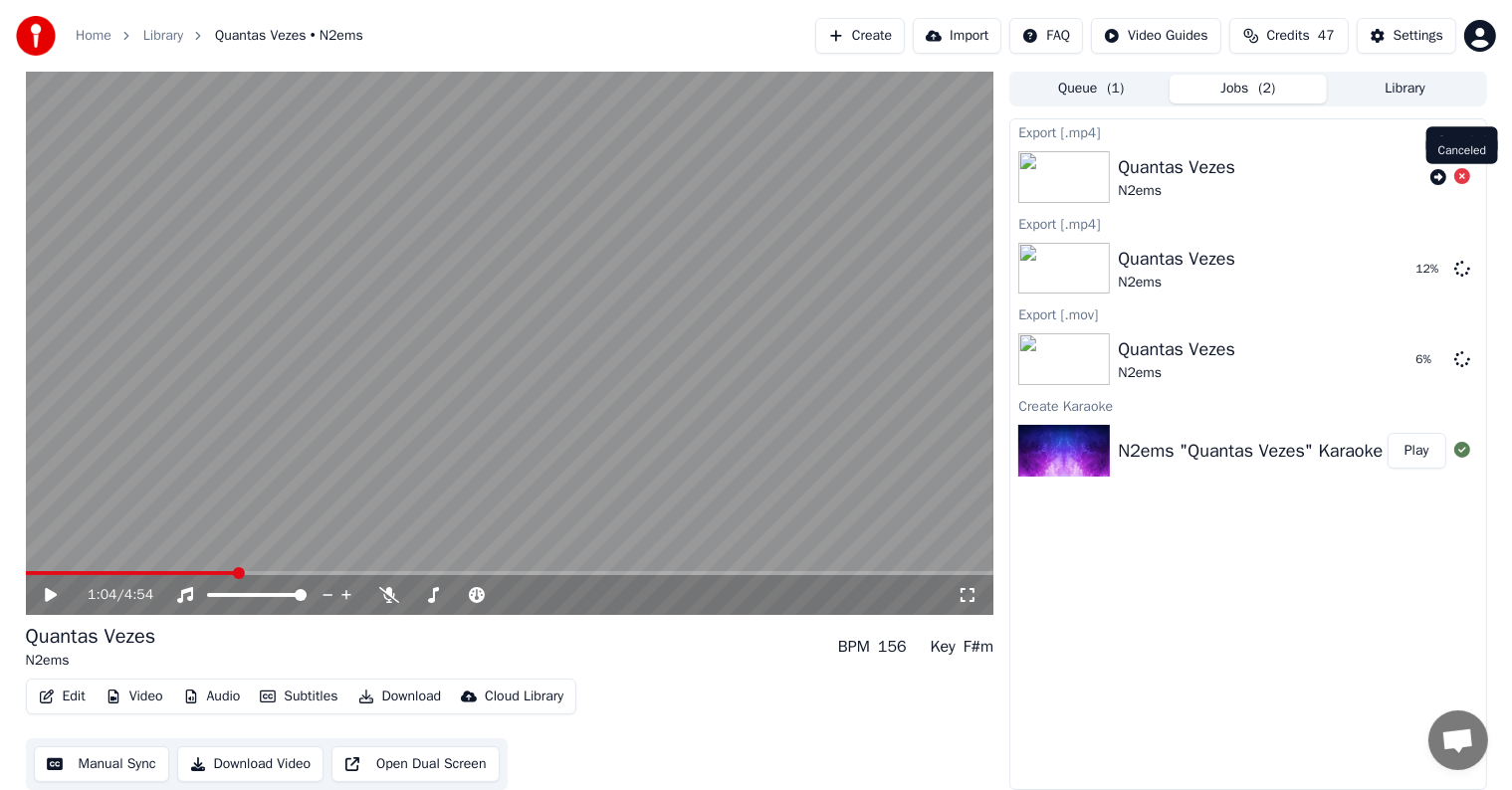 click 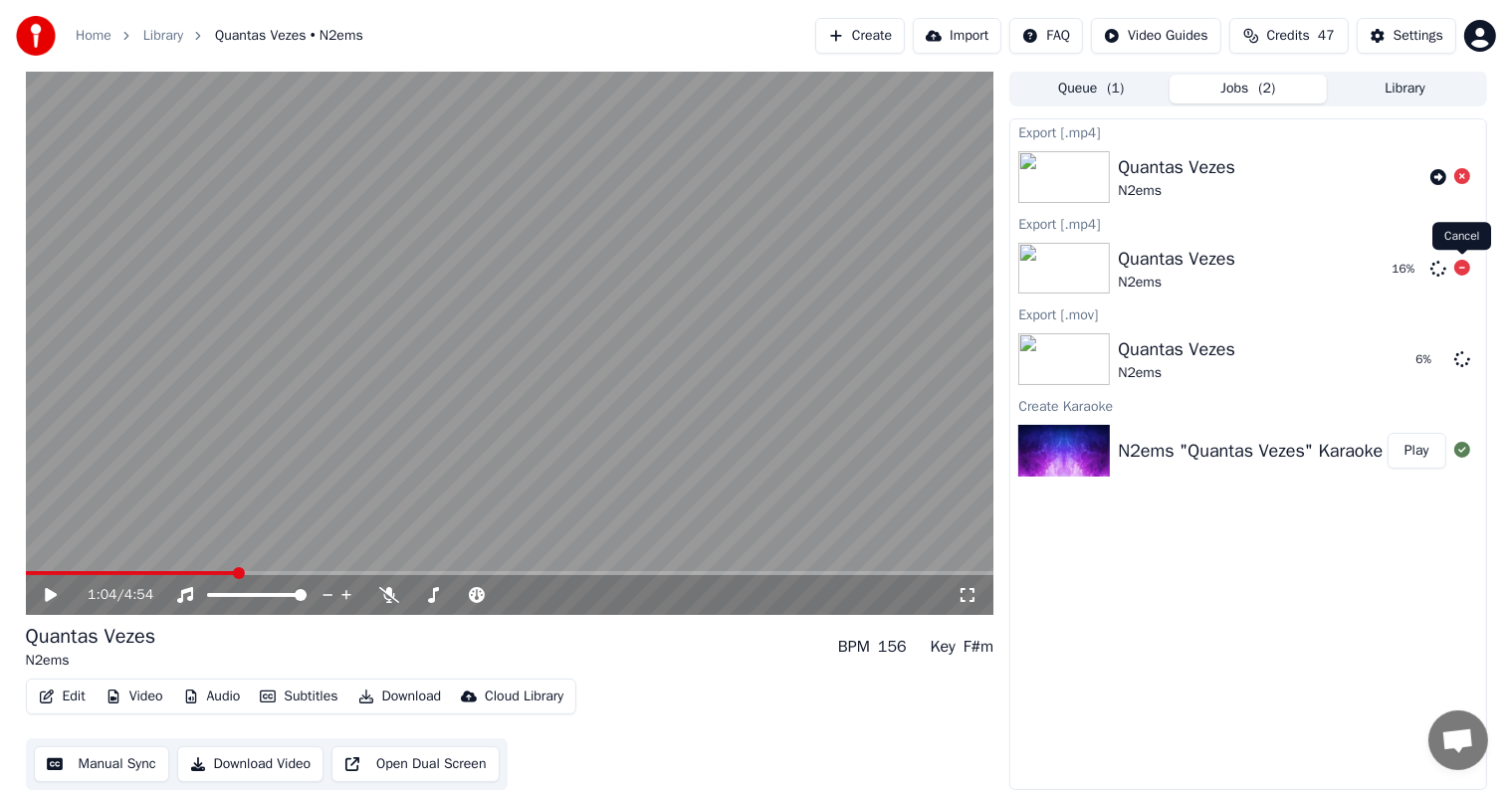 click 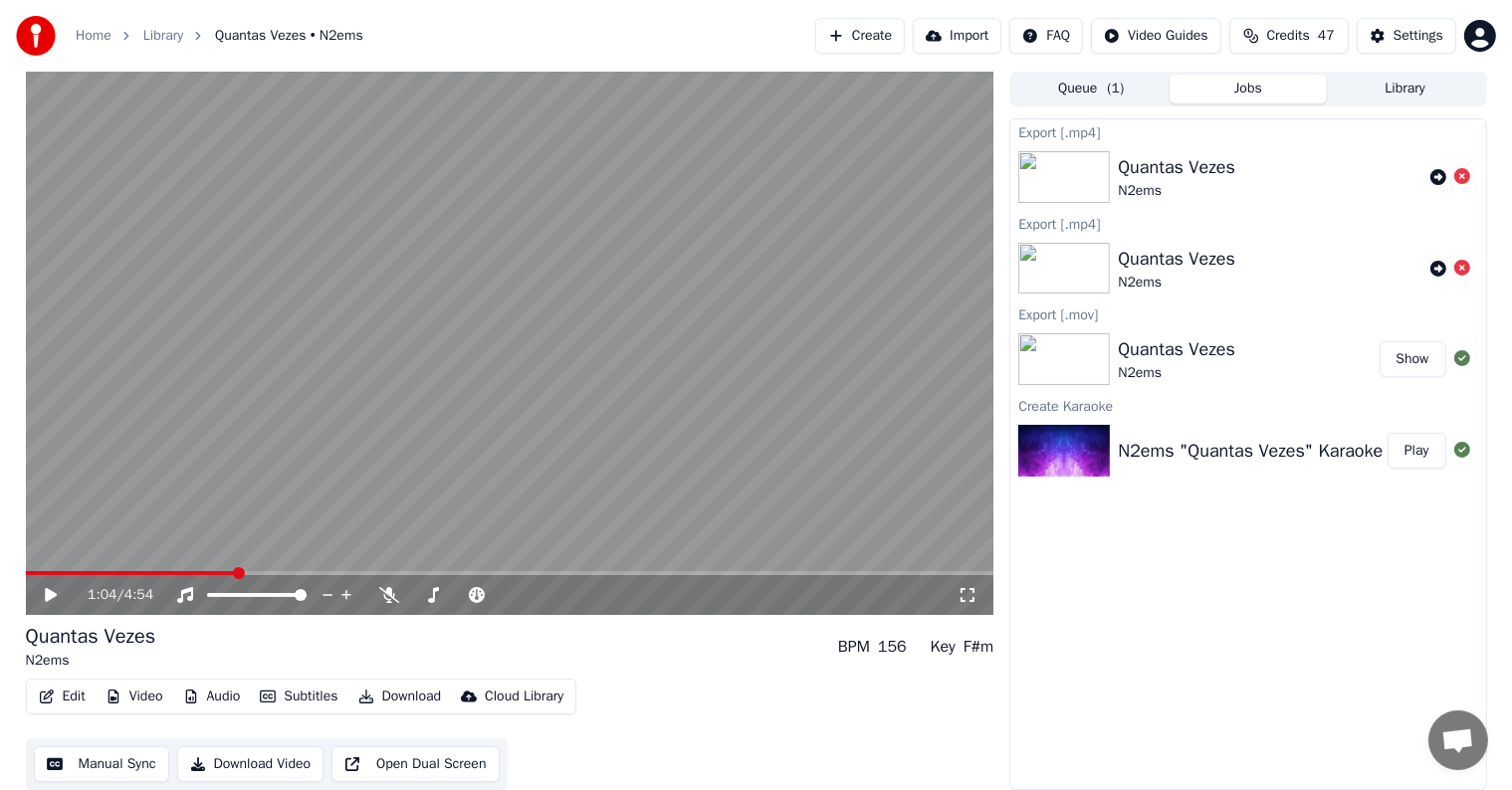 click on "Show" at bounding box center [1412, 359] 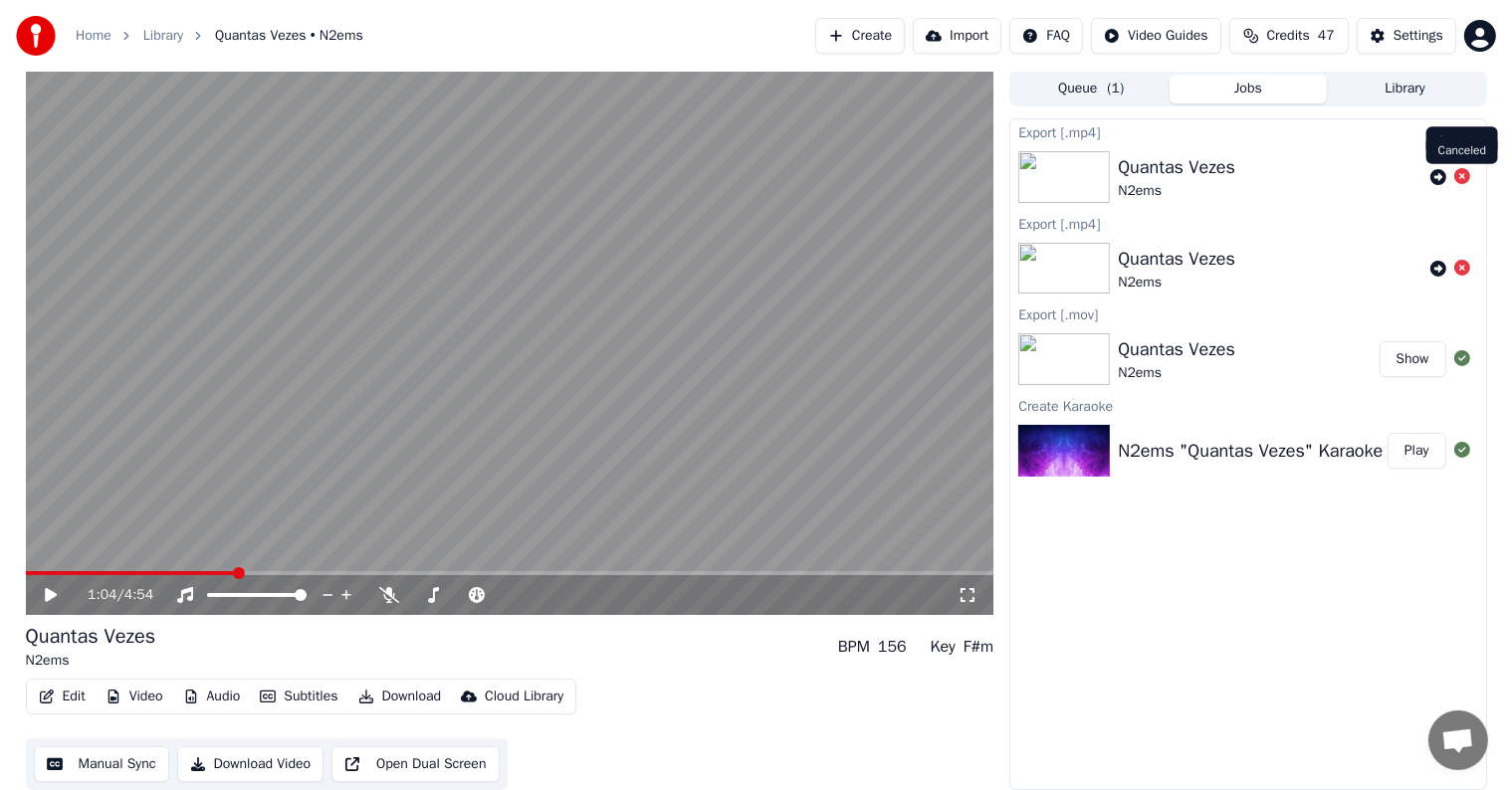 click 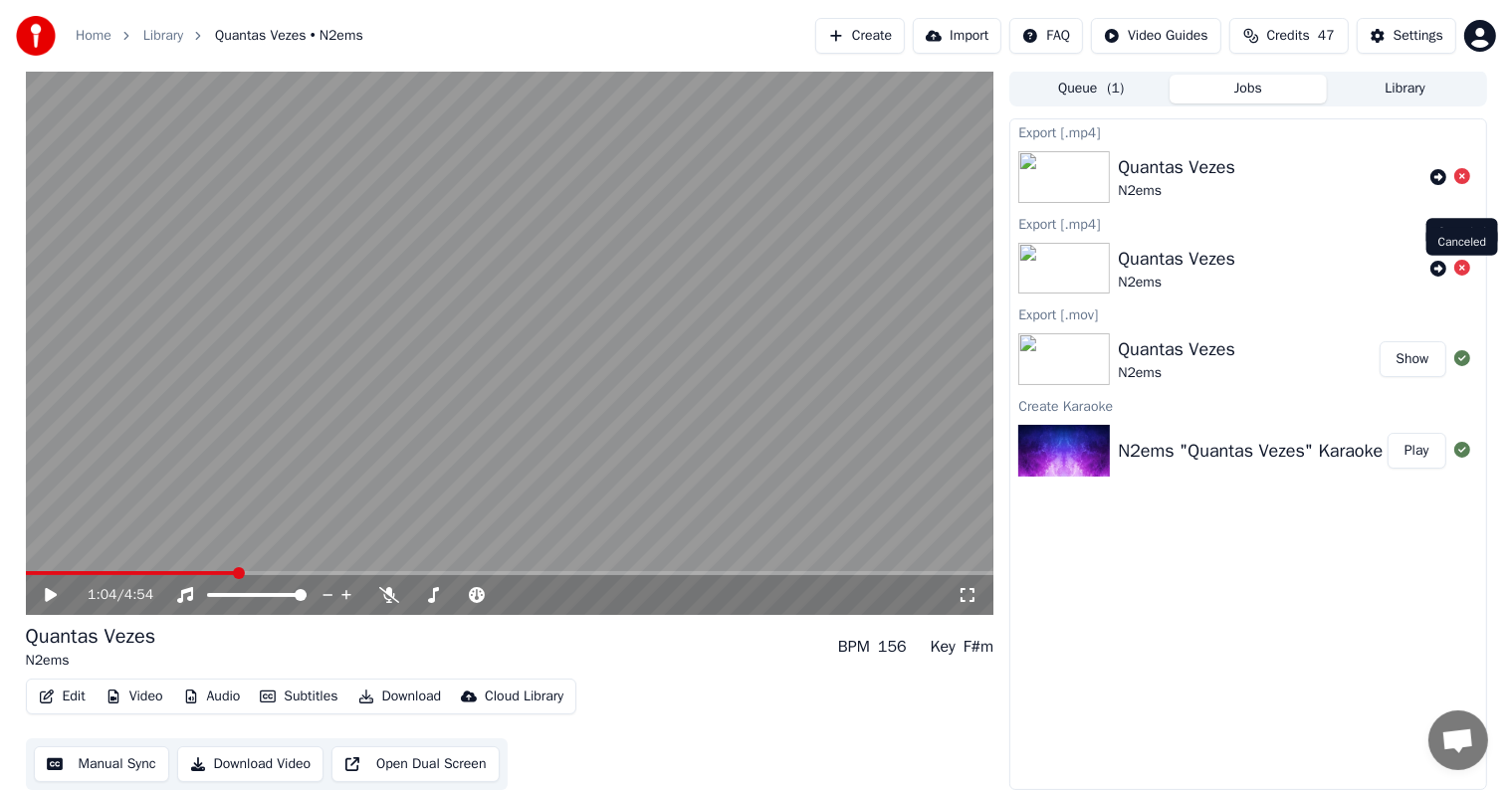 click 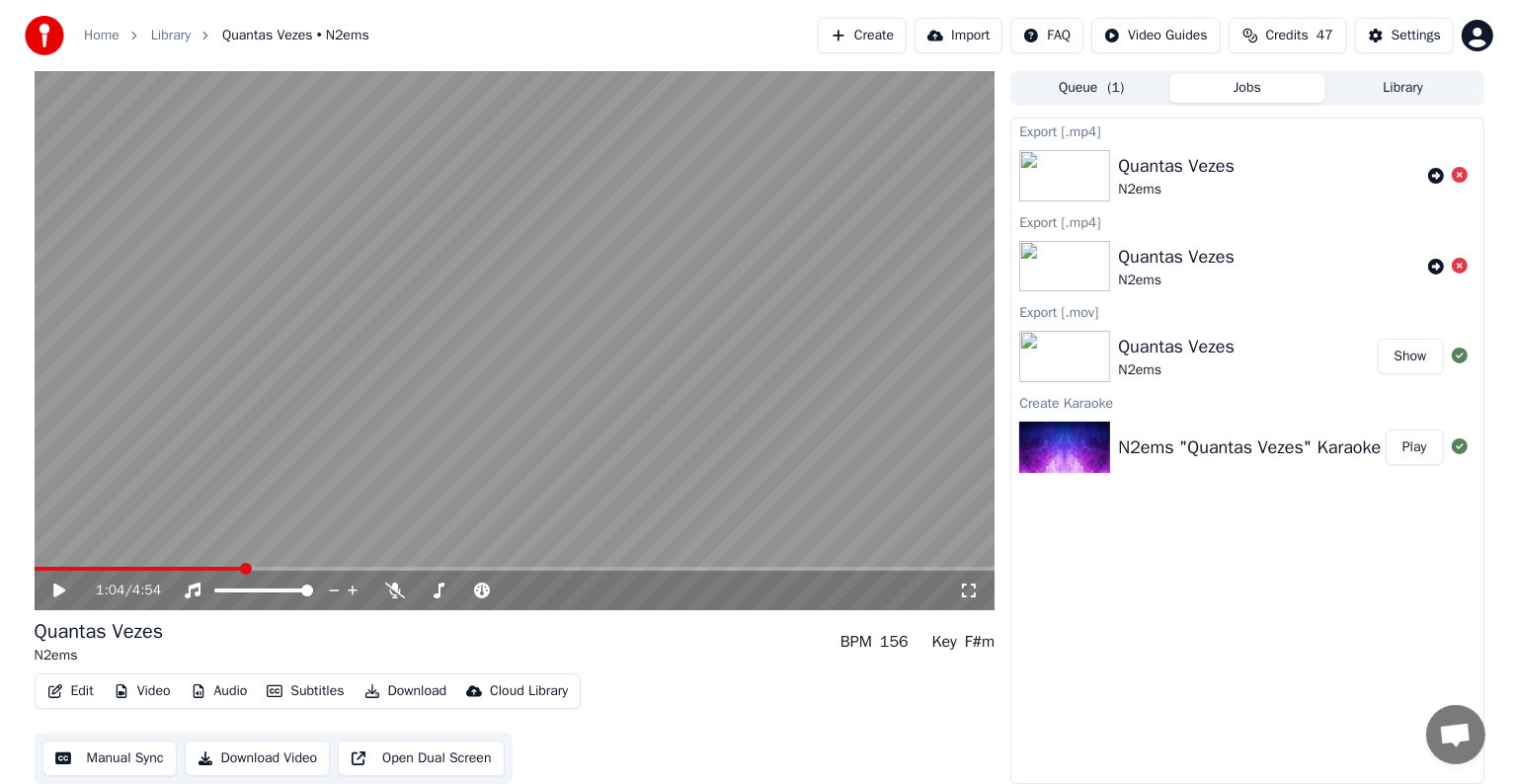scroll, scrollTop: 0, scrollLeft: 0, axis: both 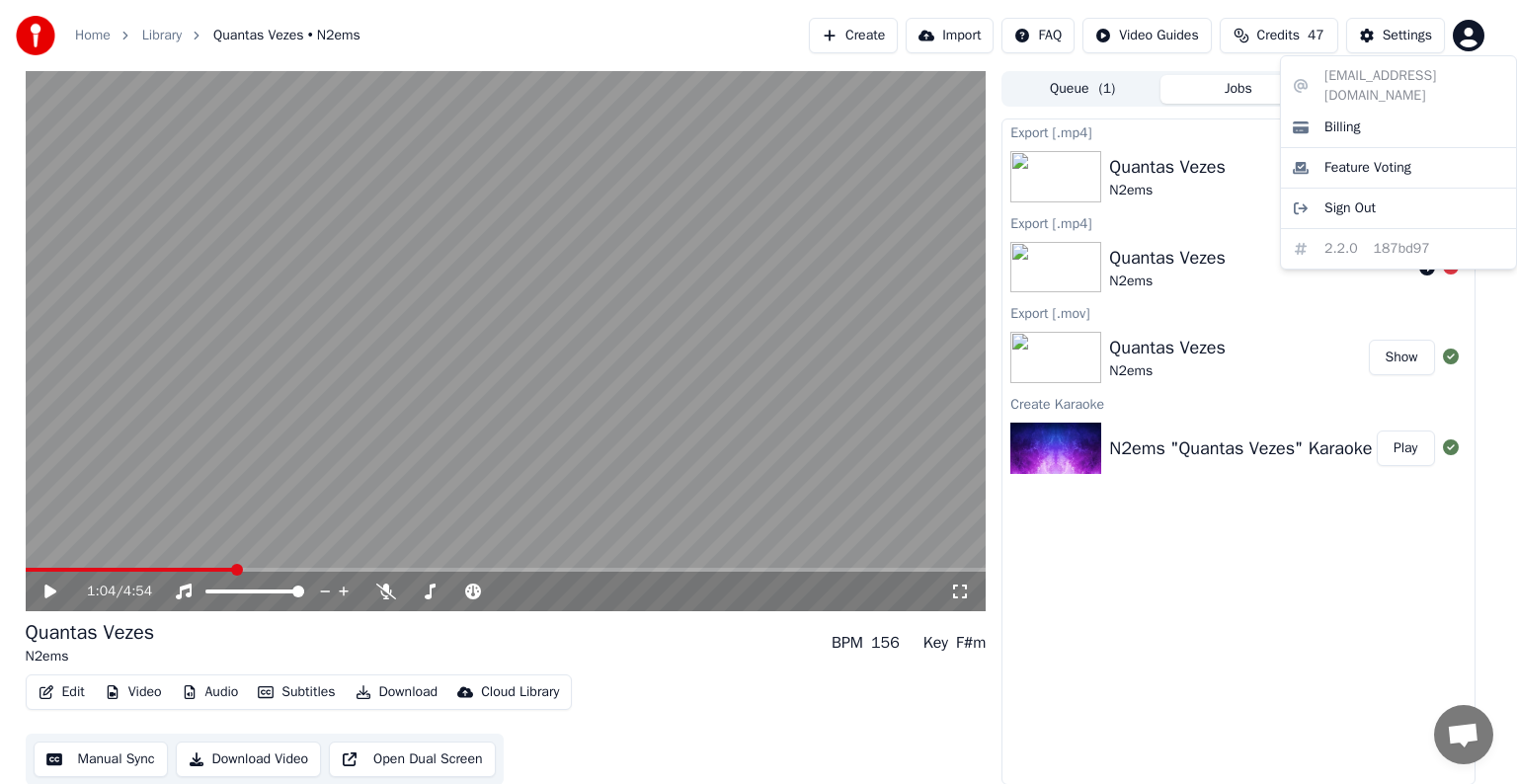 click on "Home Library Quantas Vezes • N2ems Create Import FAQ Video Guides Credits 47 Settings 1:04  /  4:54 Quantas Vezes N2ems BPM 156 Key F#m Edit Video Audio Subtitles Download Cloud Library Manual Sync Download Video Open Dual Screen Queue ( 1 ) Jobs Library Export [.mp4] Quantas Vezes N2ems Export [.mp4] Quantas Vezes N2ems Export [.mov] Quantas Vezes N2ems Show Create Karaoke N2ems "Quantas Vezes" Karaoke Oficial Play Conversação Adam Dúvidas? Contacte-nos! O suporte está indisponível Rede off-line. A reconectar... Nenhuma mensagem pode ser recebida ou enviada por enquanto. Youka Desktop Olá! Como posso ajudar?  Enviar ficheiro Inserir um emoticon Enviar ficheiro Gravar mensagem áudio We run on Crisp oscarmedinasgroup@gmail.com Billing Feature Voting Sign Out 2.2.0 187bd97" at bounding box center (758, 392) 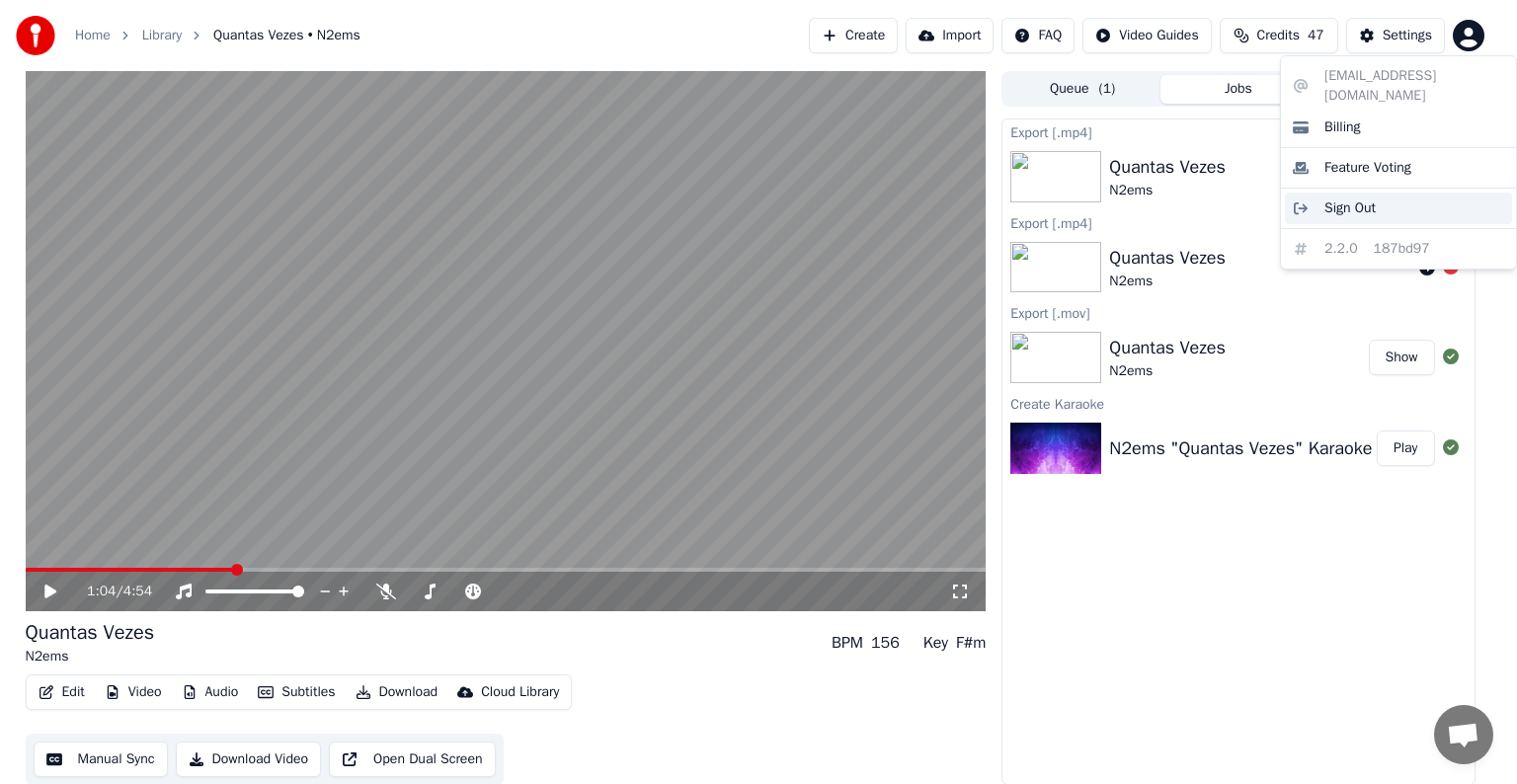 click on "Sign Out" at bounding box center [1350, 208] 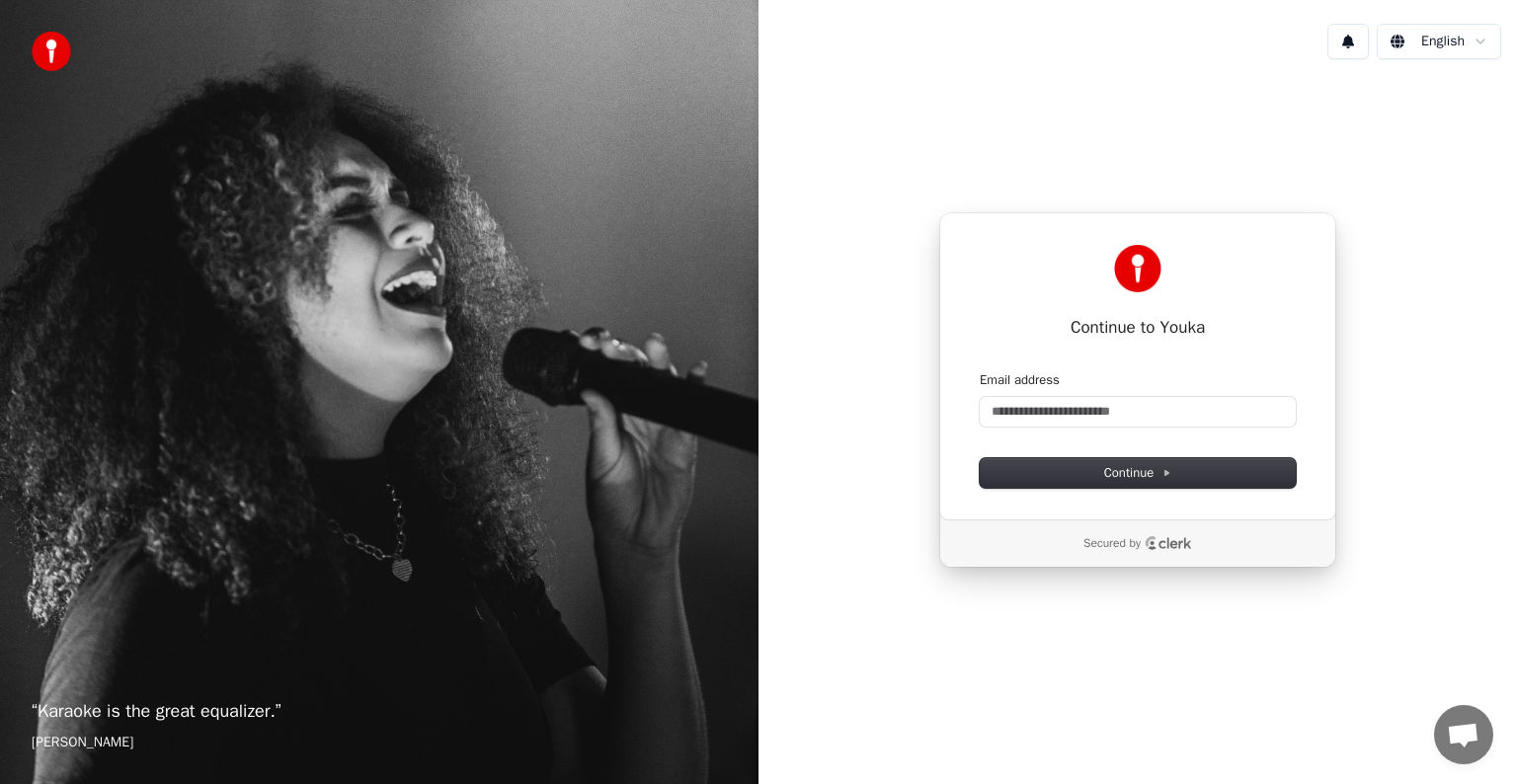 type 